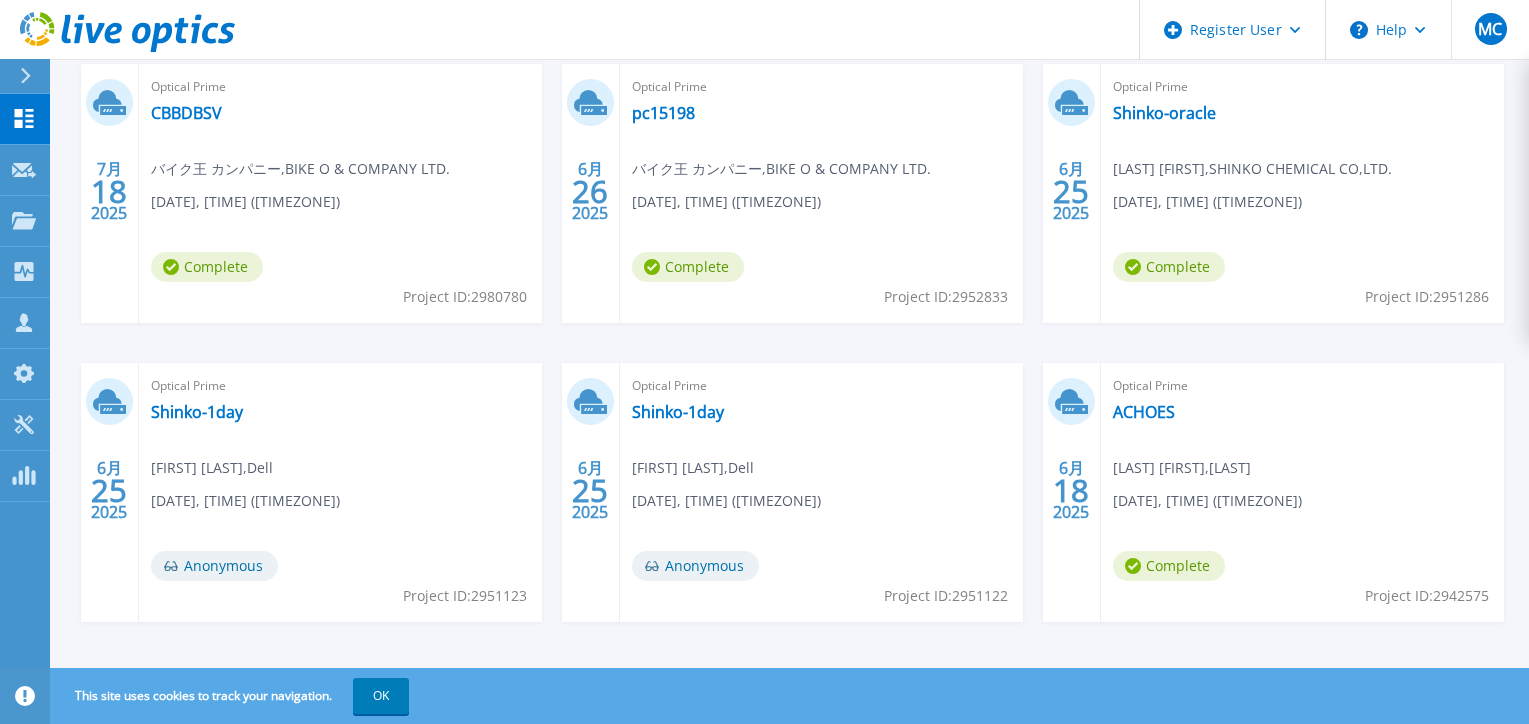 scroll, scrollTop: 384, scrollLeft: 0, axis: vertical 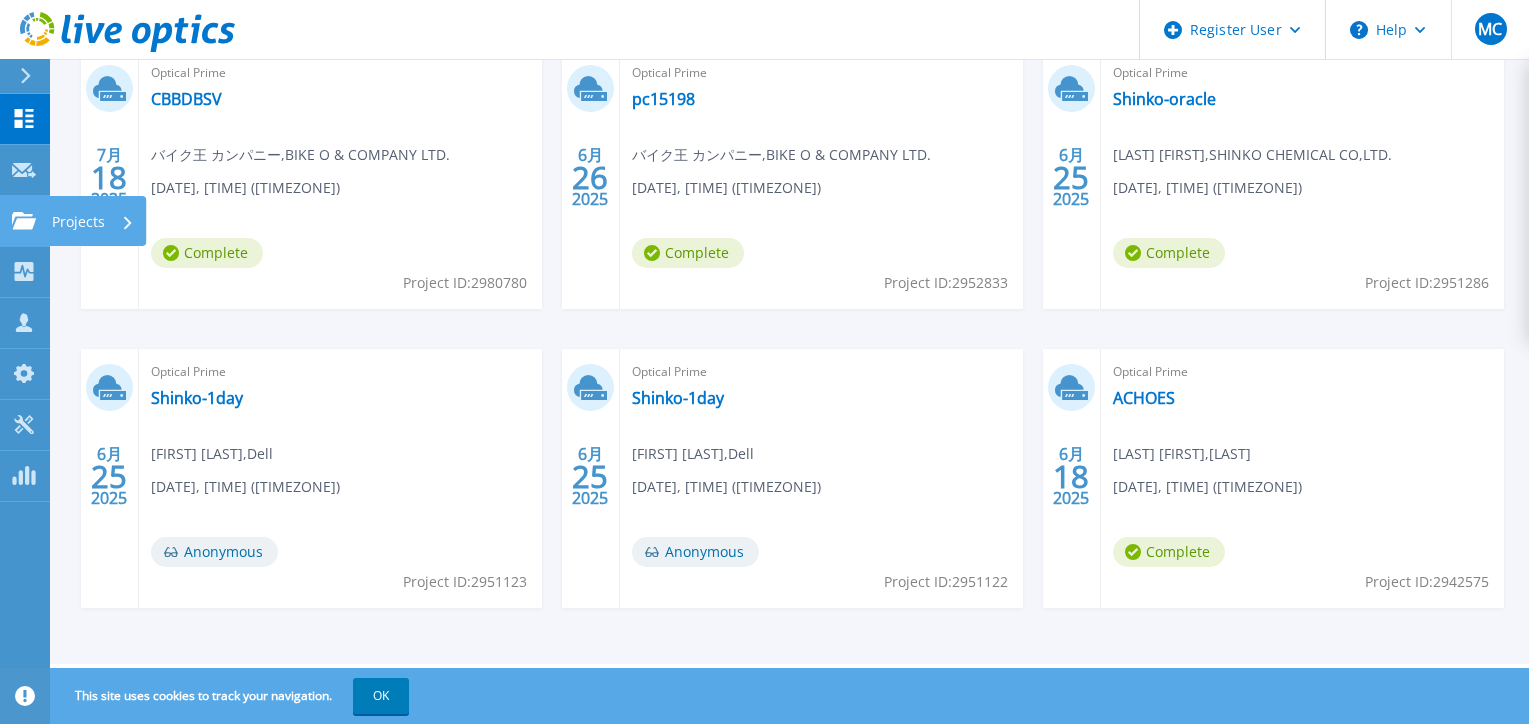 click on "Projects Projects" at bounding box center (25, 221) 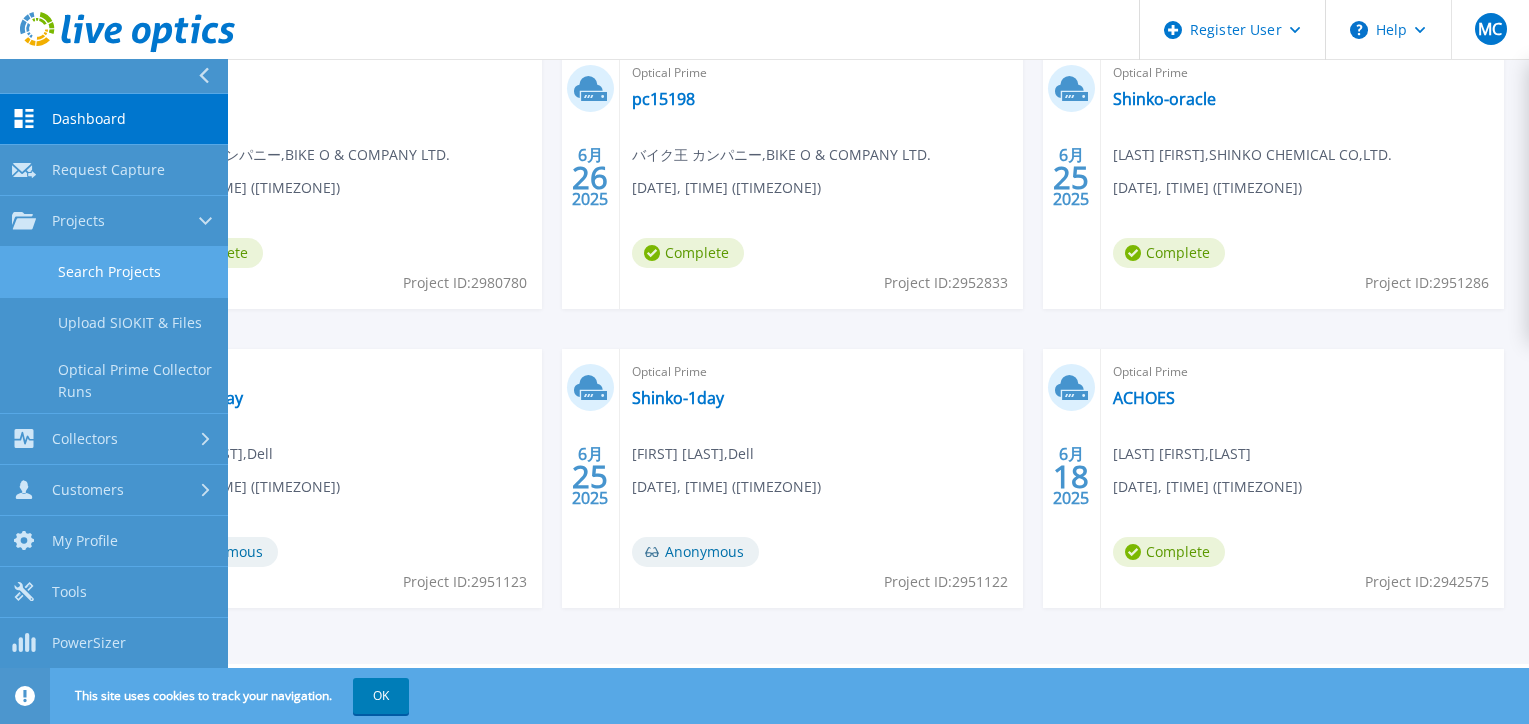 click on "Search Projects" at bounding box center (114, 272) 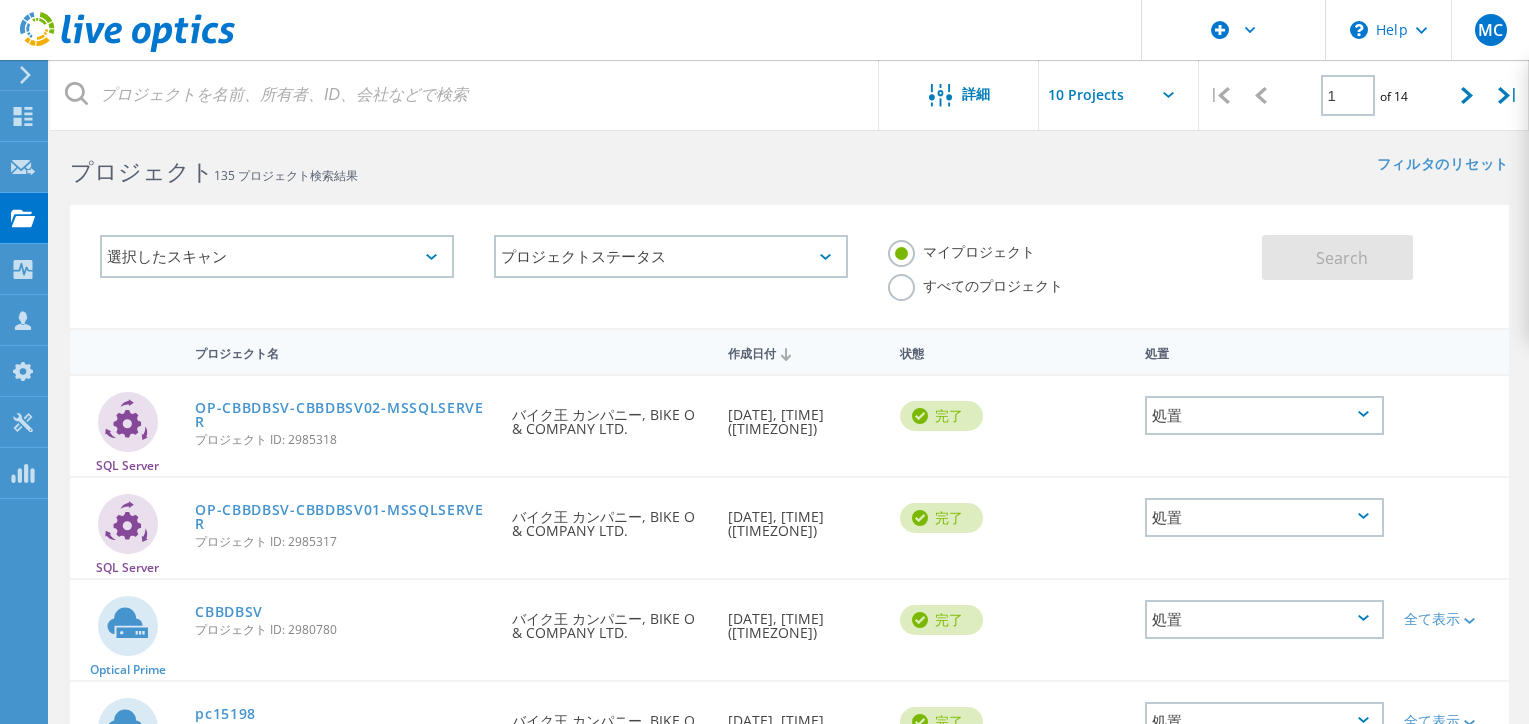 scroll, scrollTop: 0, scrollLeft: 0, axis: both 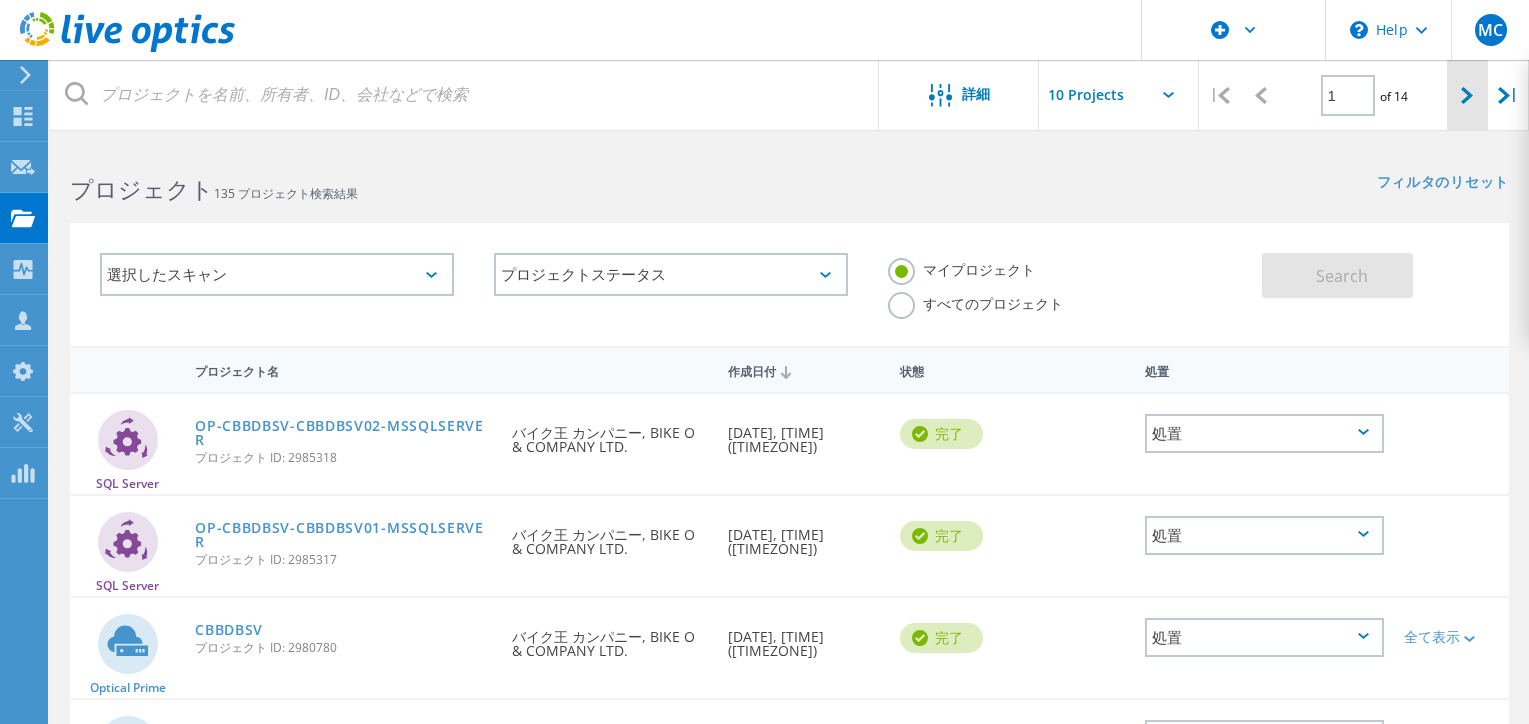 click 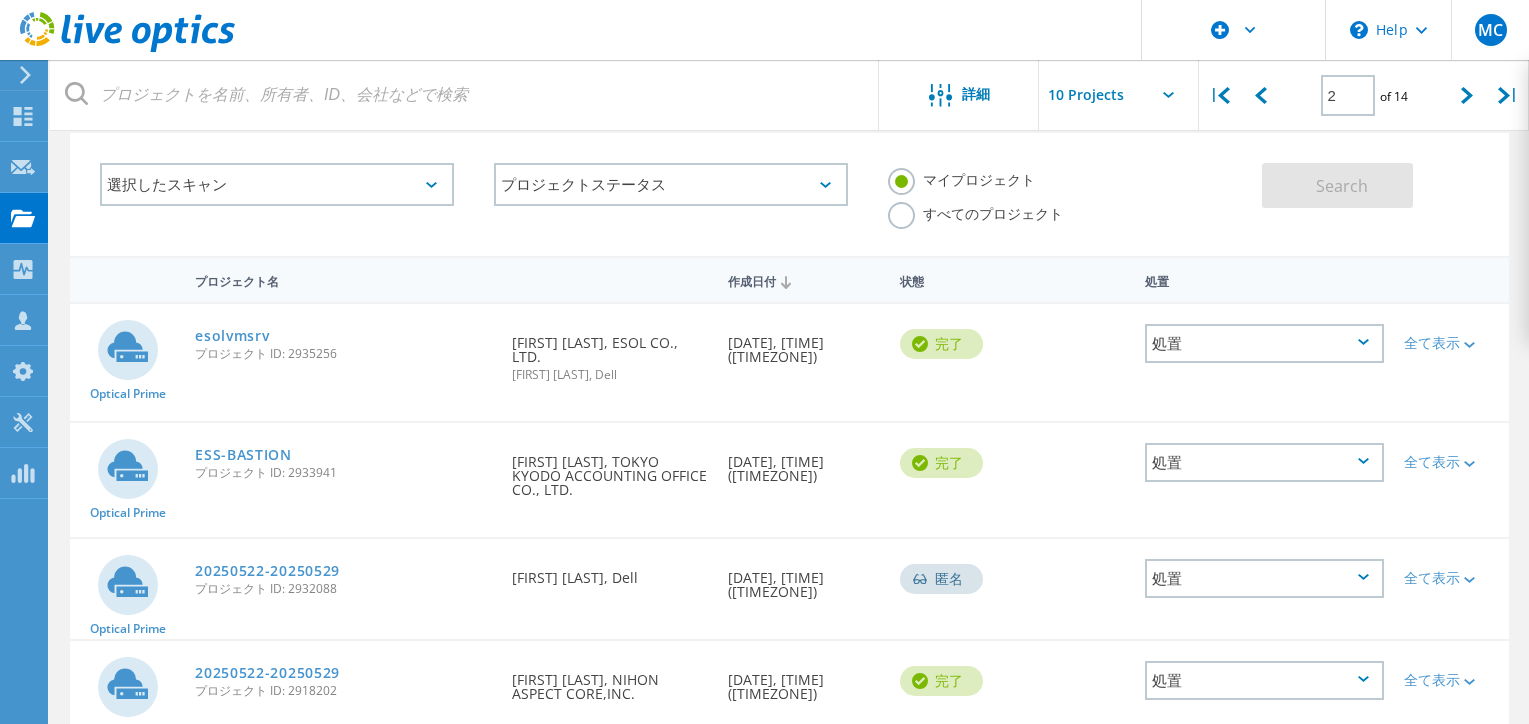 scroll, scrollTop: 91, scrollLeft: 0, axis: vertical 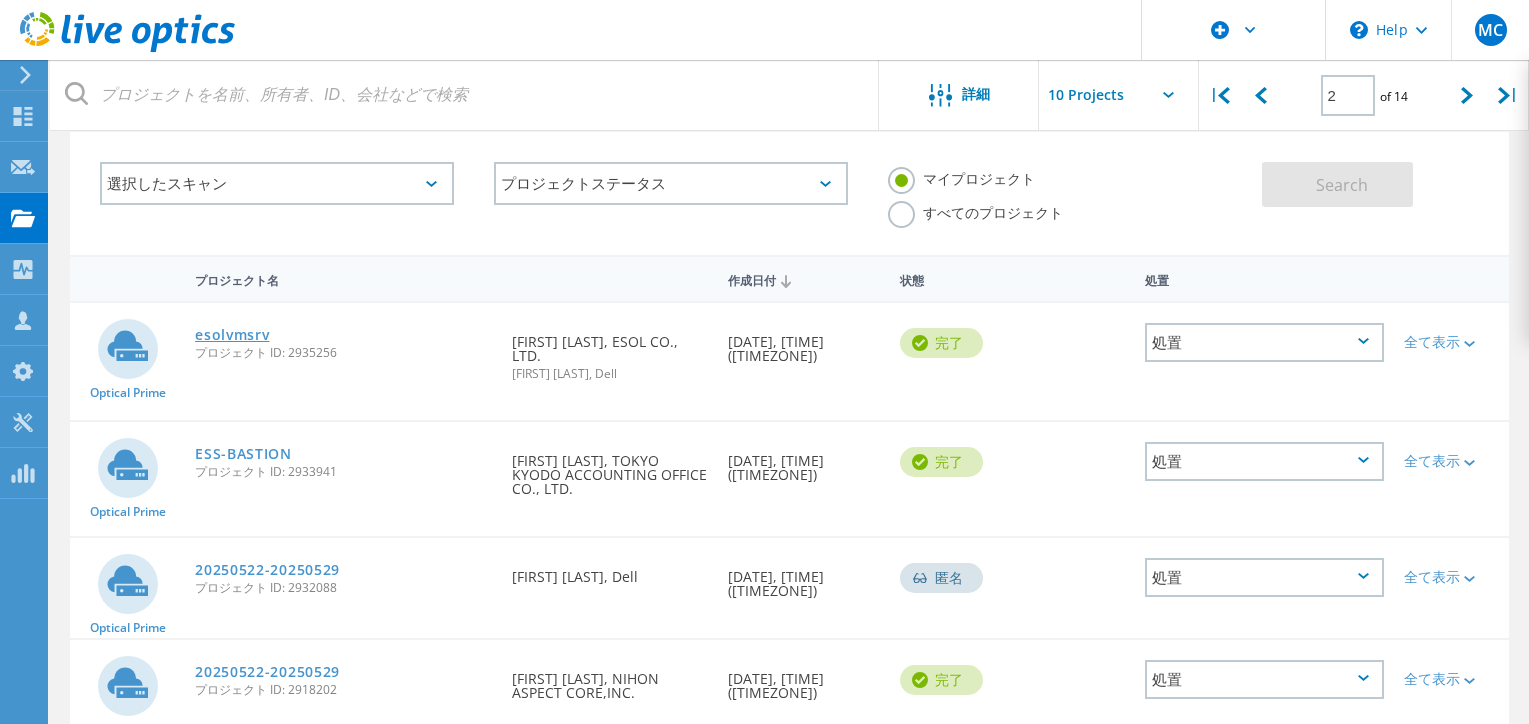 click on "esolvmsrv" 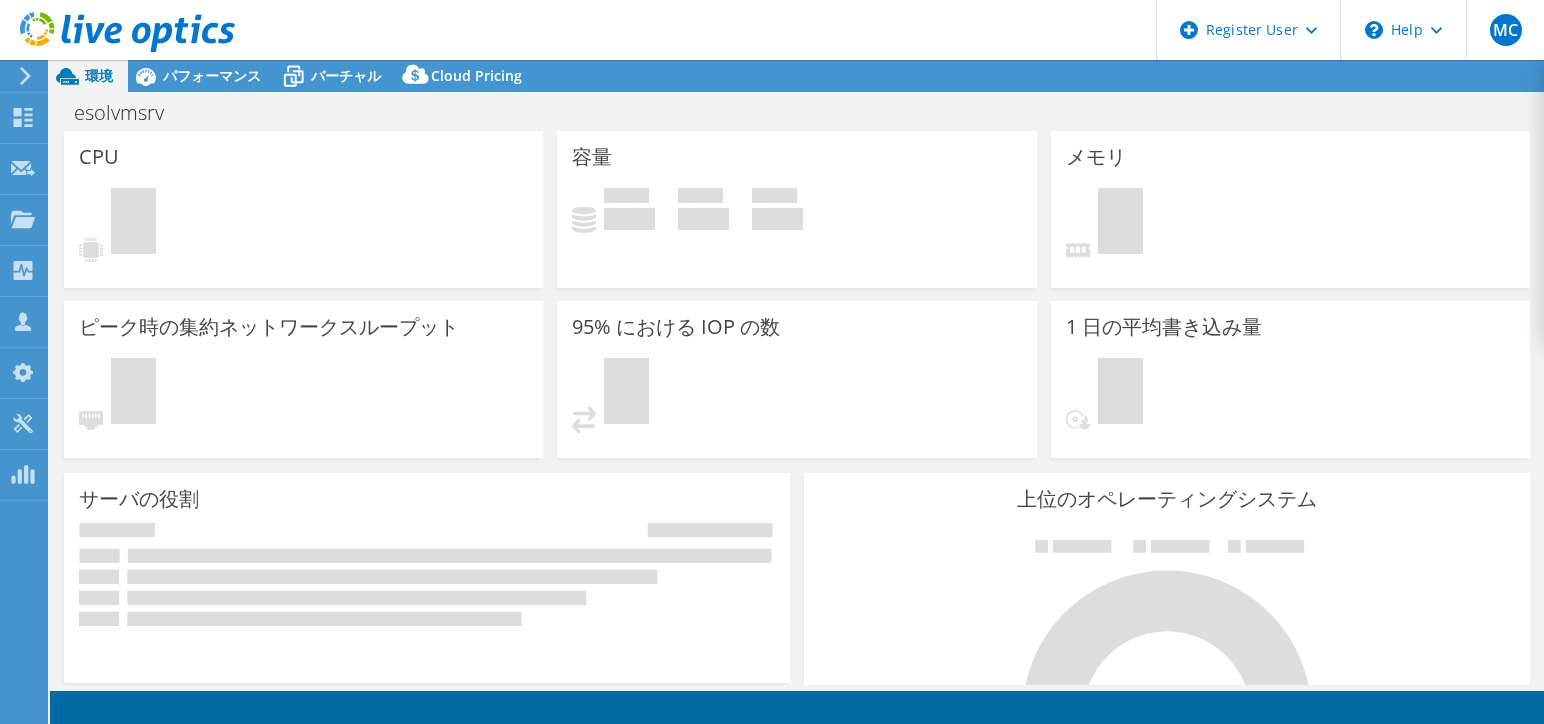 scroll, scrollTop: 0, scrollLeft: 0, axis: both 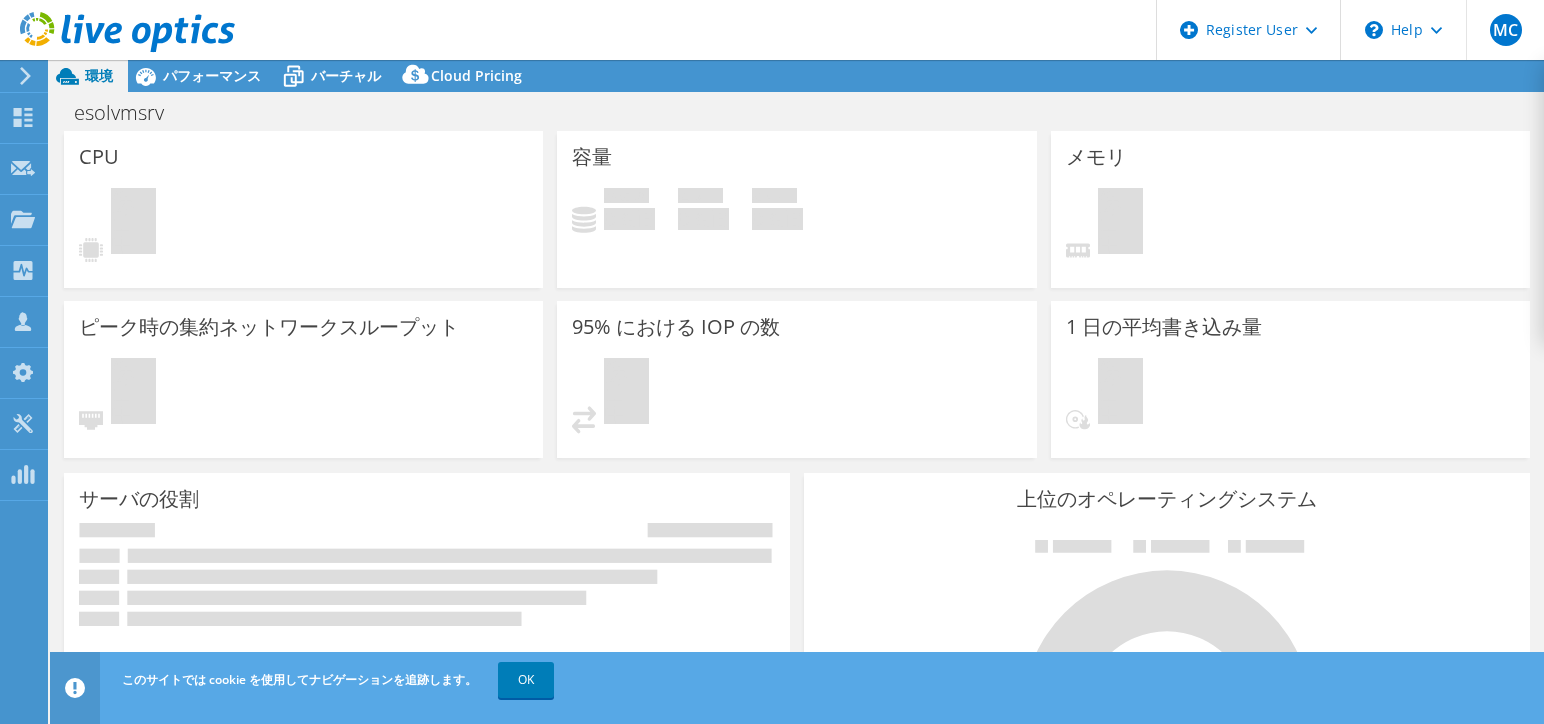 select on "USD" 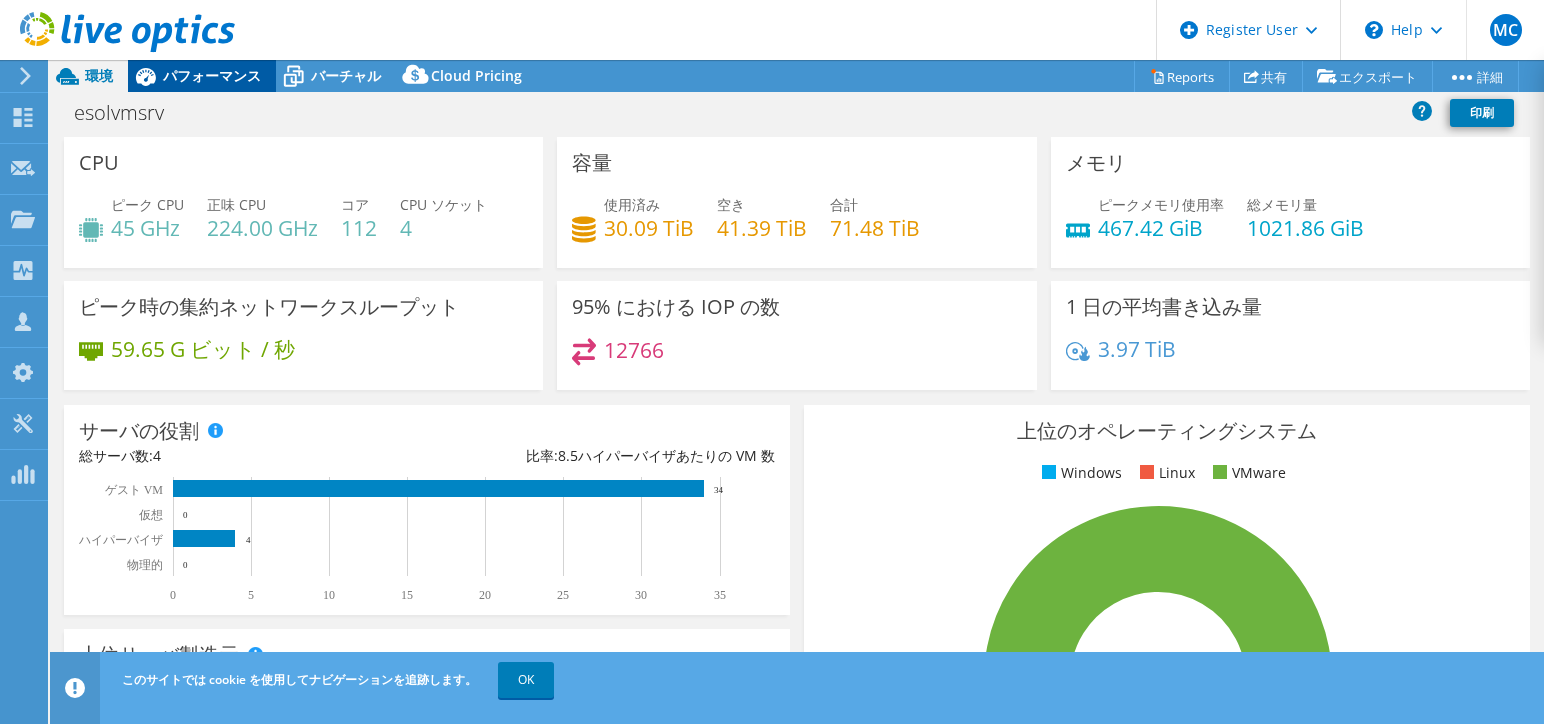 click on "パフォーマンス" at bounding box center (212, 75) 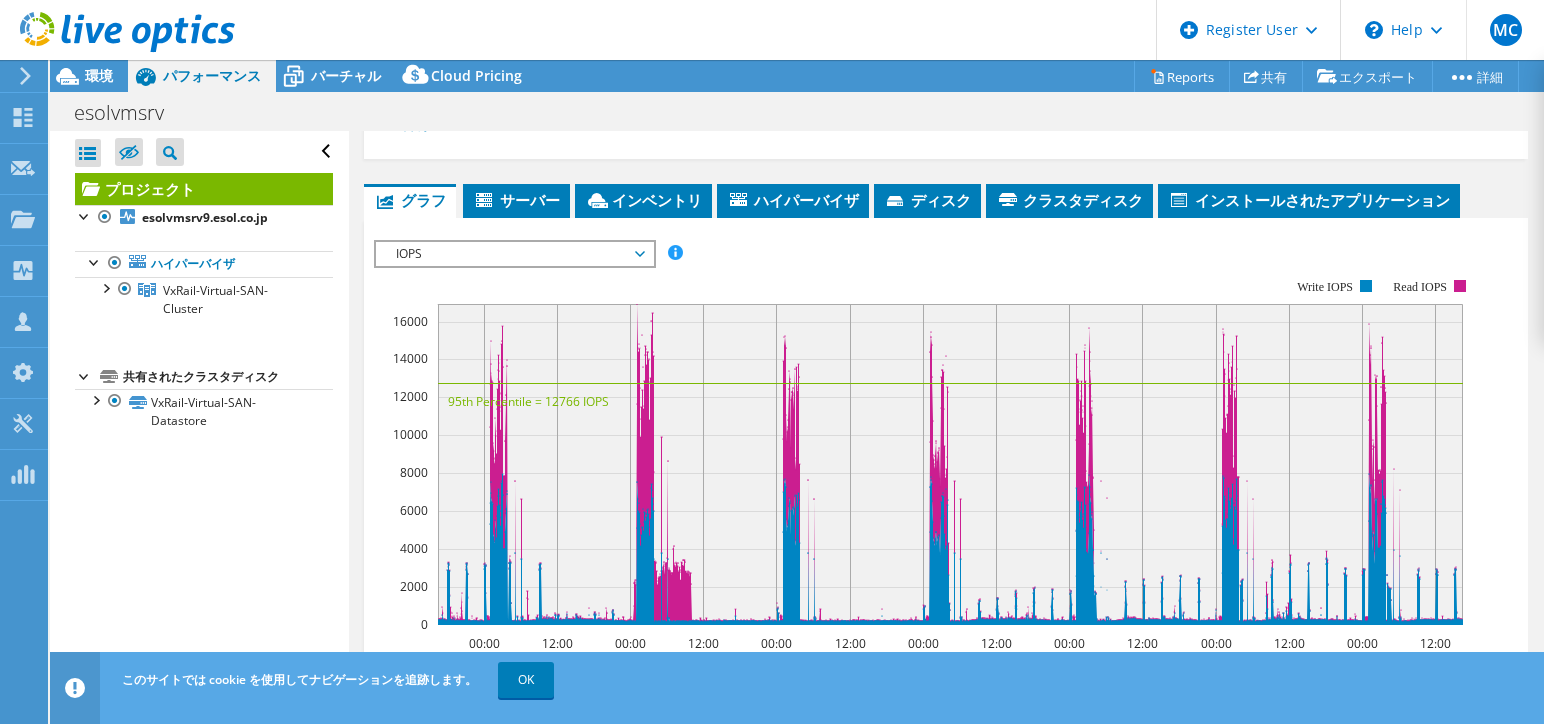scroll, scrollTop: 368, scrollLeft: 0, axis: vertical 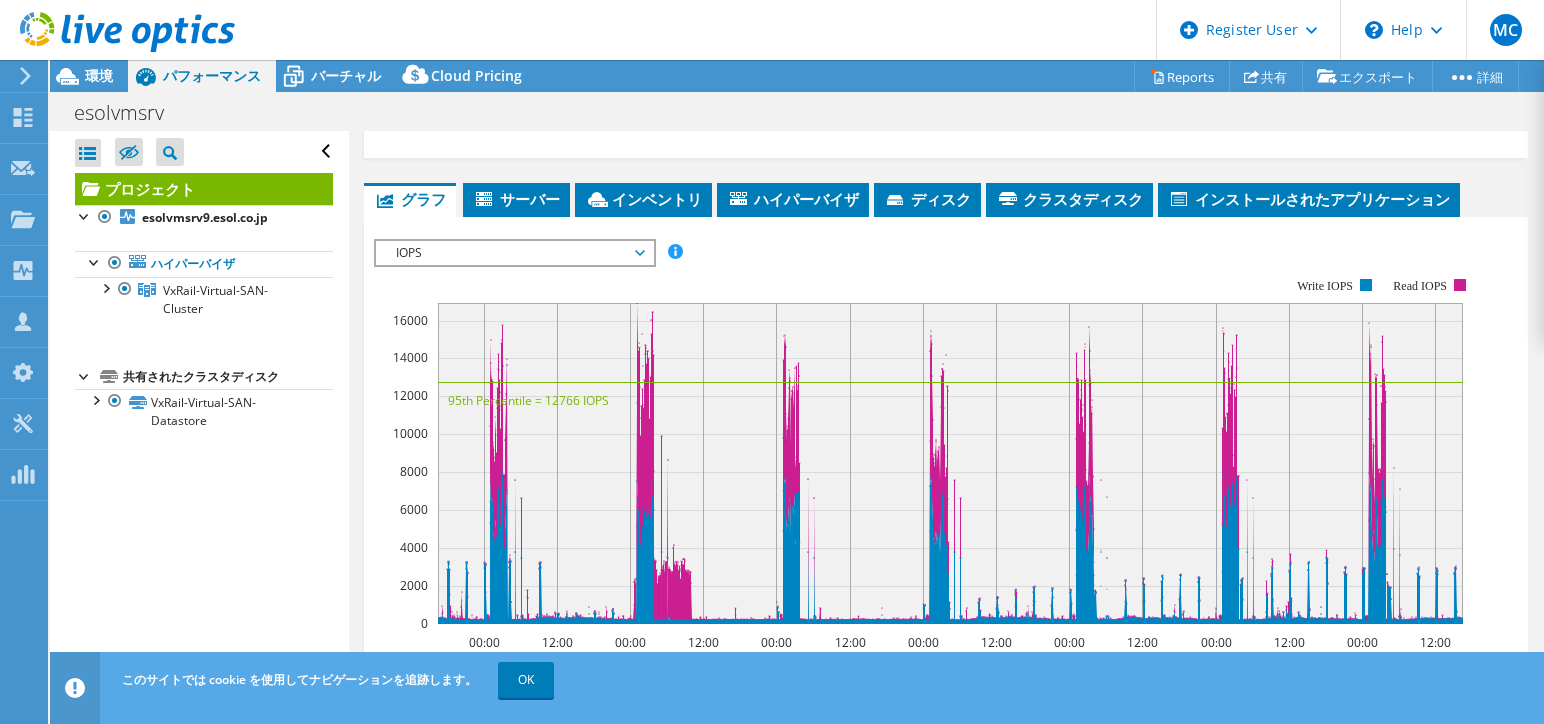 click on "IOPS" at bounding box center (514, 253) 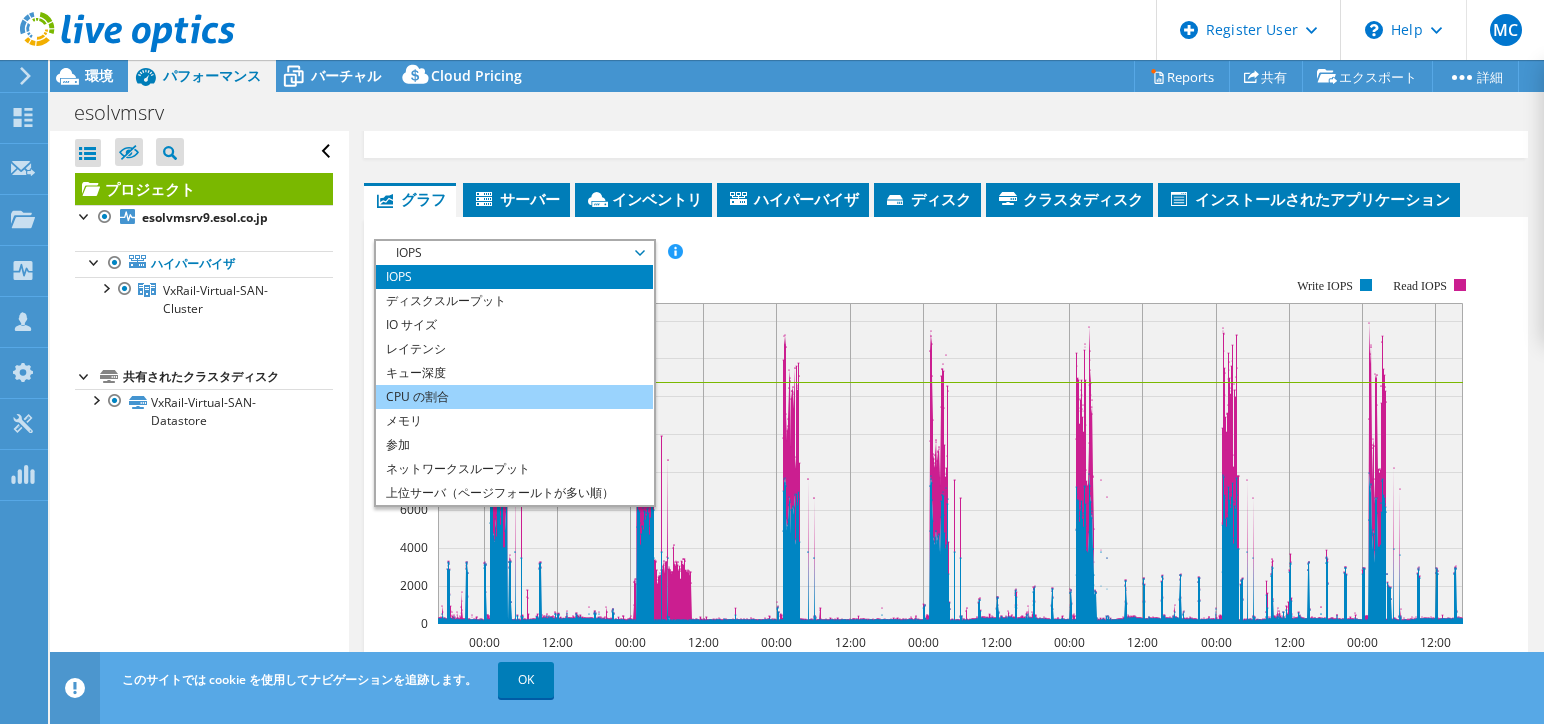 click on "CPU の割合" at bounding box center [514, 397] 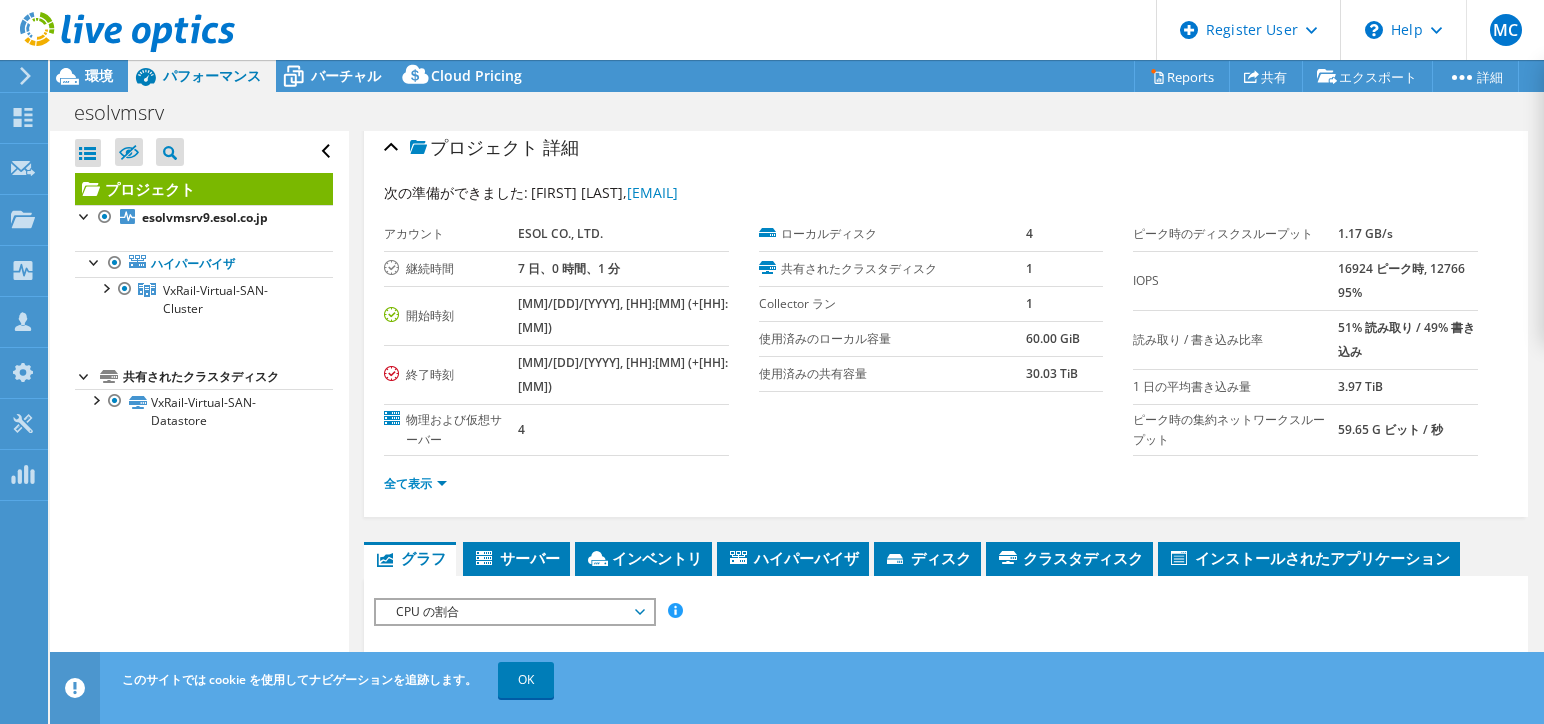 scroll, scrollTop: 8, scrollLeft: 0, axis: vertical 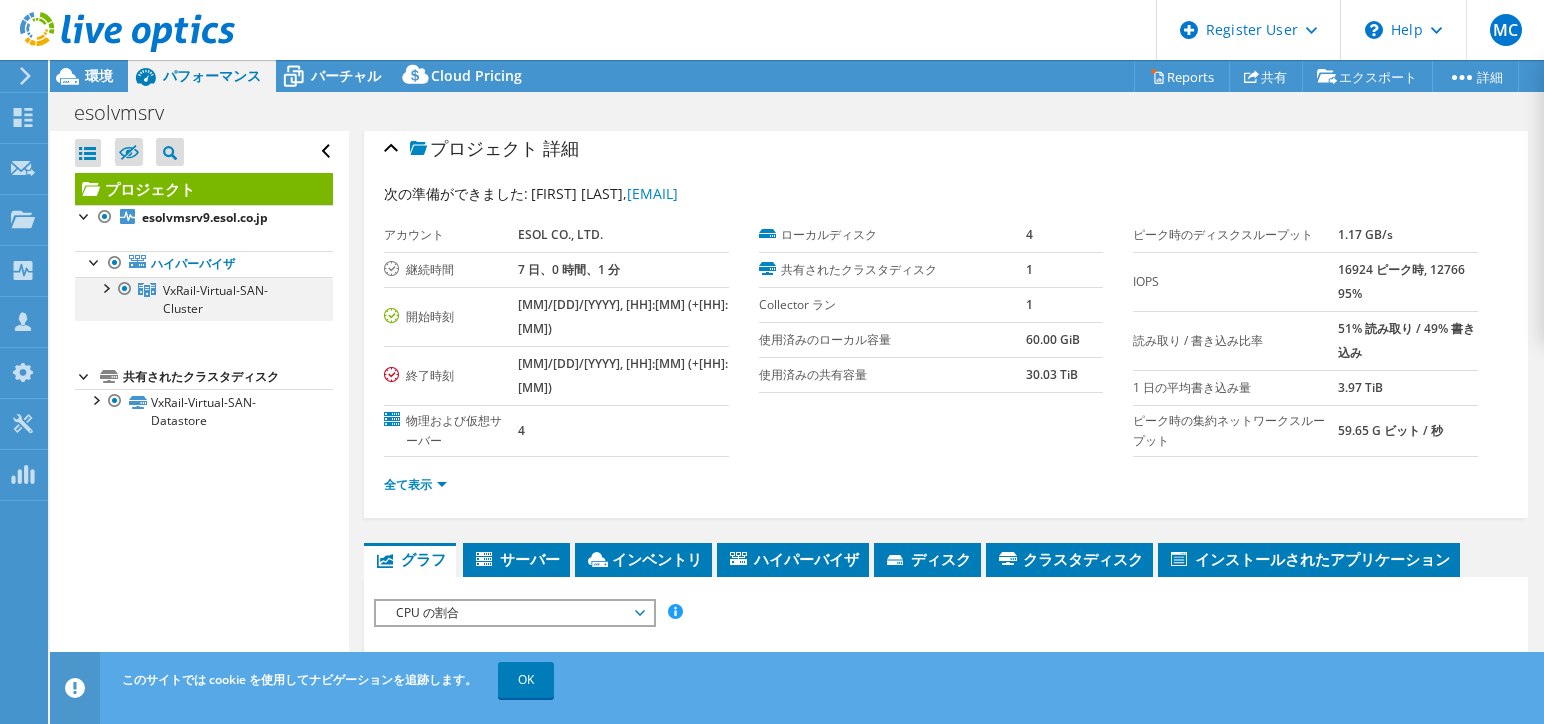 click at bounding box center (105, 287) 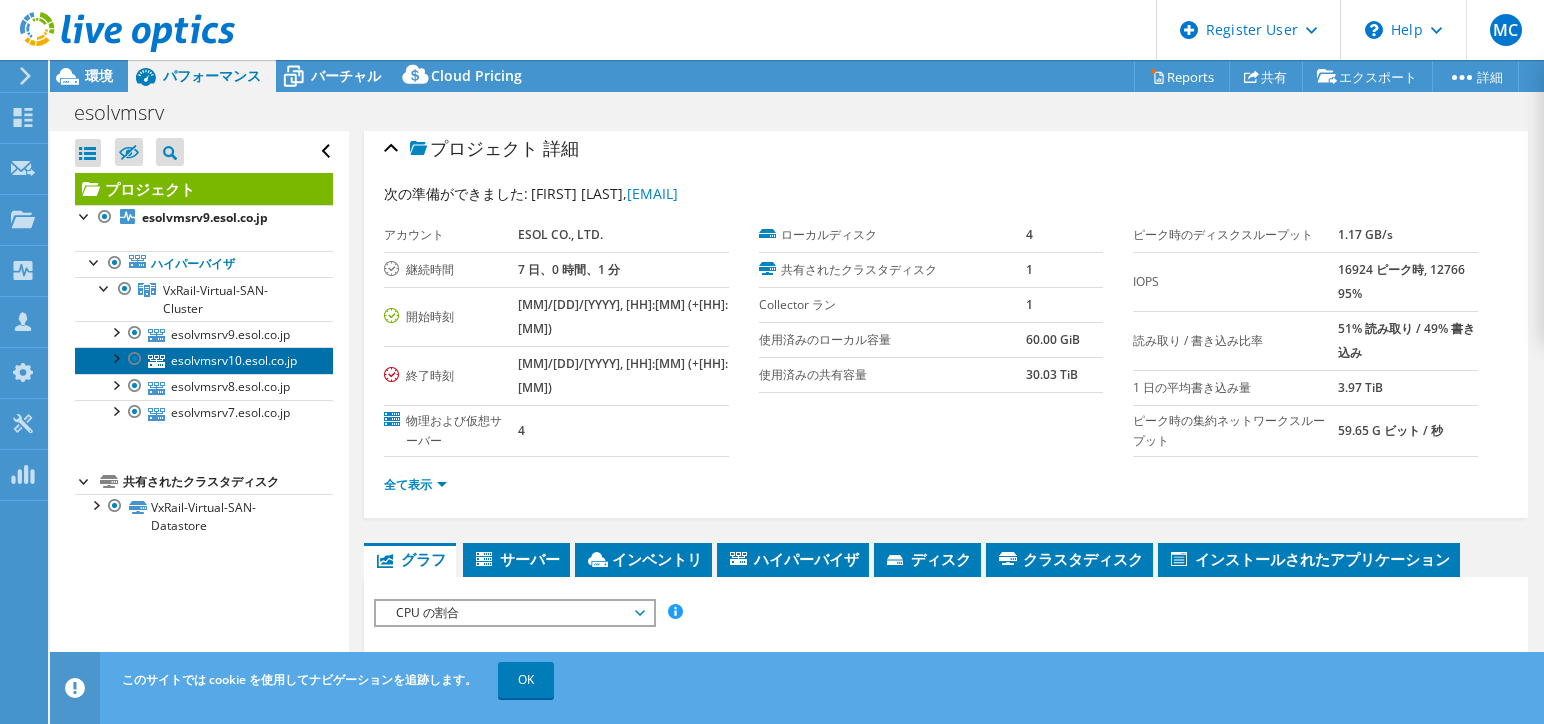 click on "esolvmsrv10.esol.co.jp" at bounding box center (204, 360) 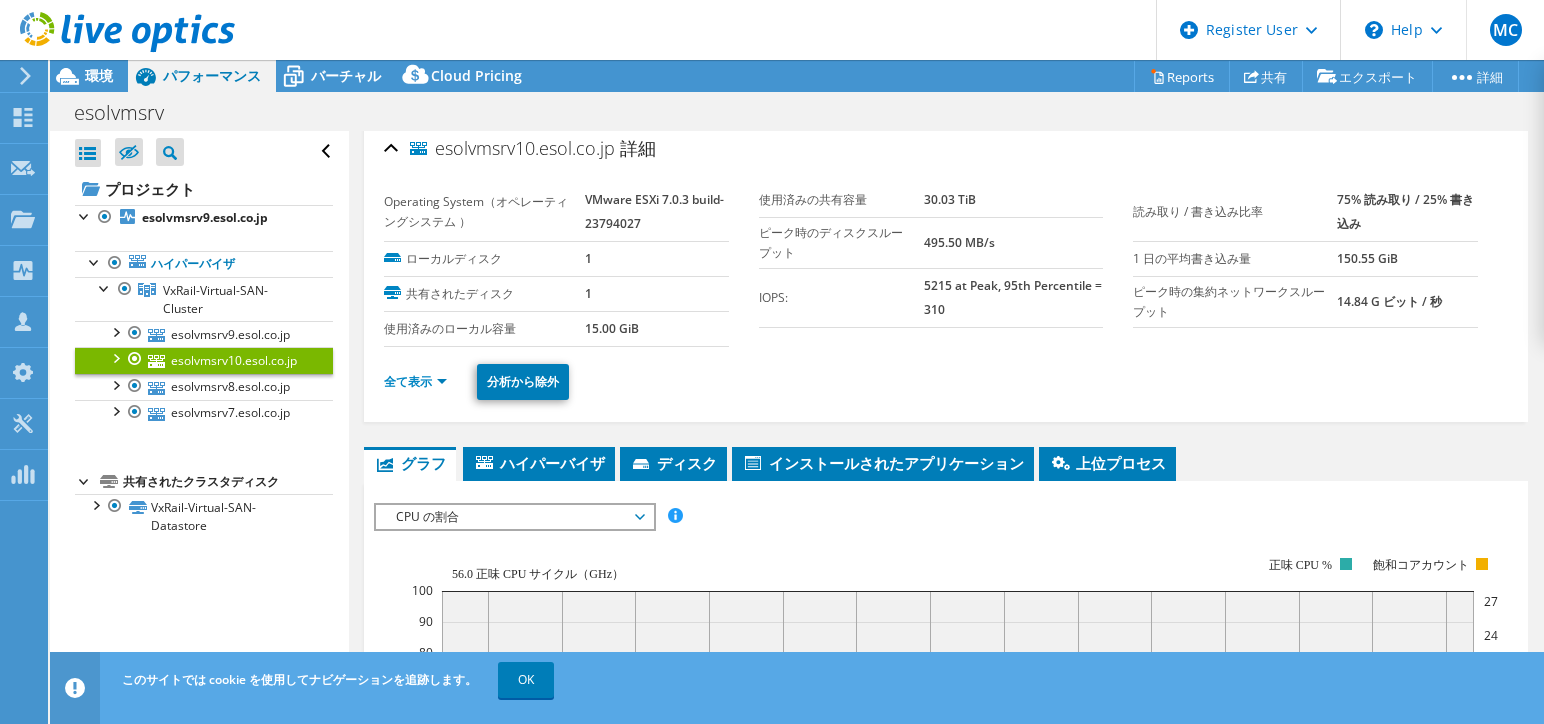 click on "全て表示" at bounding box center [421, 382] 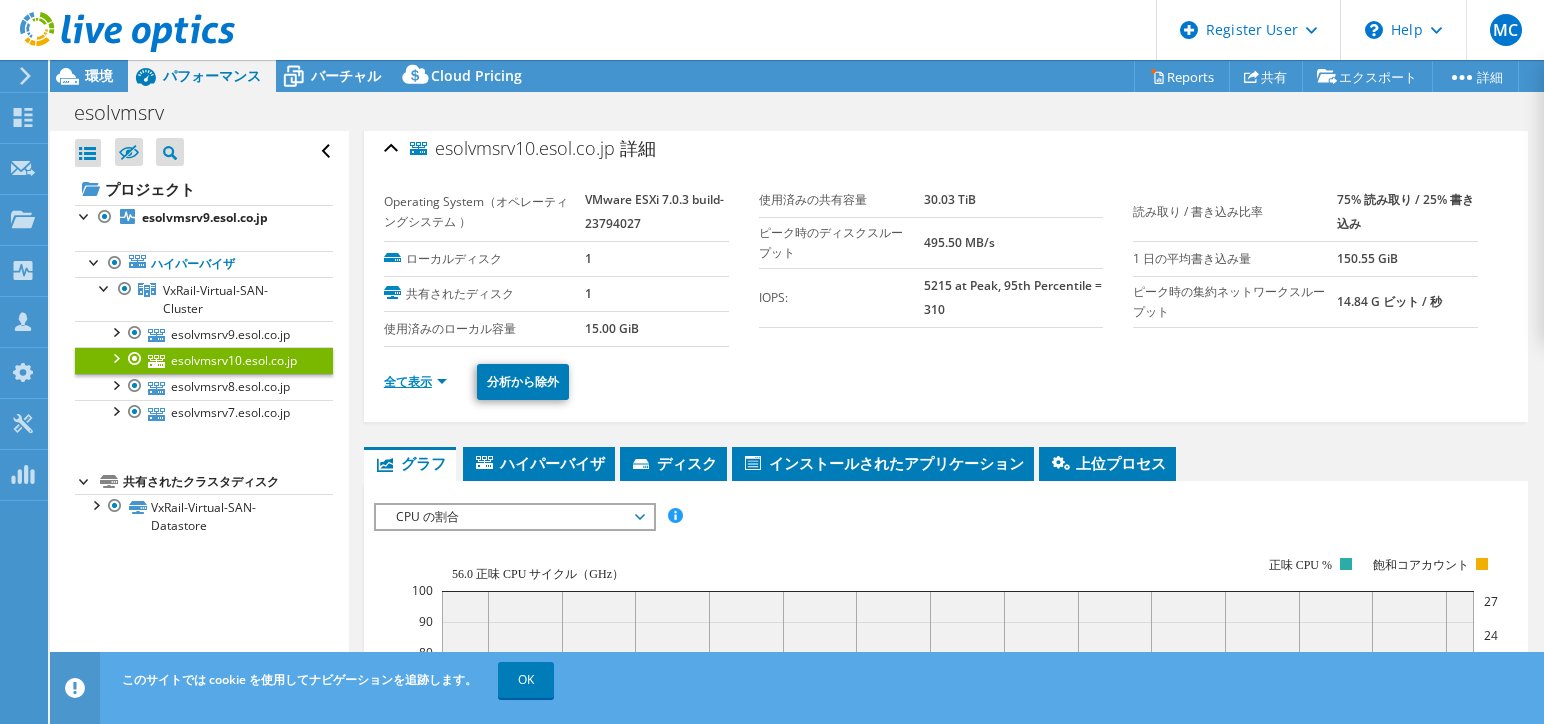 click on "全て表示" at bounding box center [415, 381] 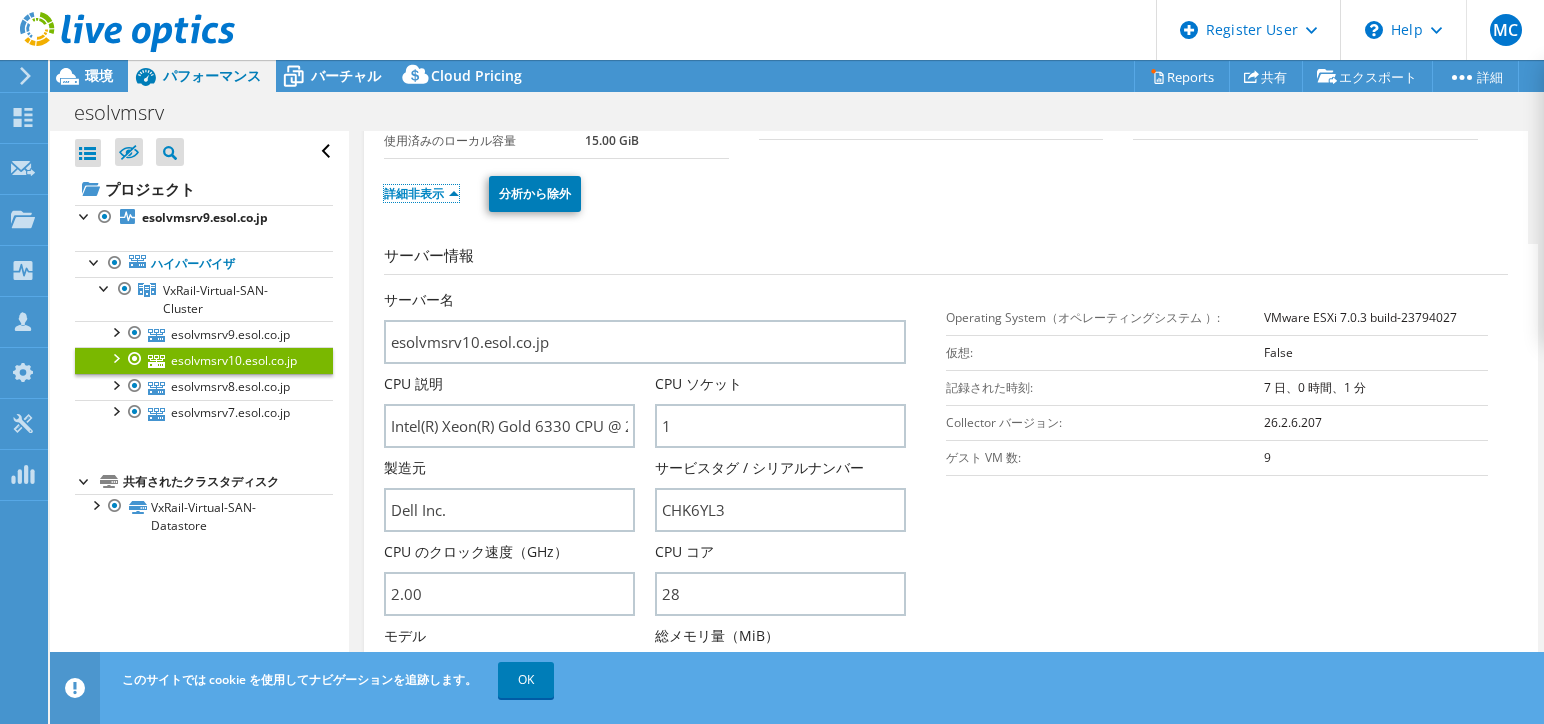 scroll, scrollTop: 195, scrollLeft: 0, axis: vertical 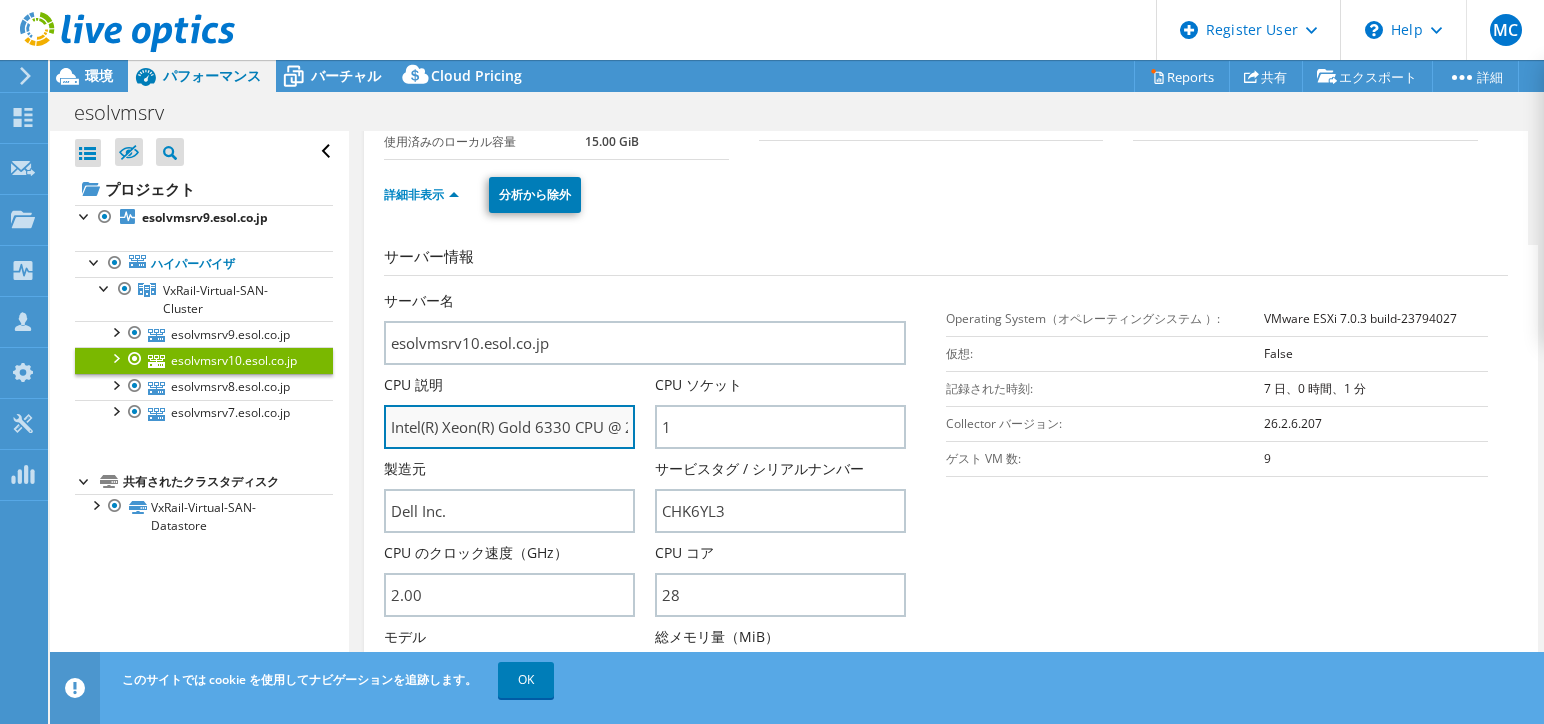click on "Intel(R) Xeon(R) Gold 6330 CPU @ 2.00GHz 2.00 GHz" at bounding box center (509, 427) 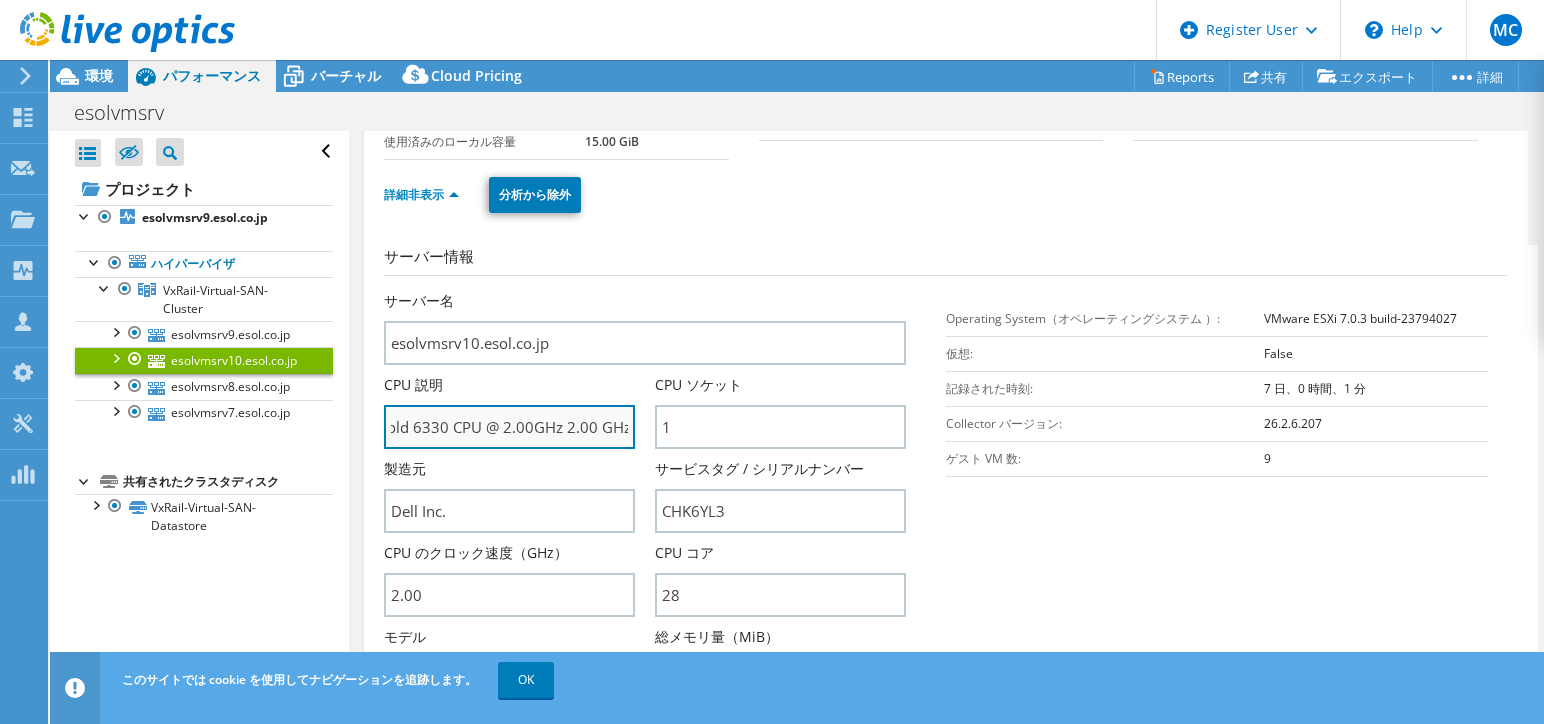 scroll, scrollTop: 0, scrollLeft: 128, axis: horizontal 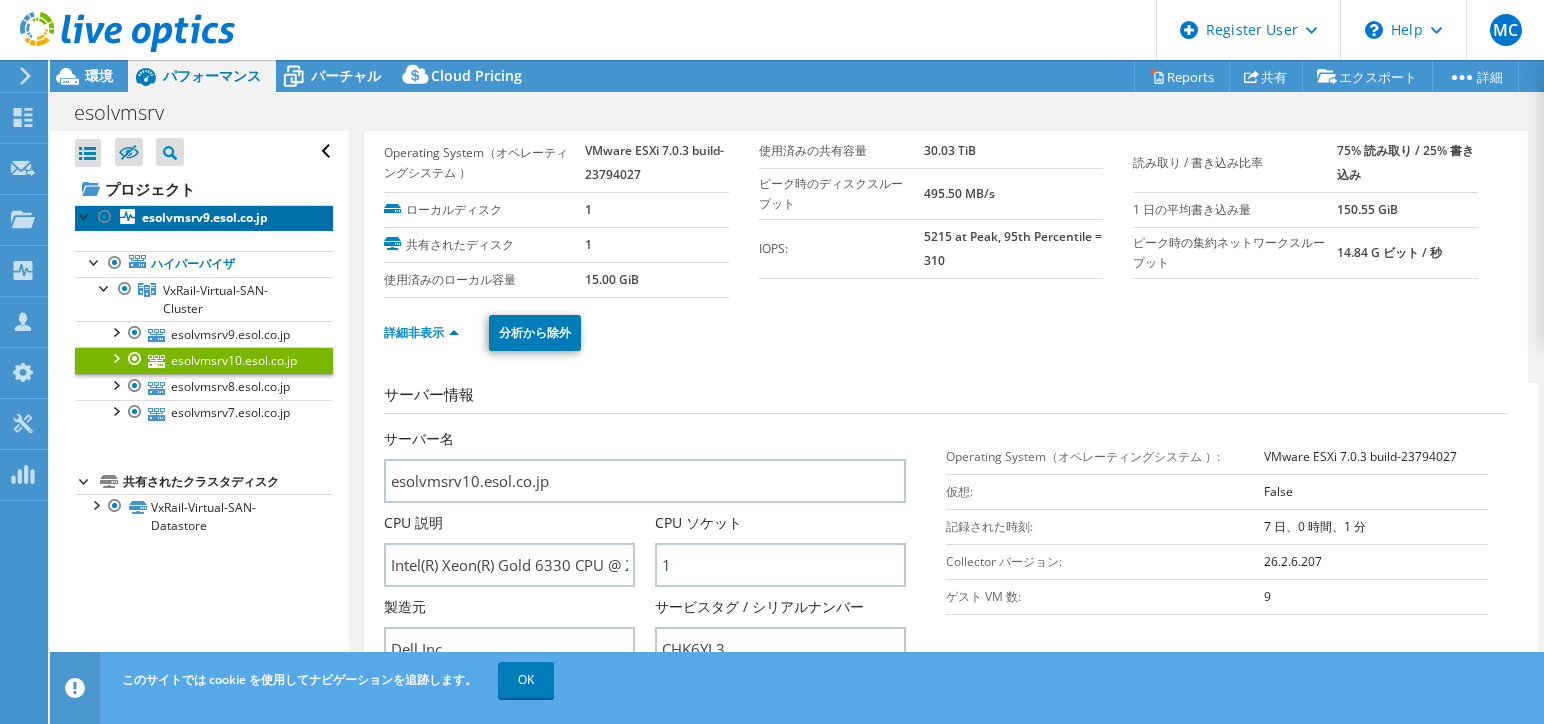 click on "esolvmsrv9.esol.co.jp" at bounding box center (205, 217) 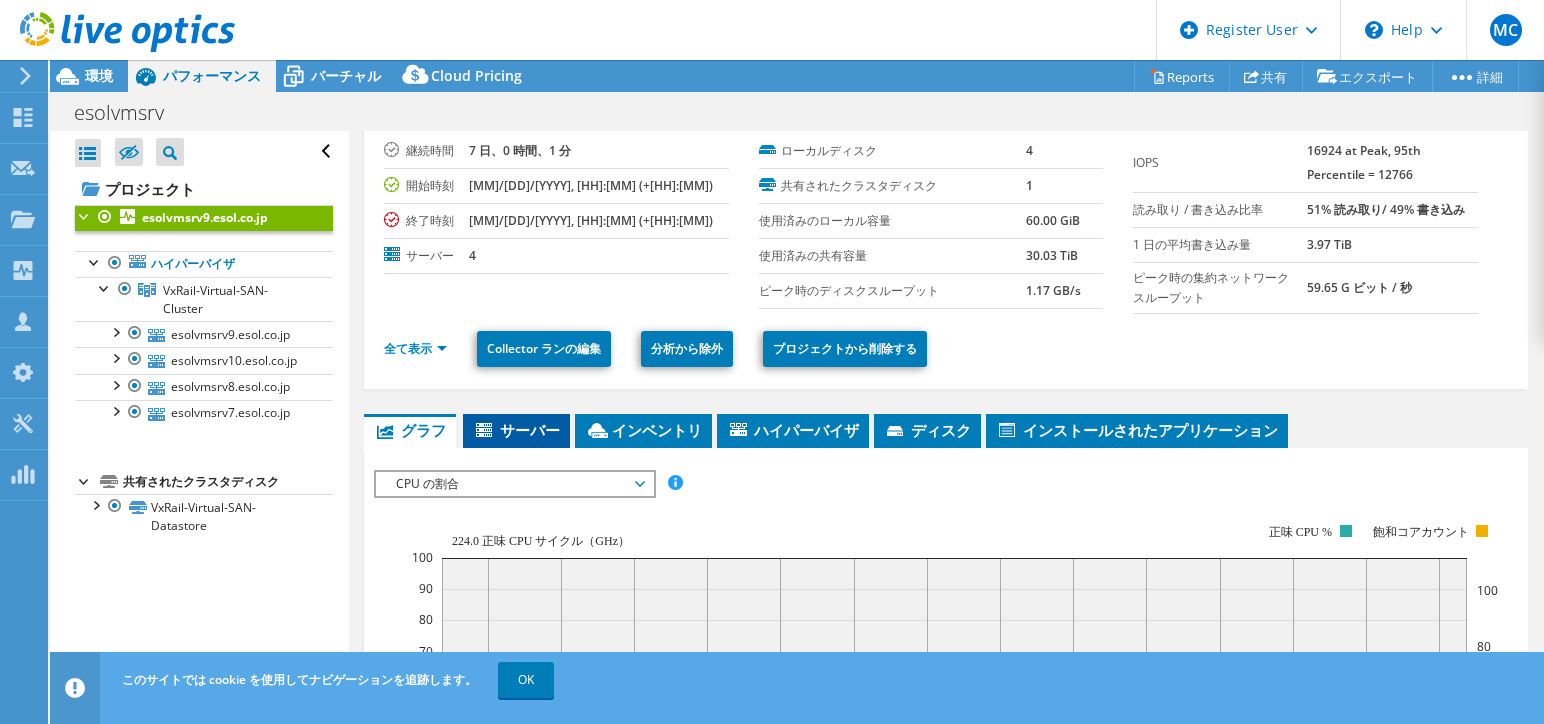 click on "サーバー" at bounding box center [516, 430] 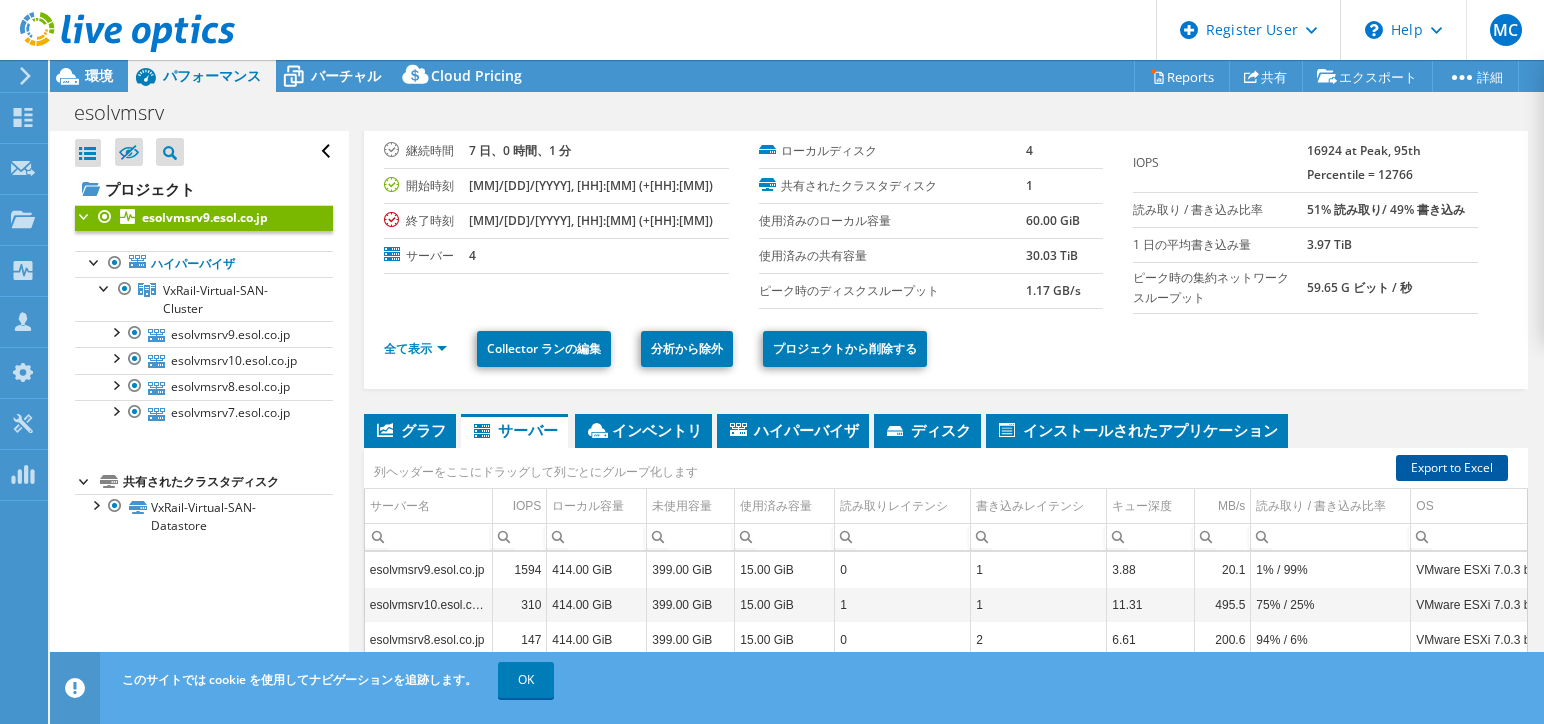 click on "Export to Excel" at bounding box center (1452, 468) 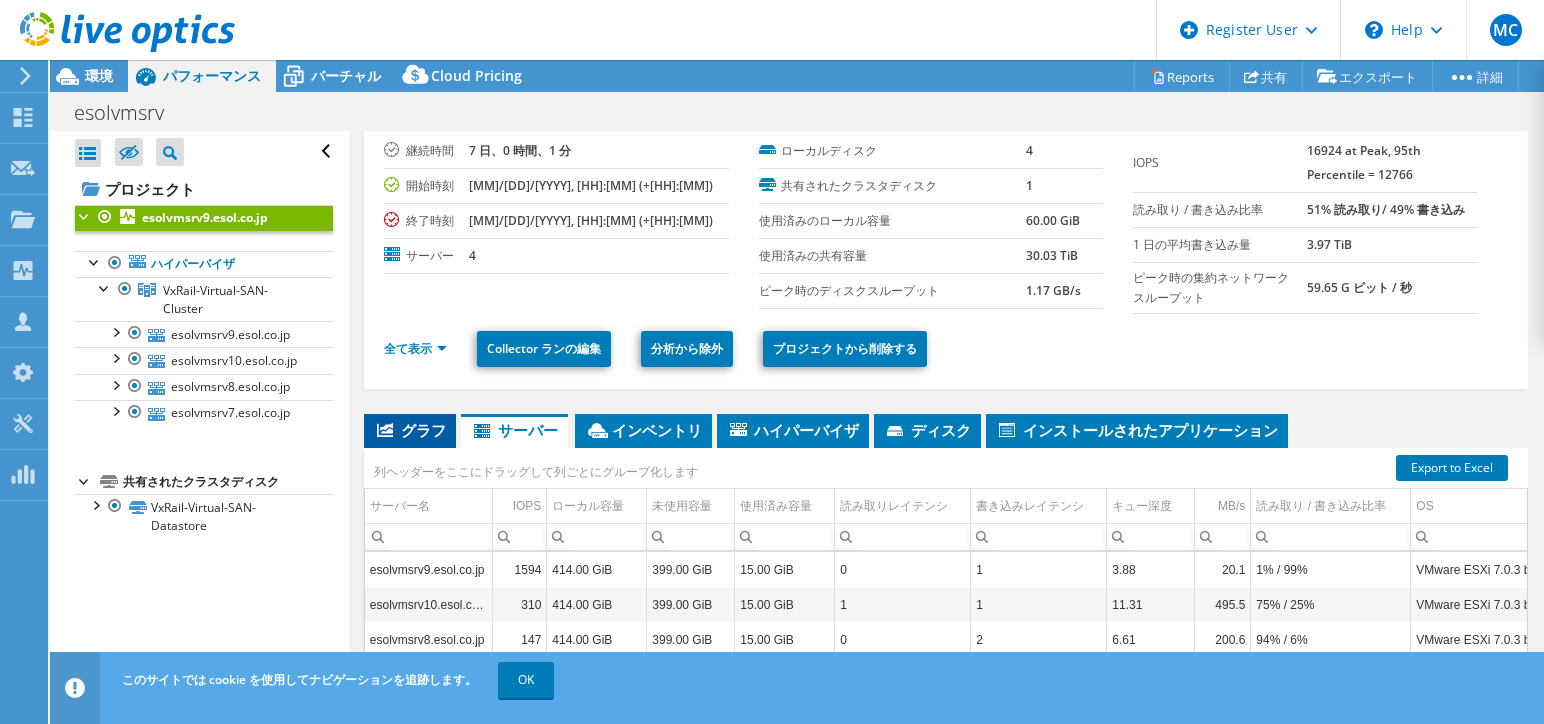 click on "グラフ" at bounding box center [410, 431] 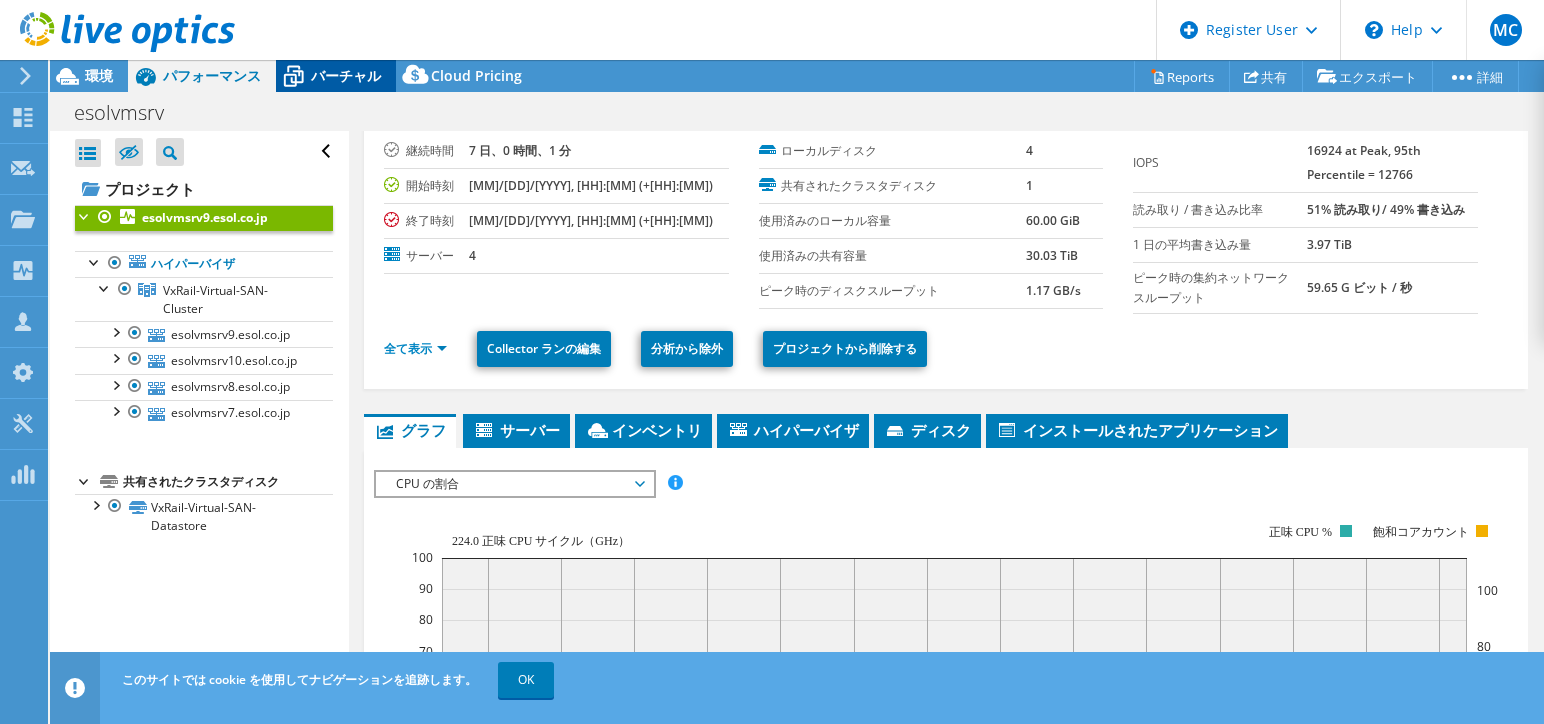 click on "バーチャル" at bounding box center (346, 75) 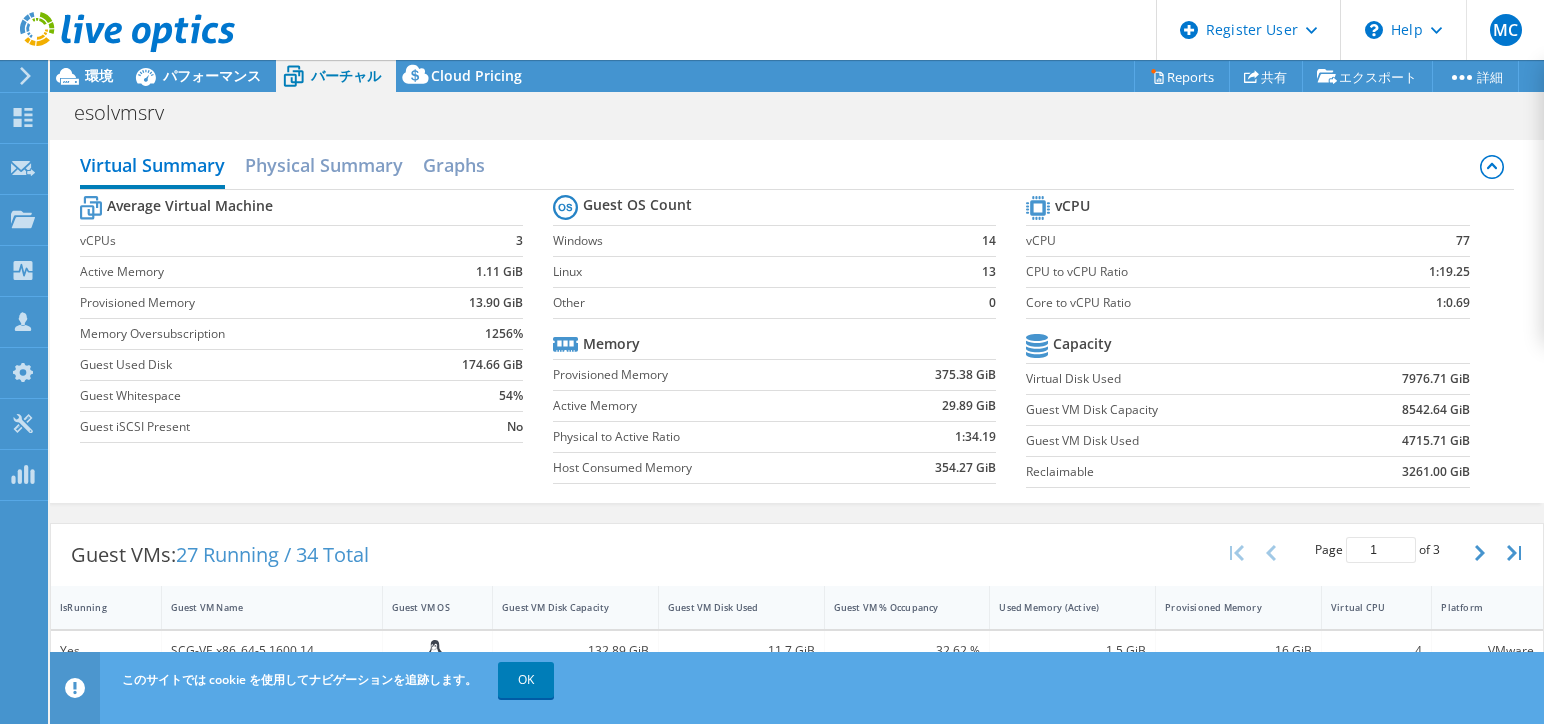 scroll, scrollTop: 0, scrollLeft: 0, axis: both 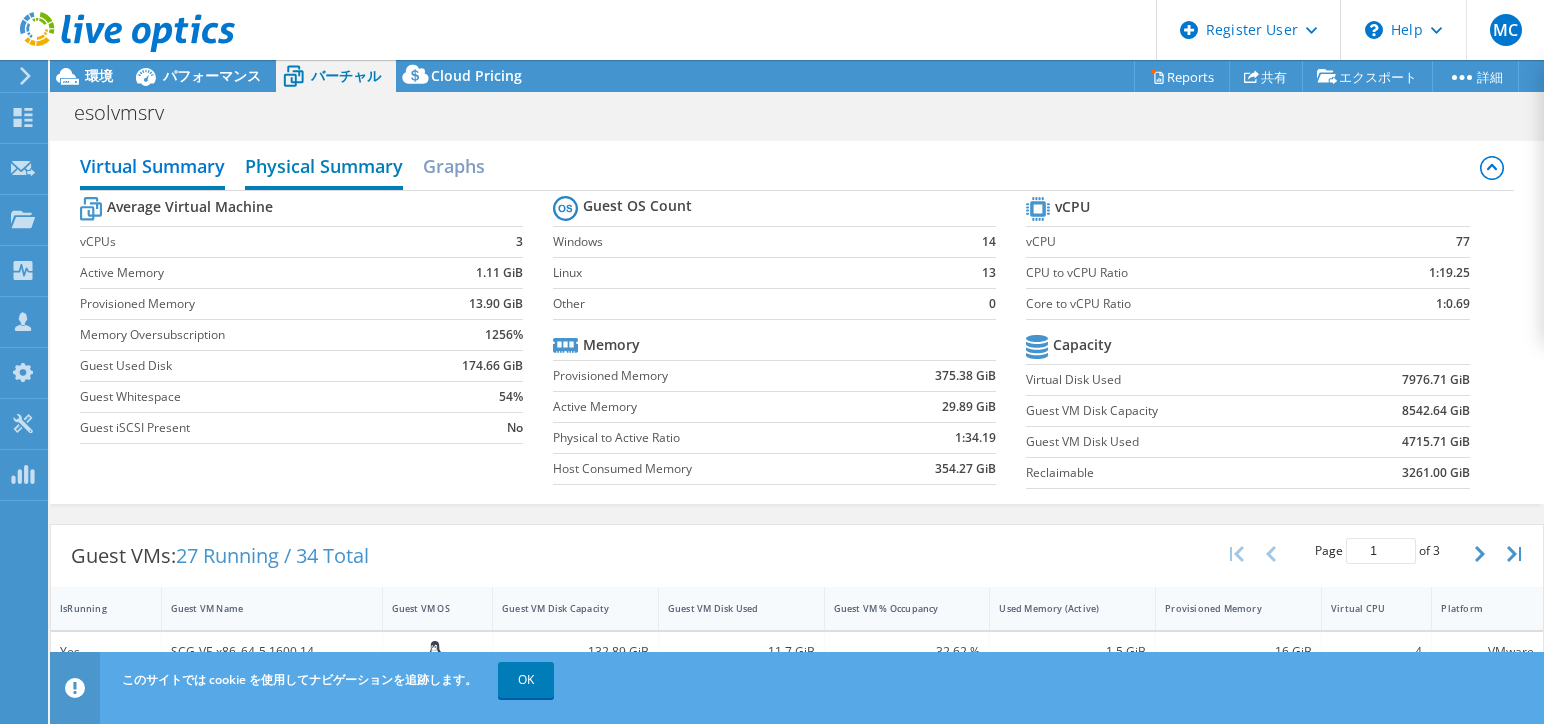 click on "Physical Summary" at bounding box center (324, 168) 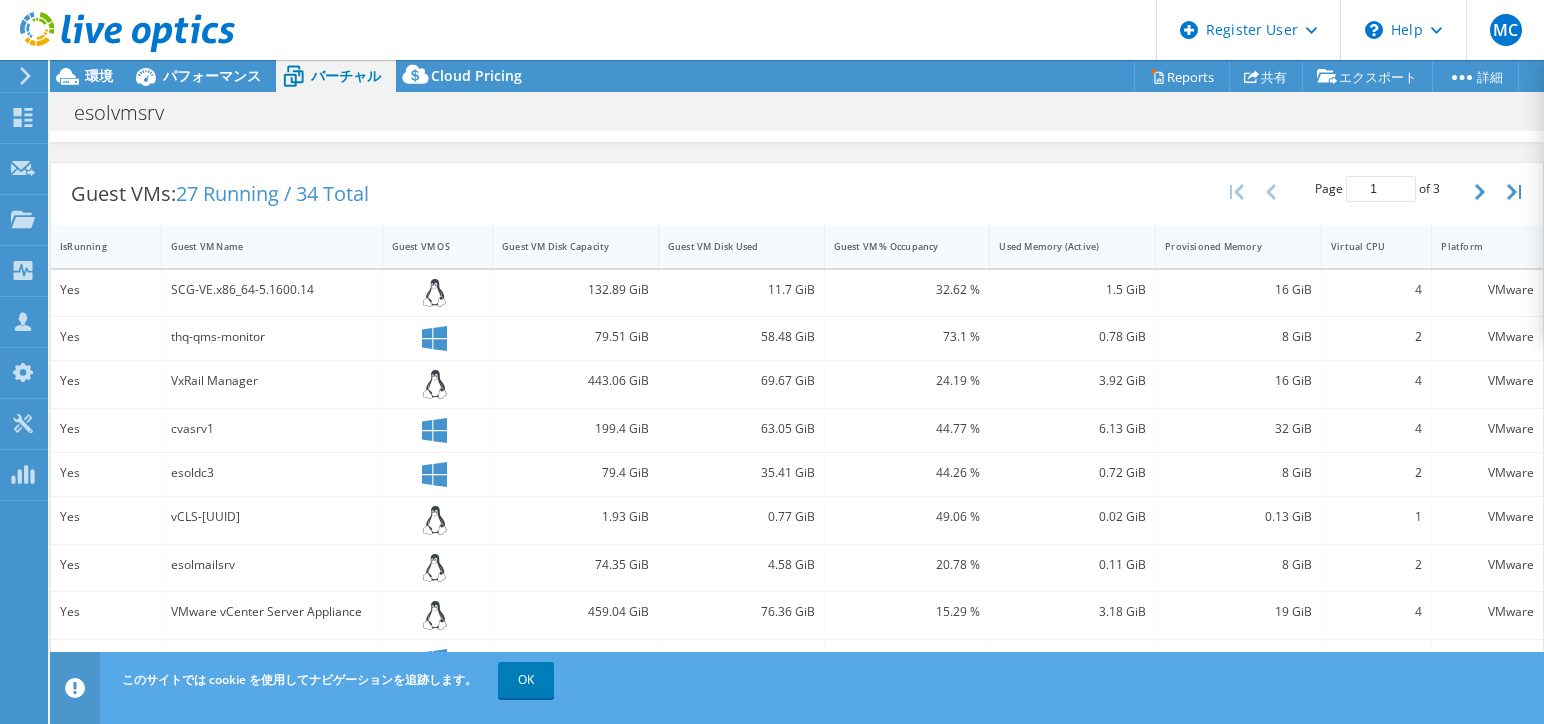 scroll, scrollTop: 0, scrollLeft: 0, axis: both 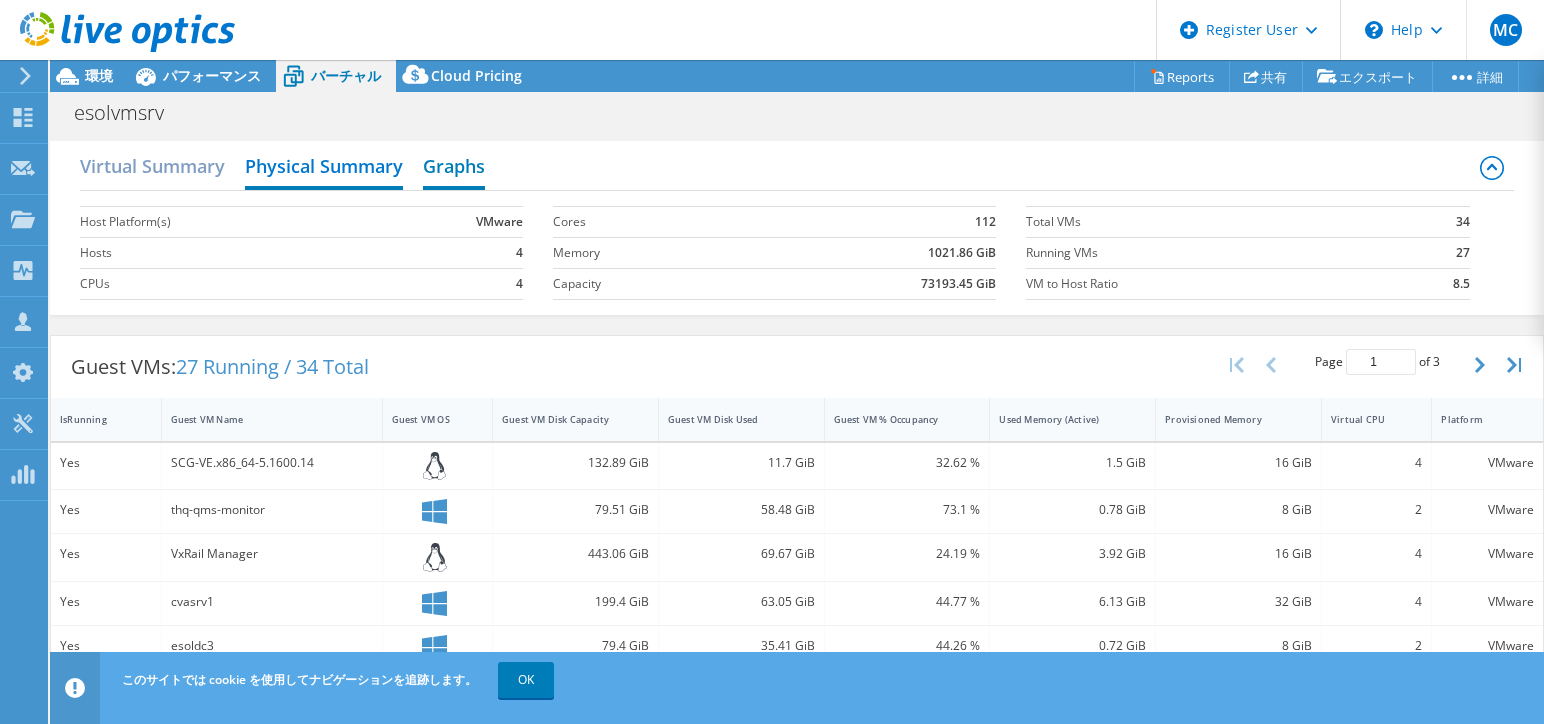 click on "Graphs" at bounding box center (454, 168) 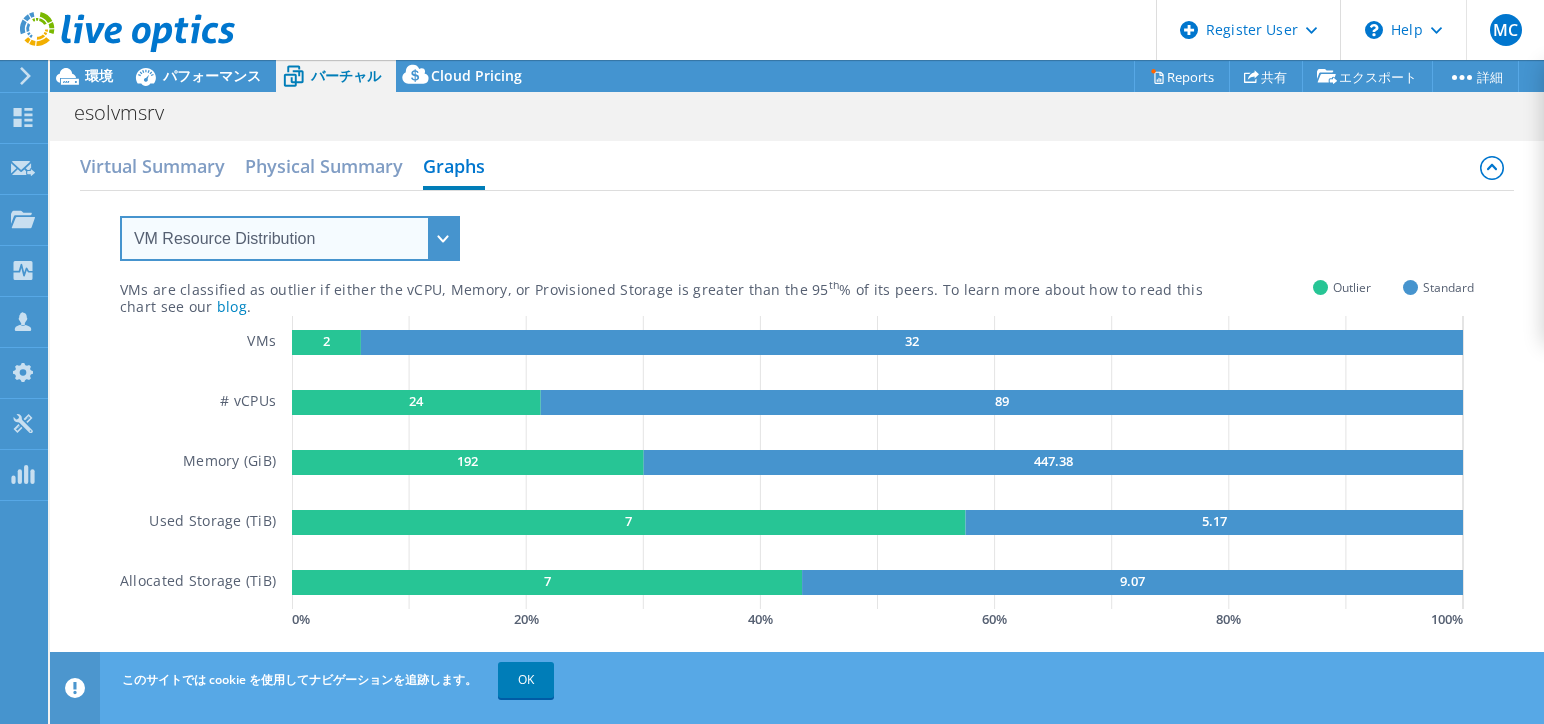 click on "VM Resource Distribution Provisioning Contrast Over Provisioning" at bounding box center (290, 238) 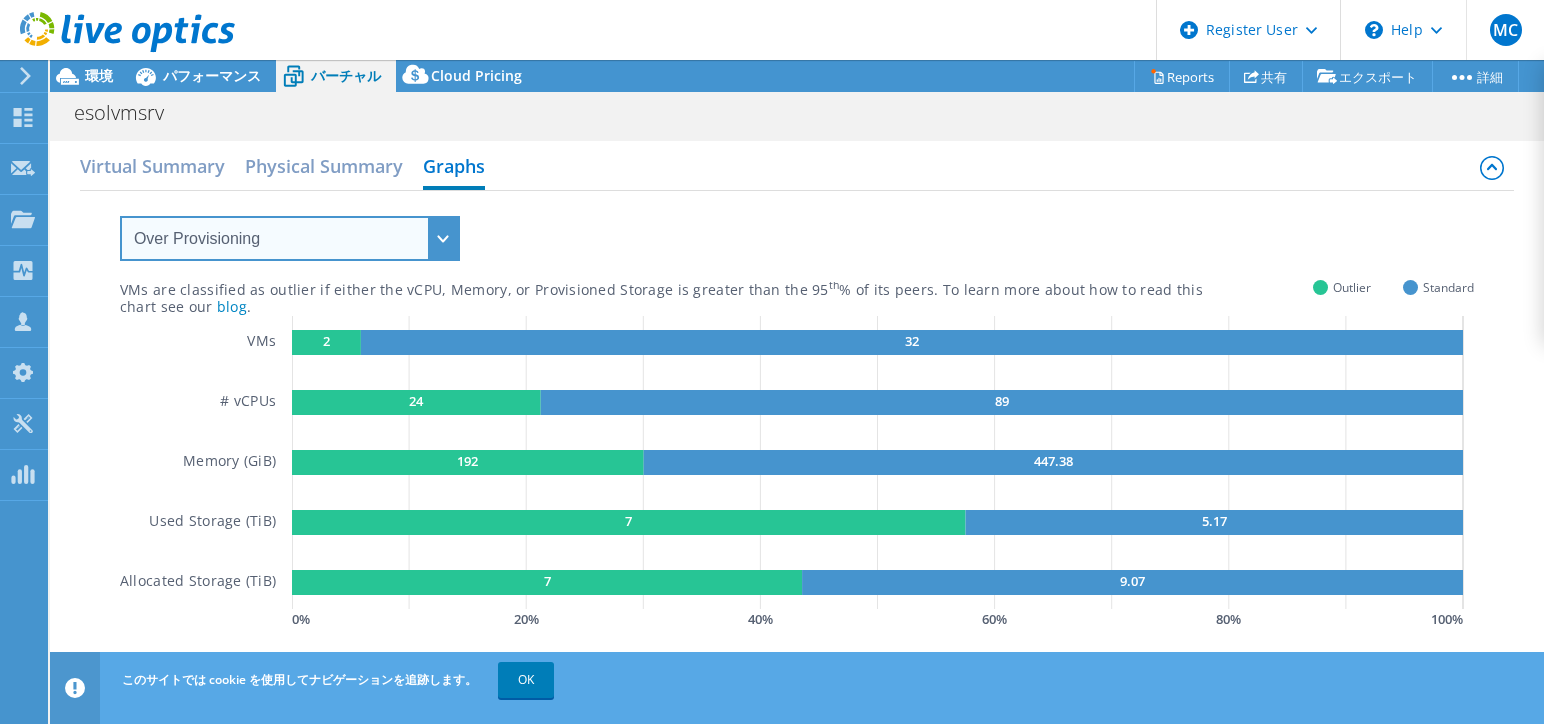 click on "VM Resource Distribution Provisioning Contrast Over Provisioning" at bounding box center [290, 238] 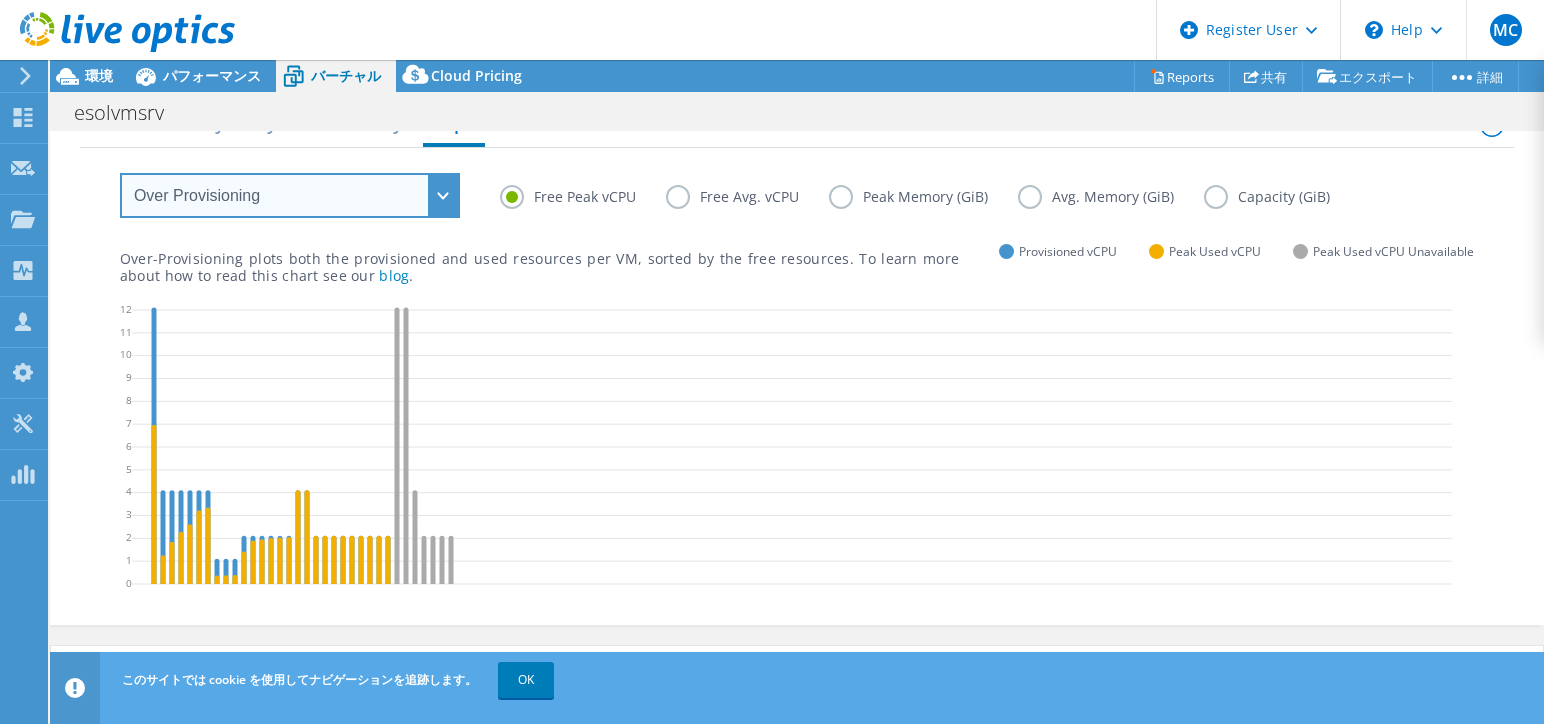 scroll, scrollTop: 46, scrollLeft: 0, axis: vertical 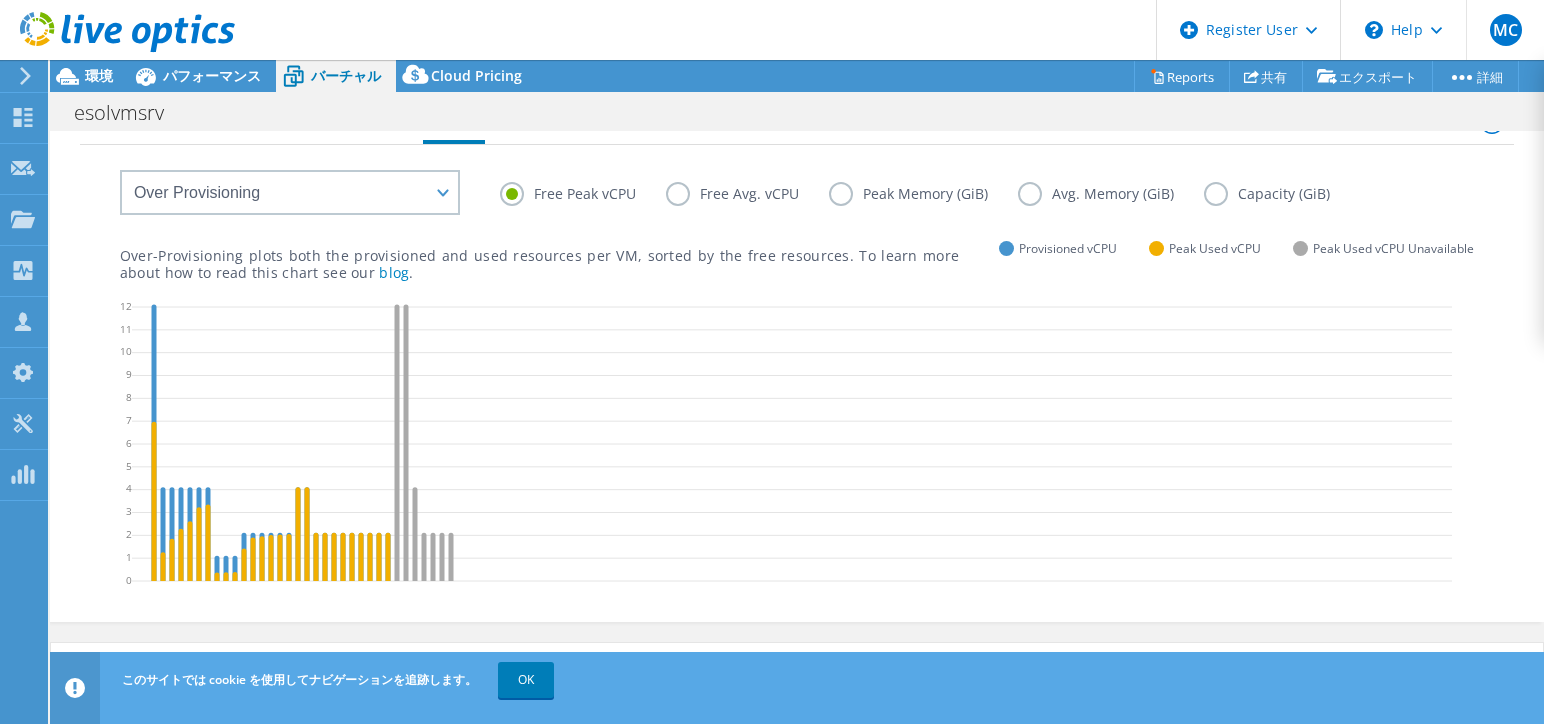 click on "Free Avg. vCPU" at bounding box center (747, 194) 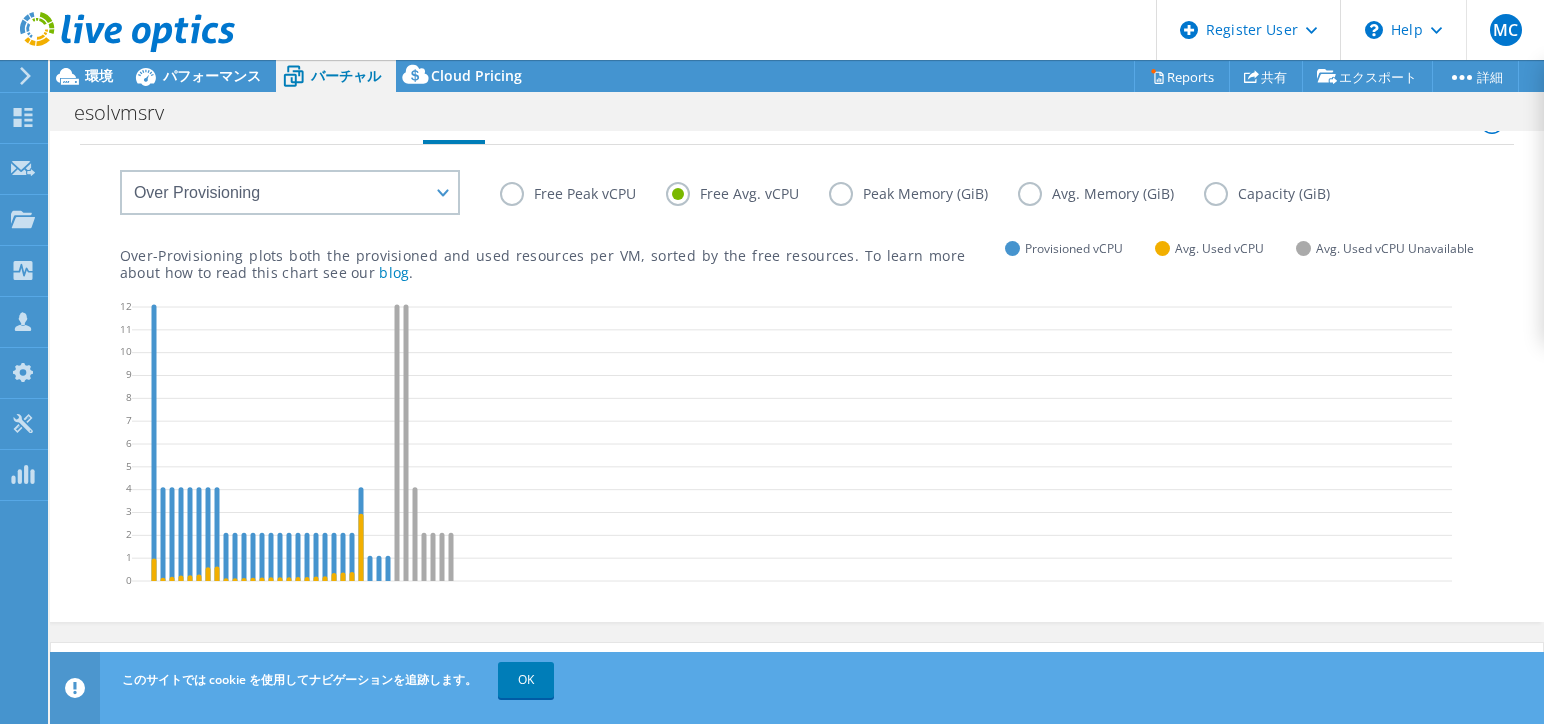 click on "Peak Memory (GiB)" at bounding box center [923, 194] 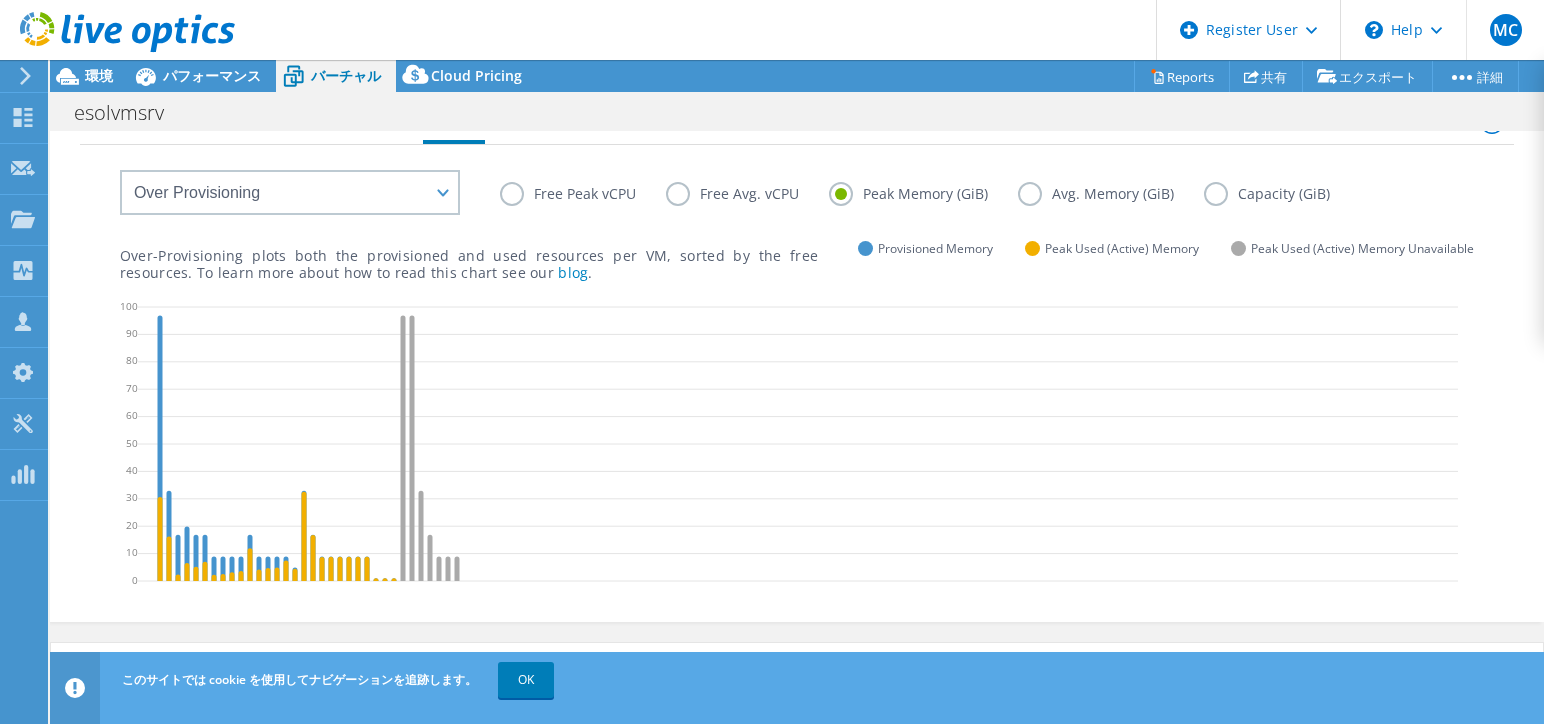 click on "Avg. Memory (GiB)" at bounding box center (1111, 194) 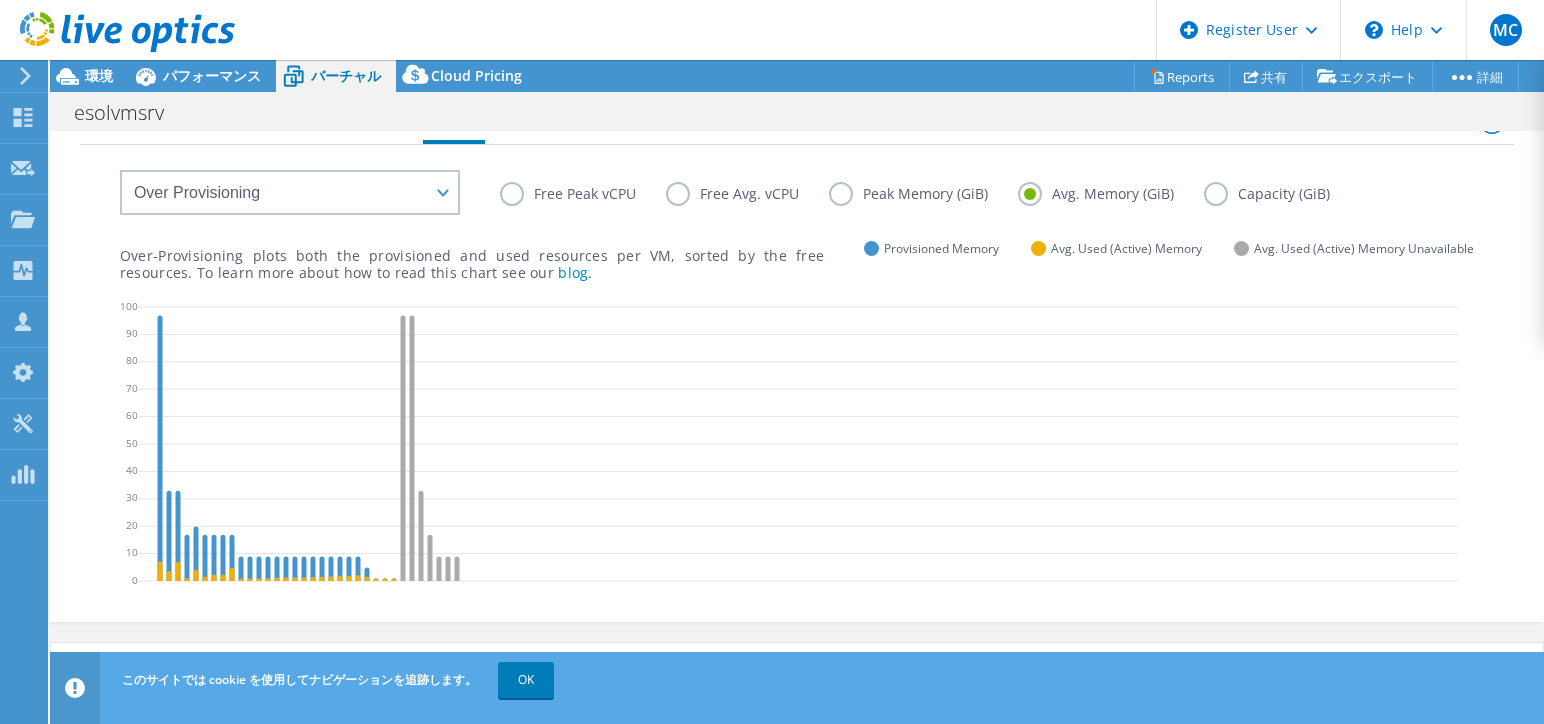 click on "Capacity (GiB)" at bounding box center (1282, 194) 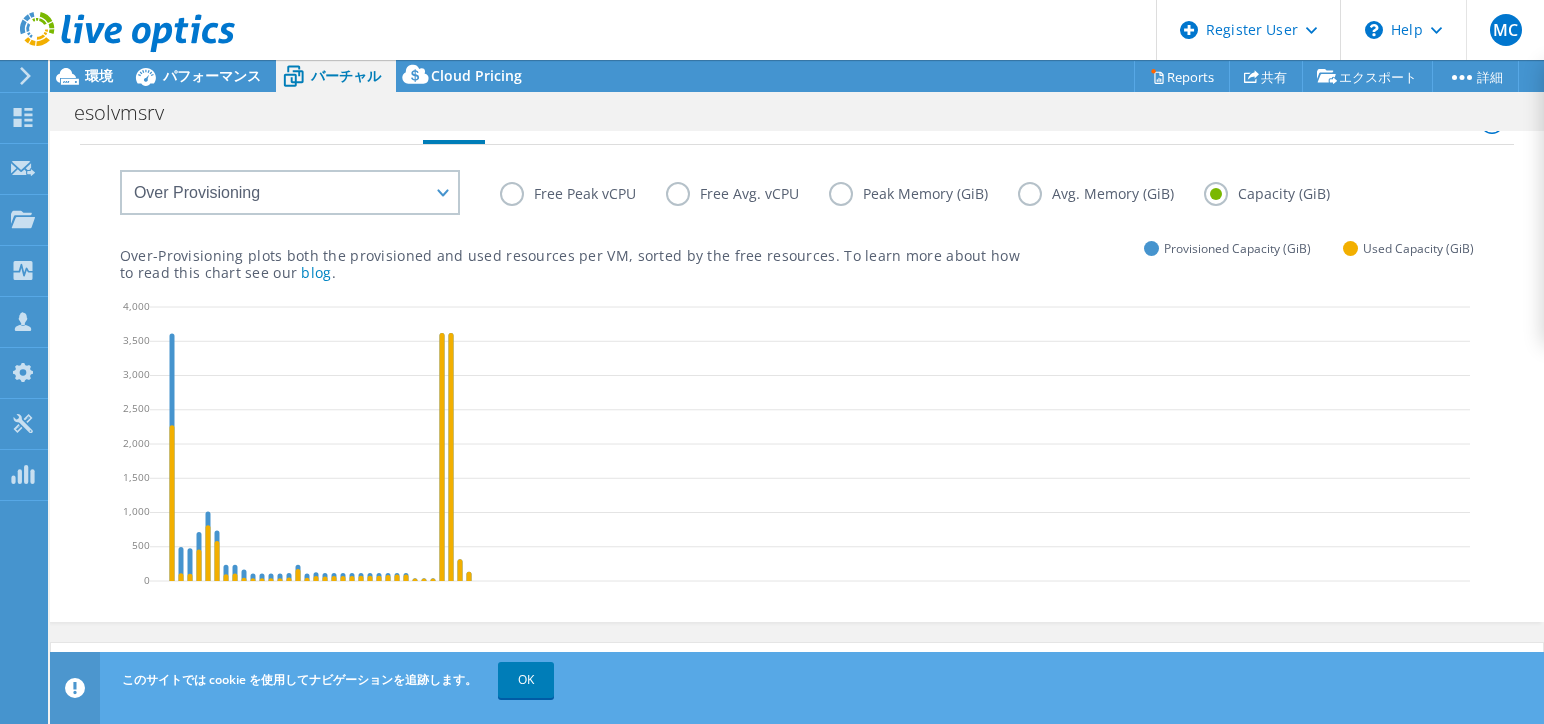 click on "Free Peak vCPU" at bounding box center (583, 194) 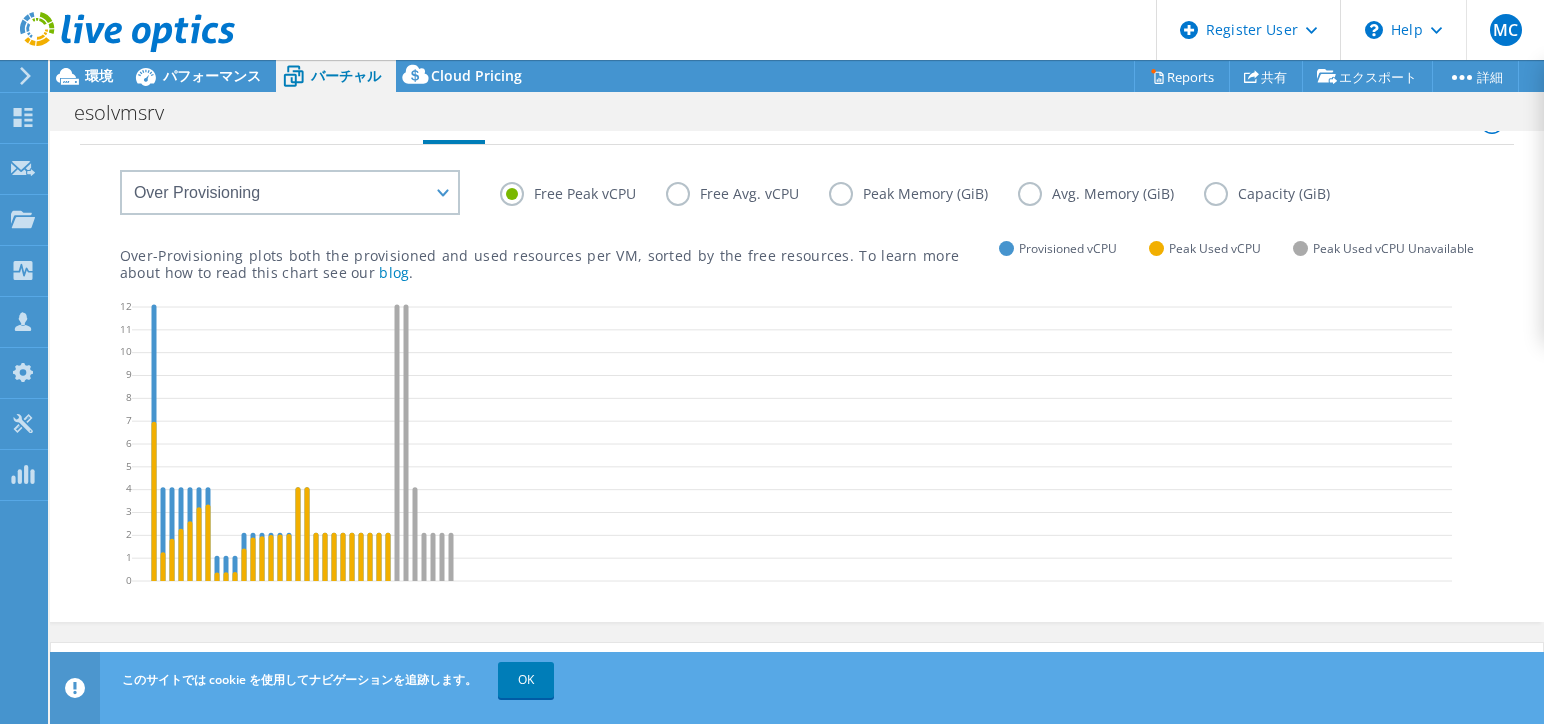 click 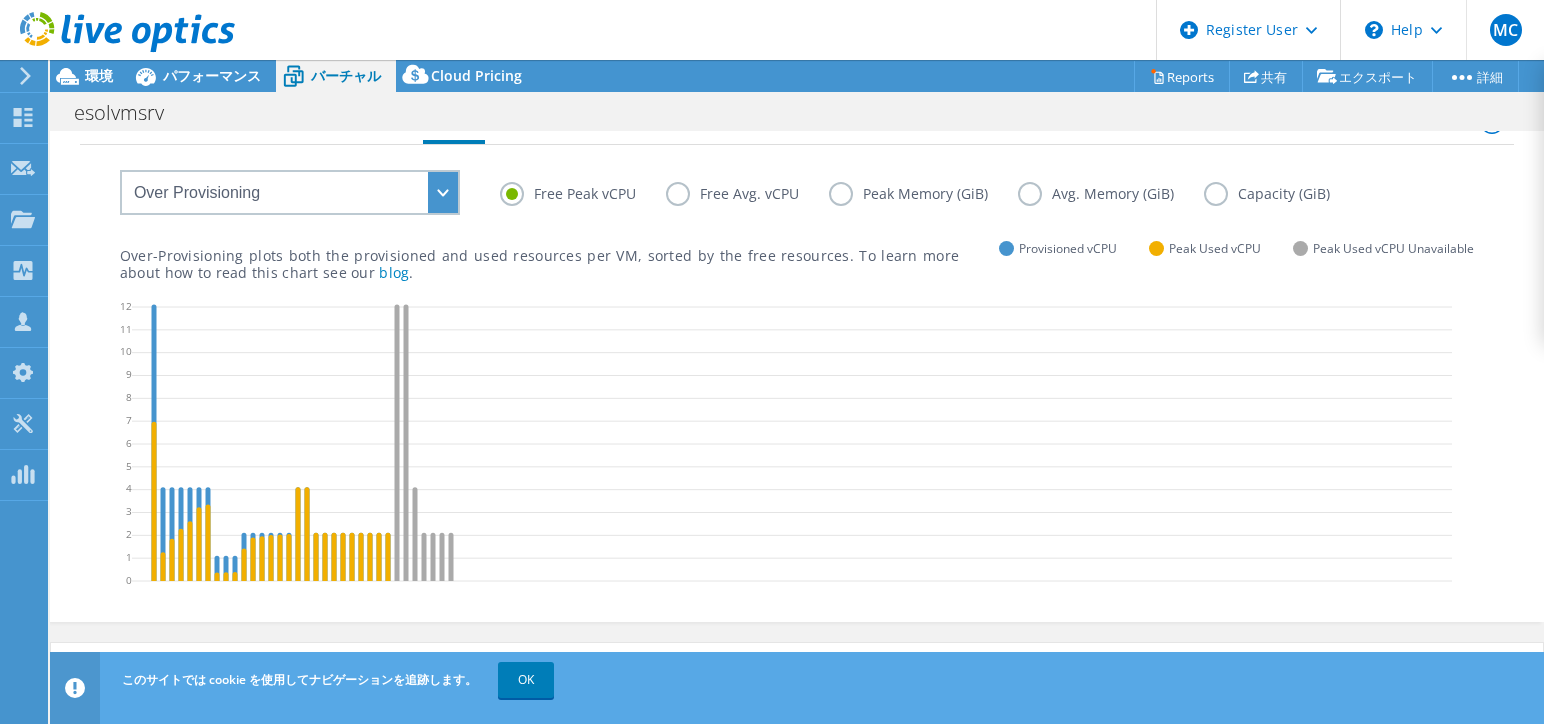scroll, scrollTop: 0, scrollLeft: 0, axis: both 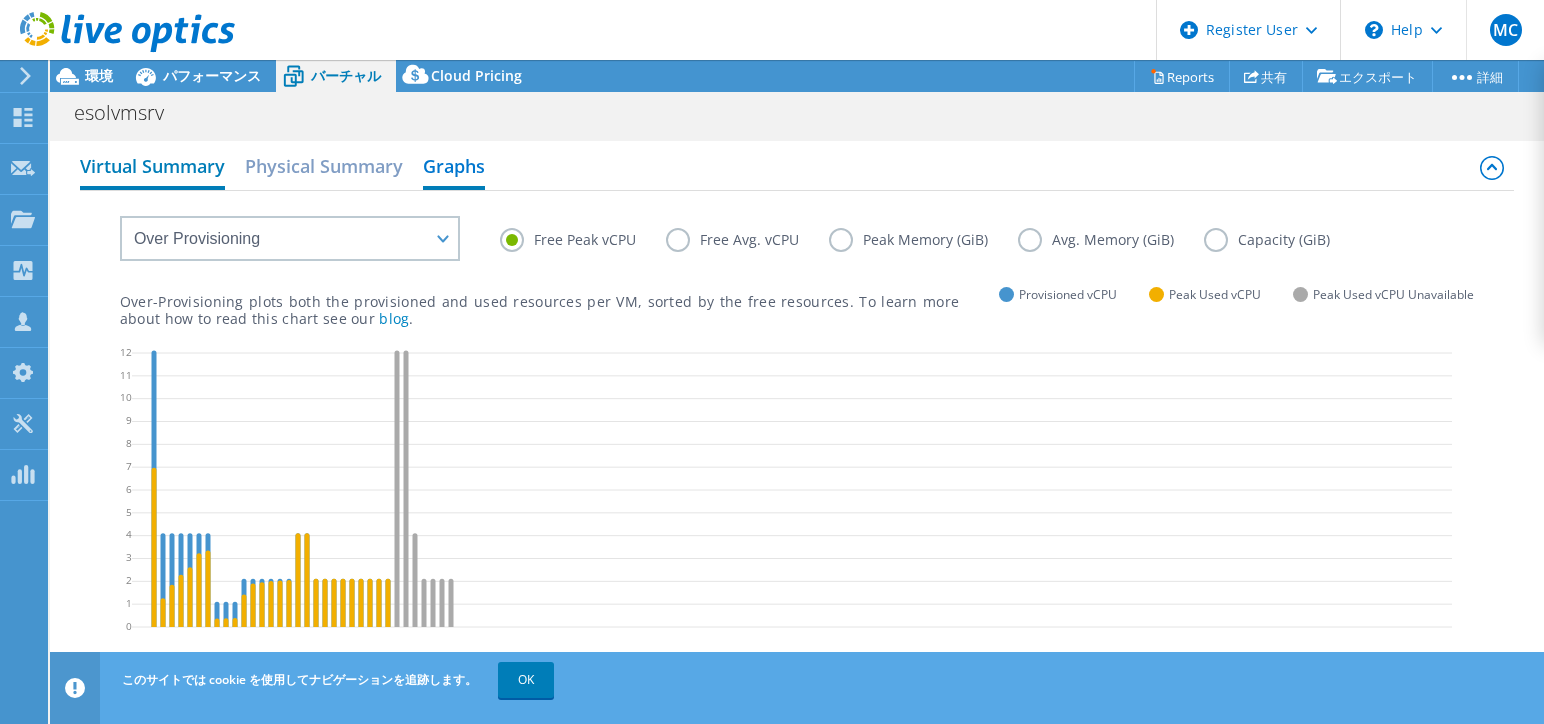click on "Virtual Summary" at bounding box center [152, 168] 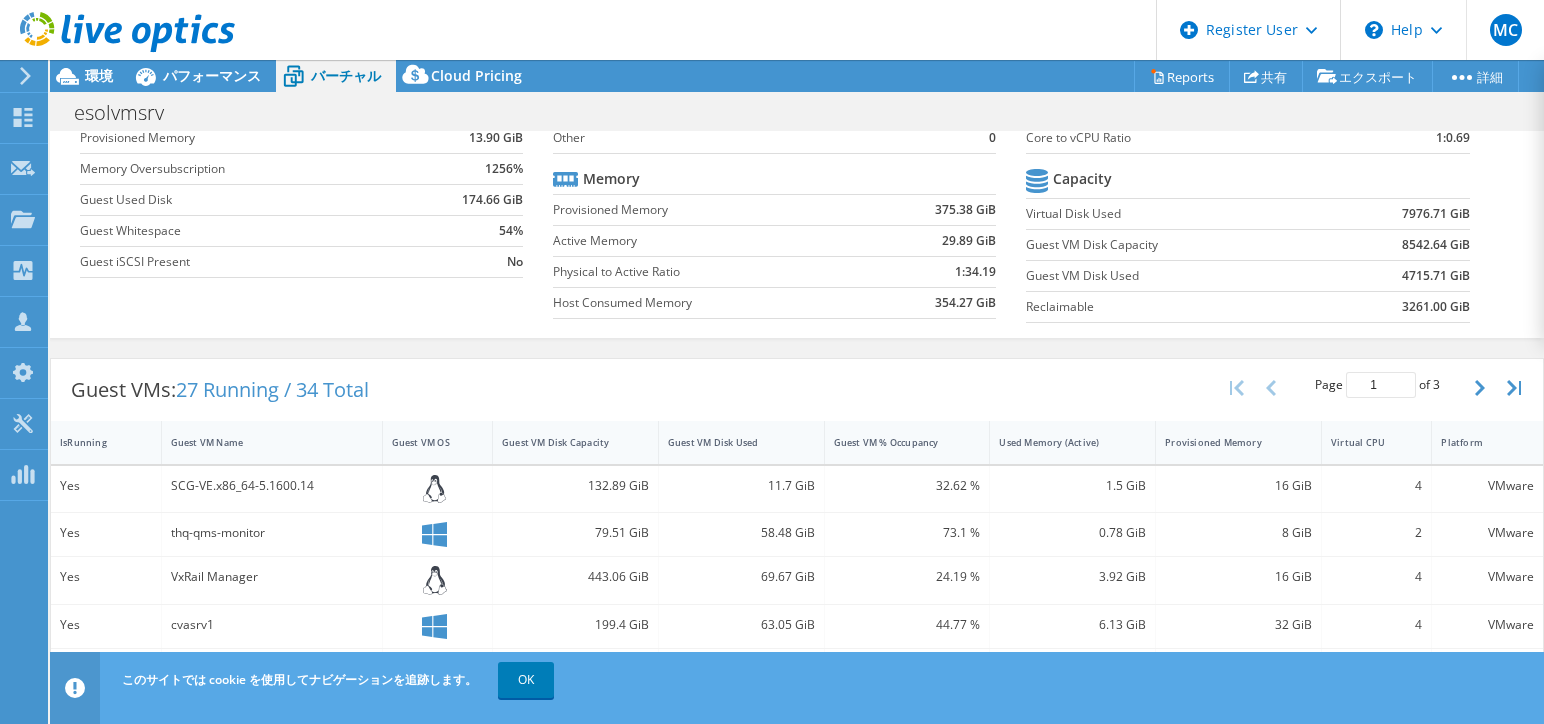 scroll, scrollTop: 159, scrollLeft: 0, axis: vertical 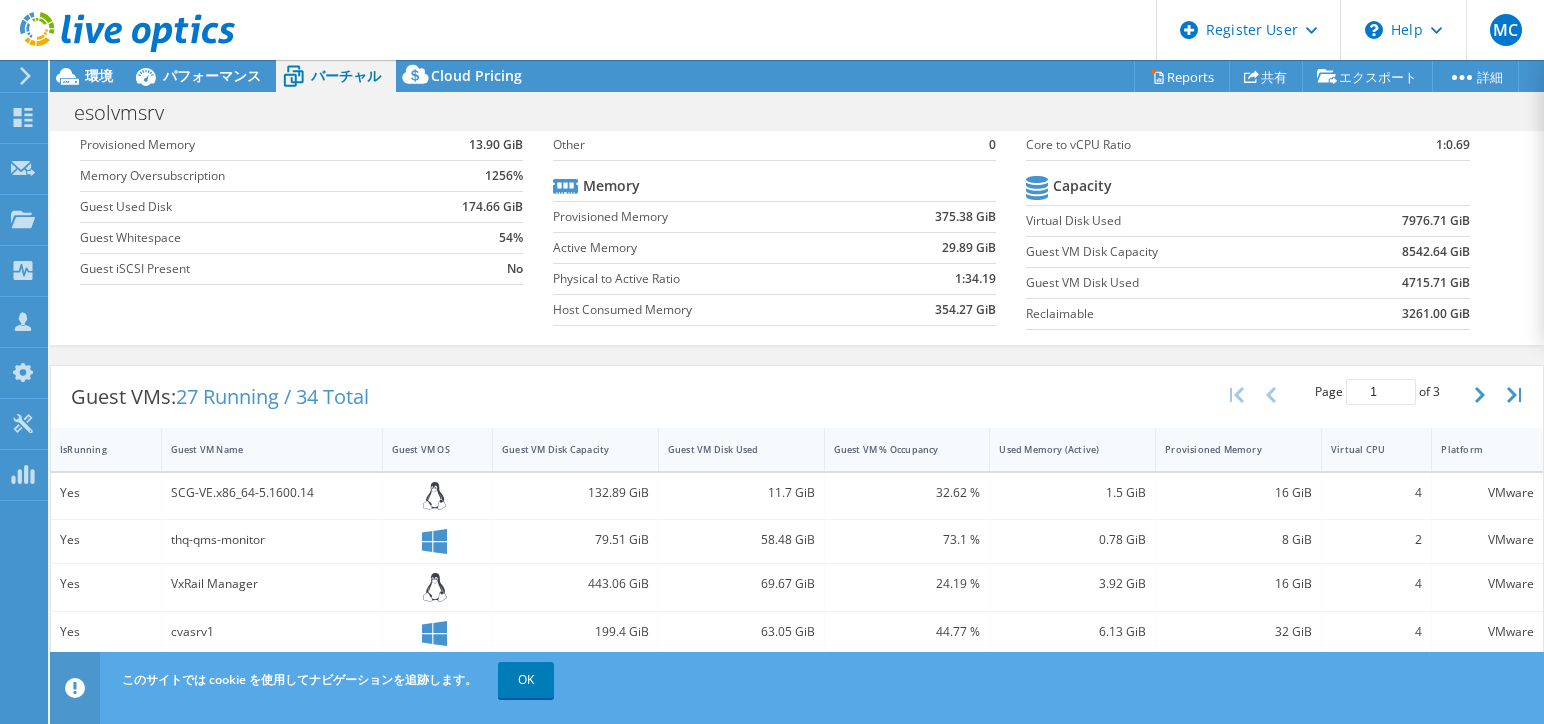 click at bounding box center (117, 33) 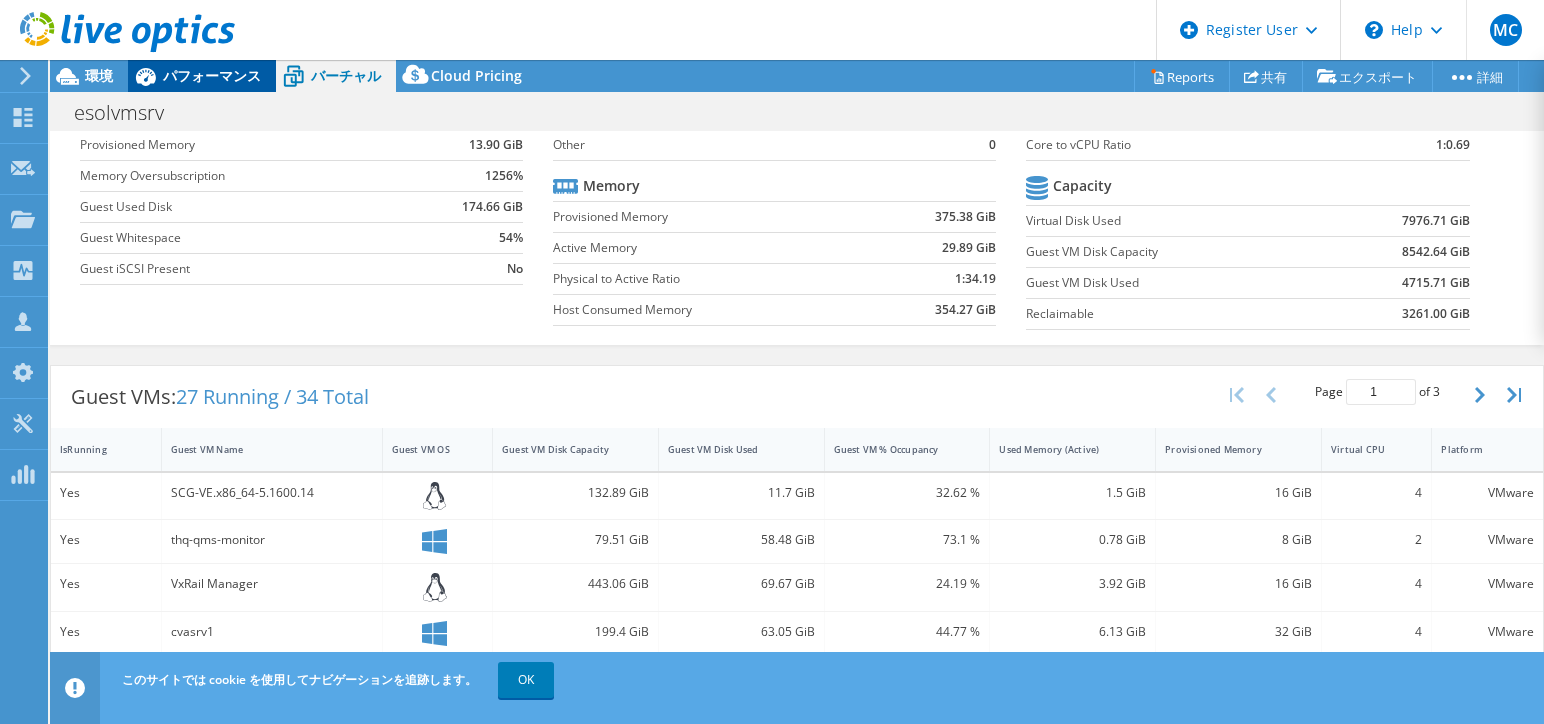 click on "パフォーマンス" at bounding box center (212, 75) 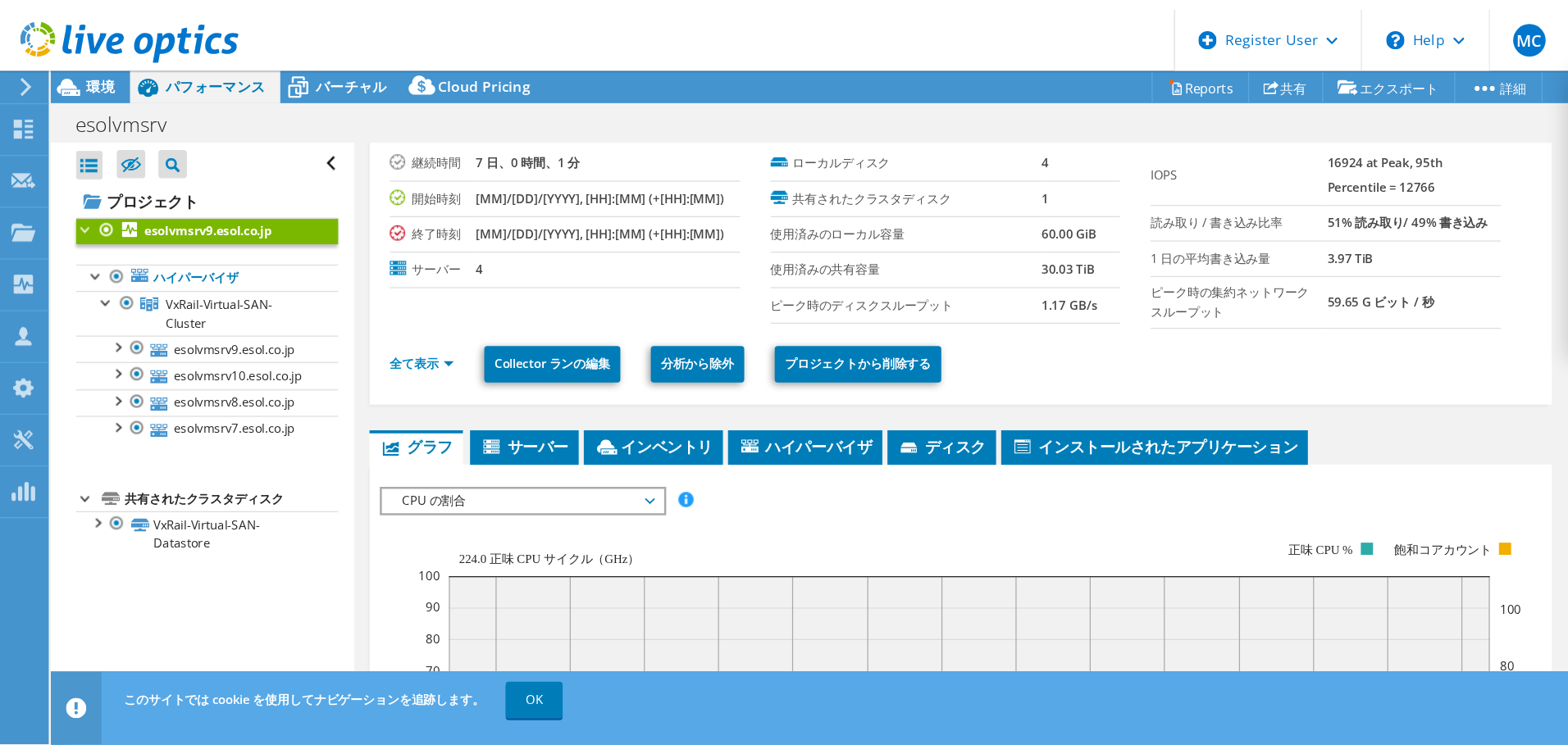 scroll, scrollTop: 0, scrollLeft: 0, axis: both 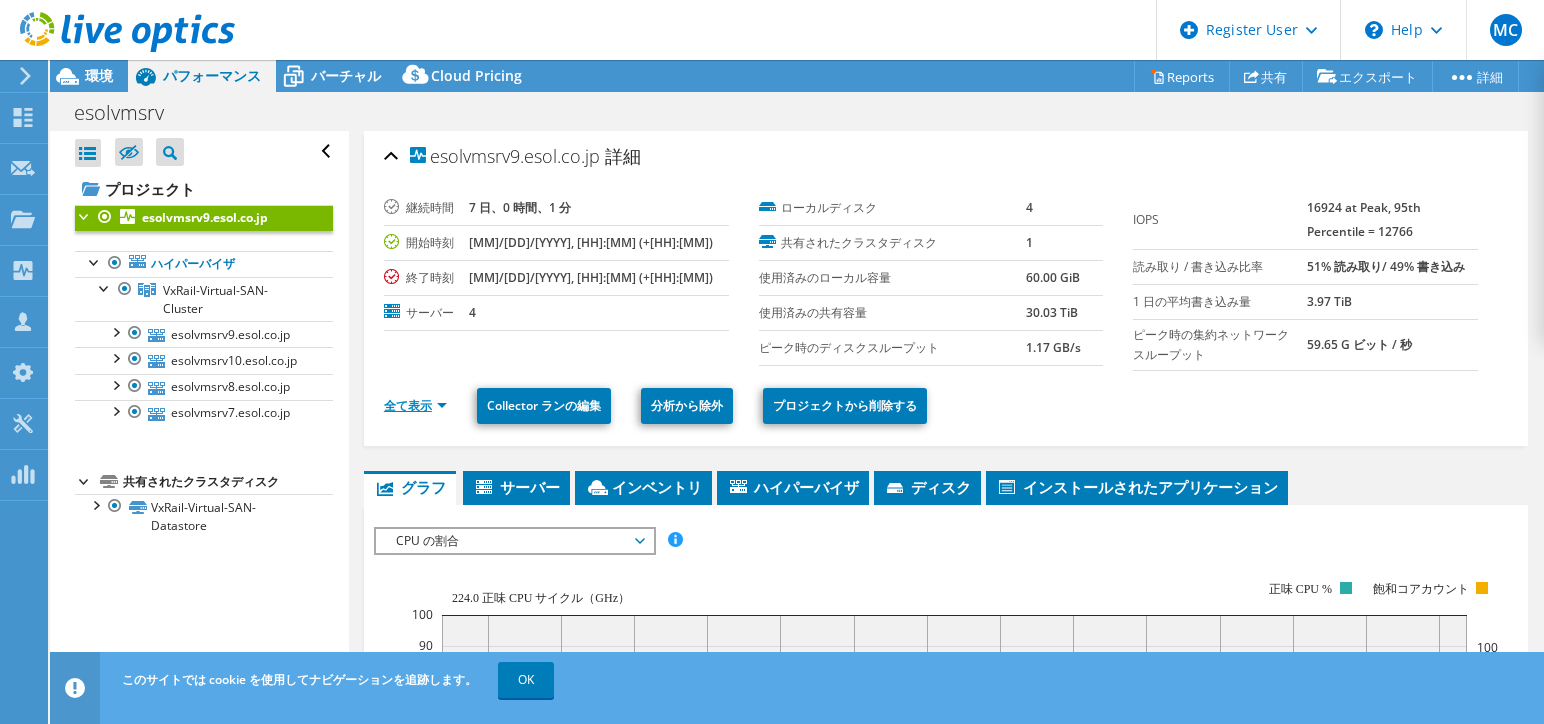 click on "全て表示" at bounding box center (415, 405) 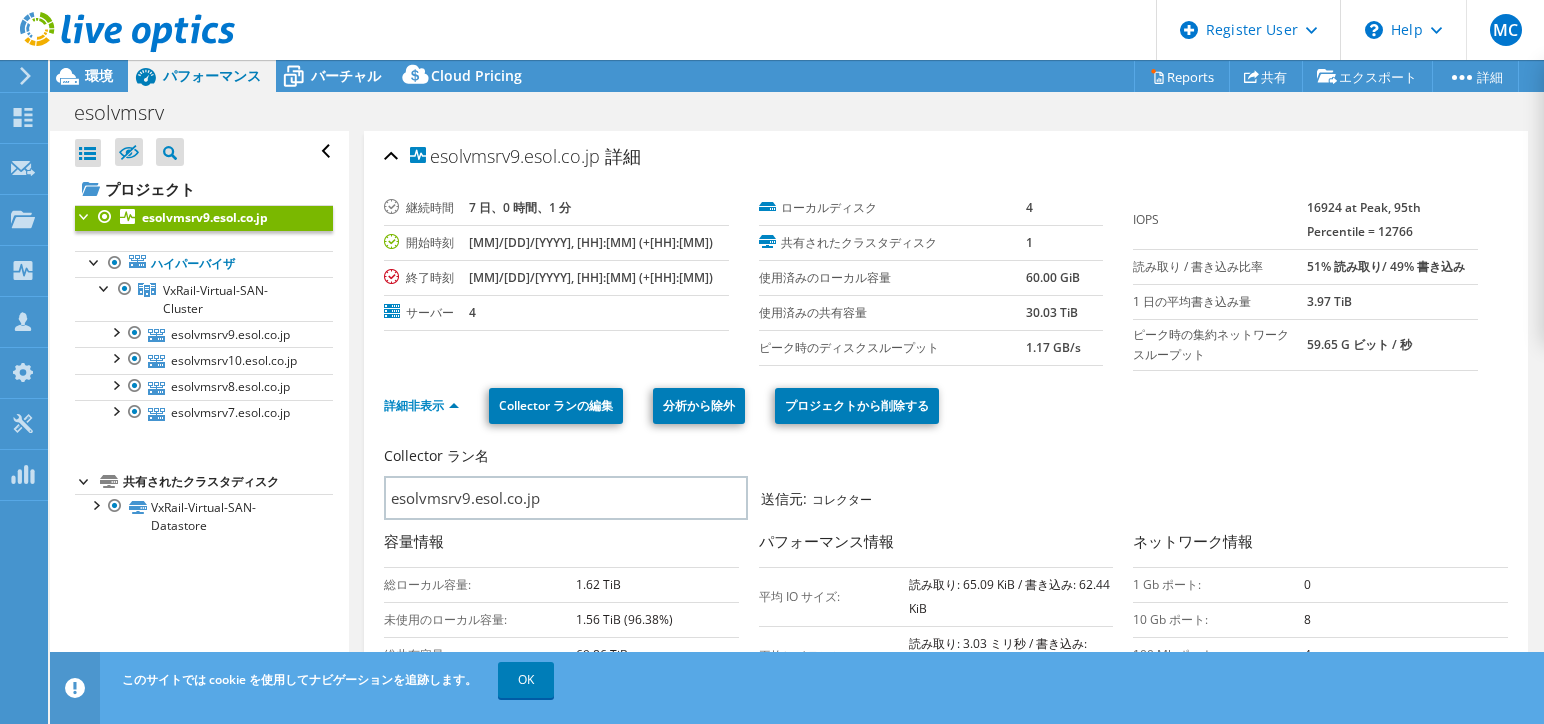 click on "esolvmsrv9.esol.co.jp" at bounding box center [205, 217] 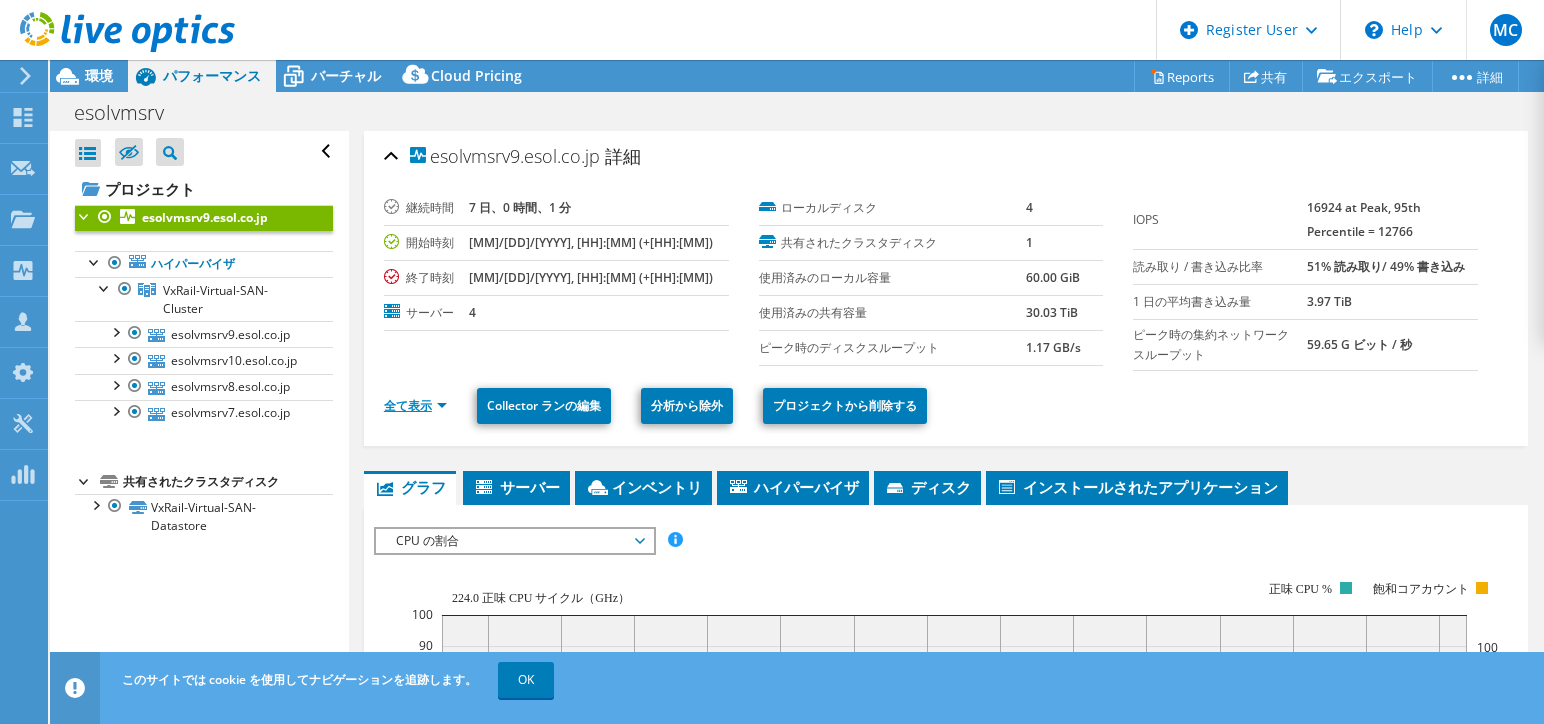 click on "全て表示" at bounding box center (415, 405) 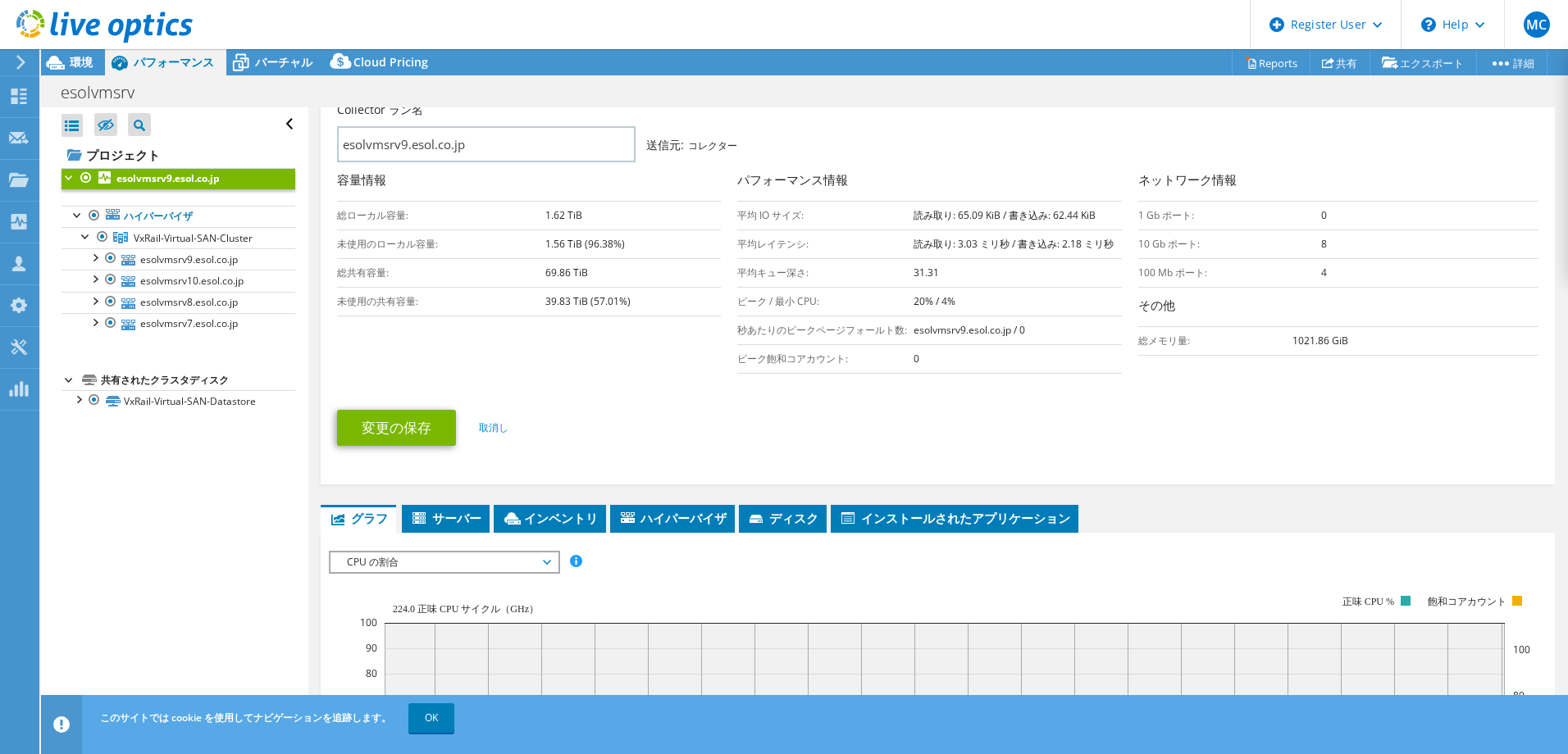 scroll, scrollTop: 262, scrollLeft: 0, axis: vertical 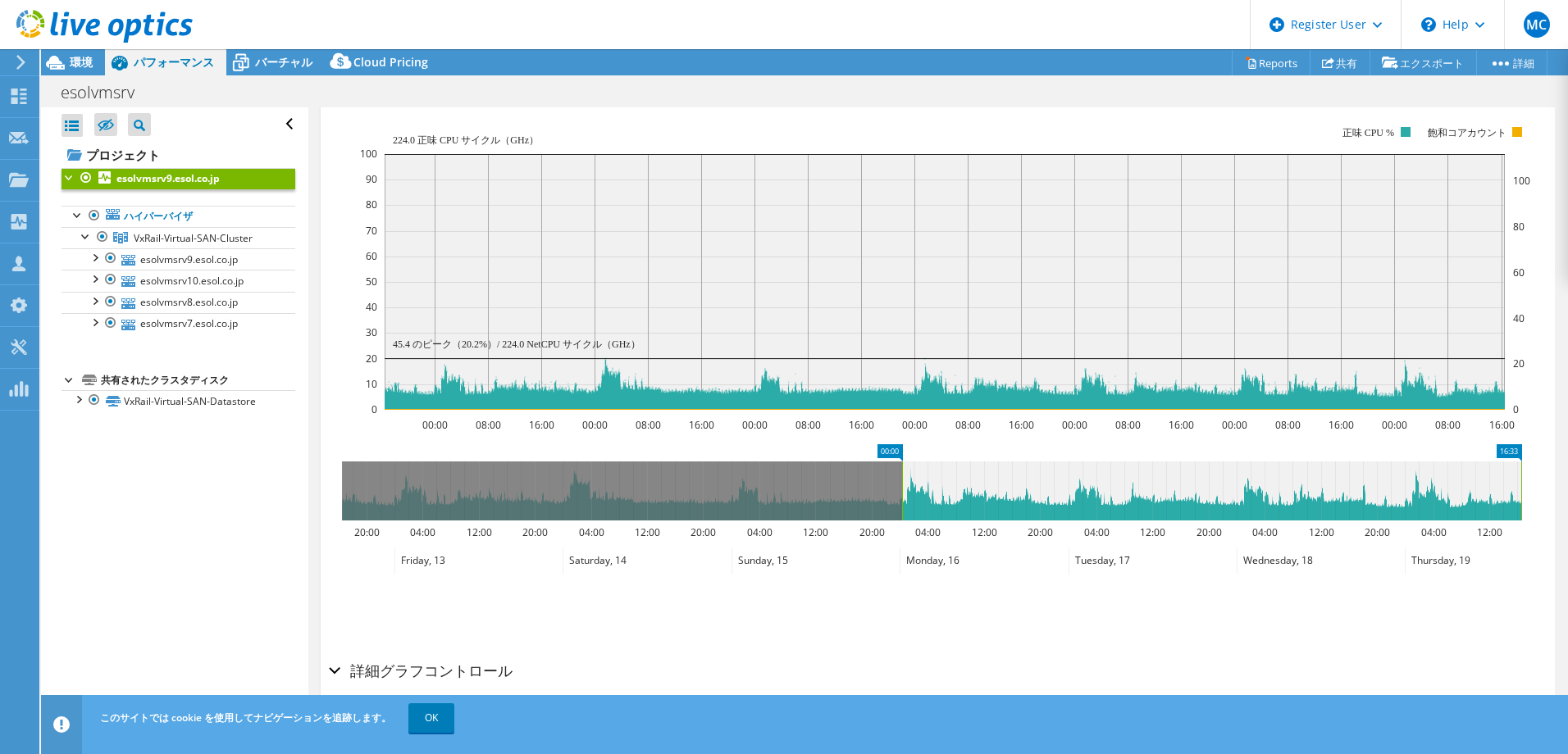 drag, startPoint x: 344, startPoint y: 485, endPoint x: 904, endPoint y: 525, distance: 561.42675 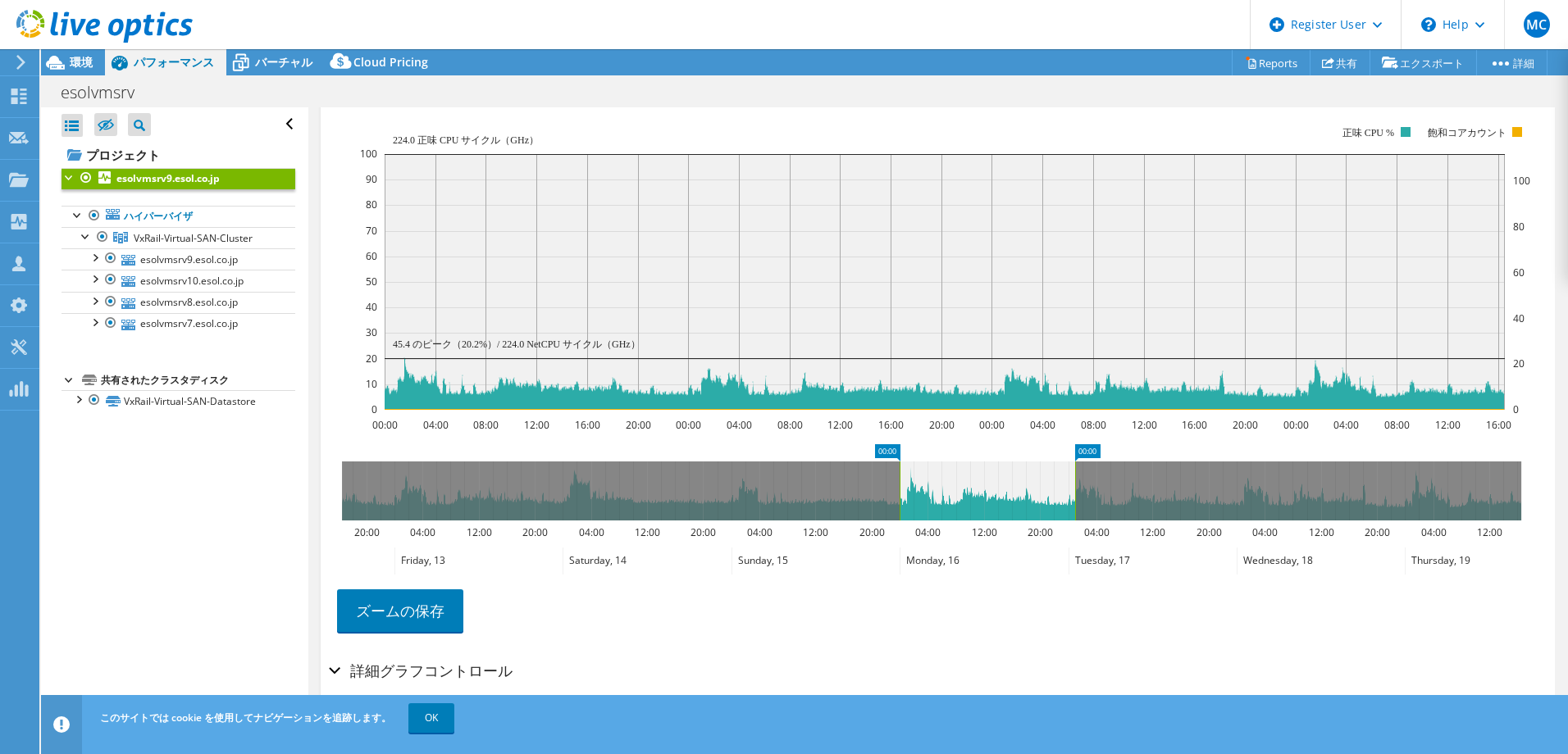 drag, startPoint x: 1520, startPoint y: 475, endPoint x: 1074, endPoint y: 486, distance: 446.1356 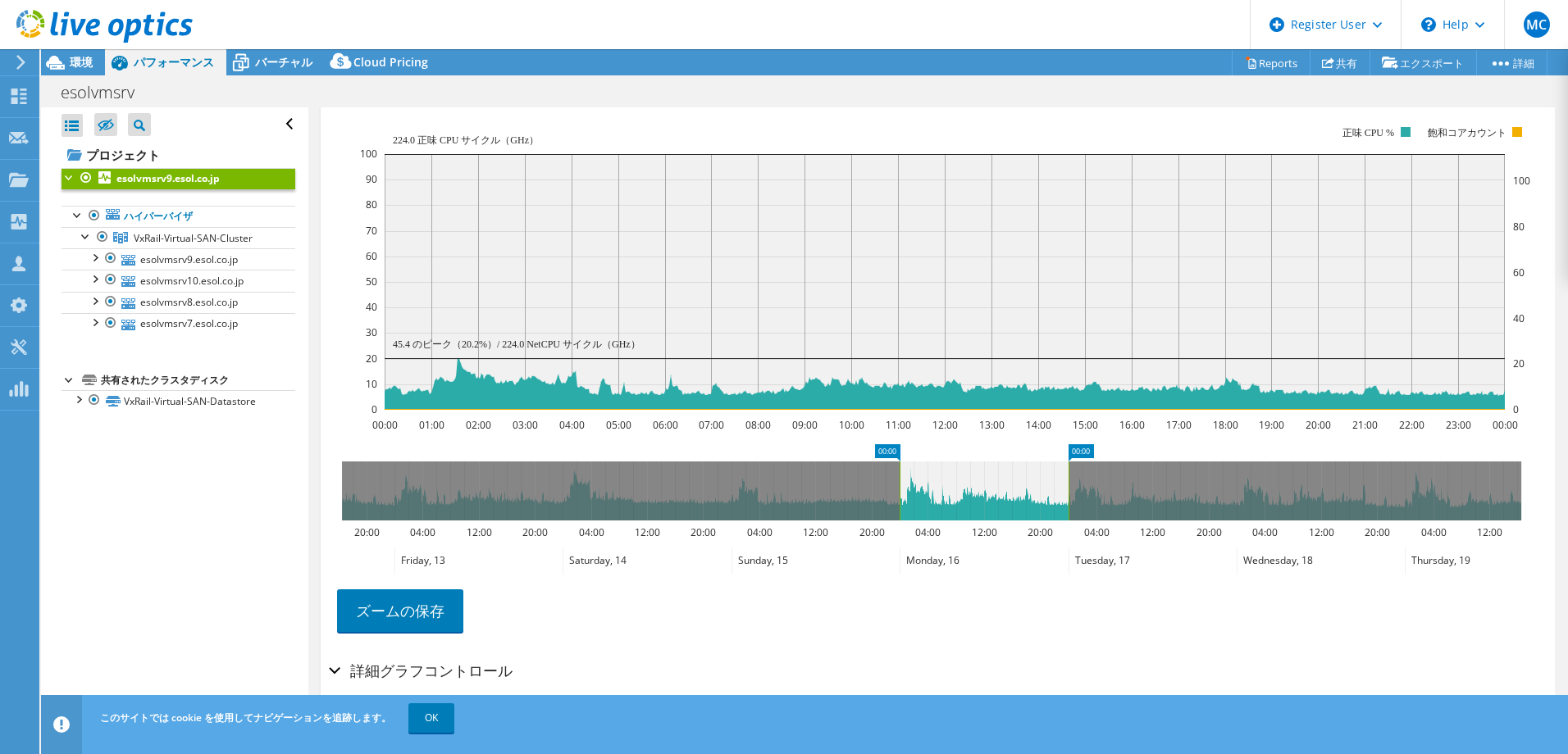 click on "ズームの保存" at bounding box center [933, 608] 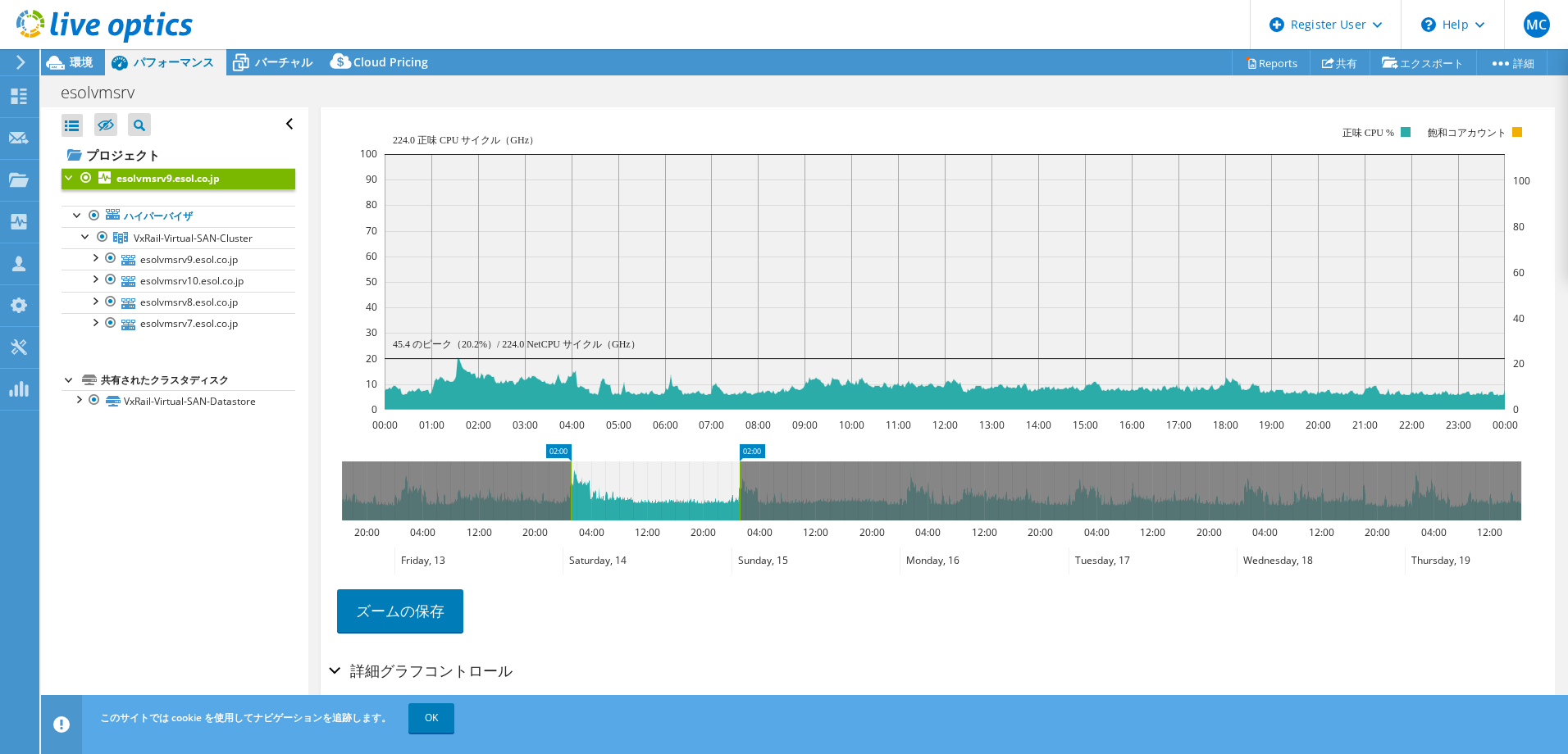 drag, startPoint x: 959, startPoint y: 483, endPoint x: 631, endPoint y: 456, distance: 329.1094 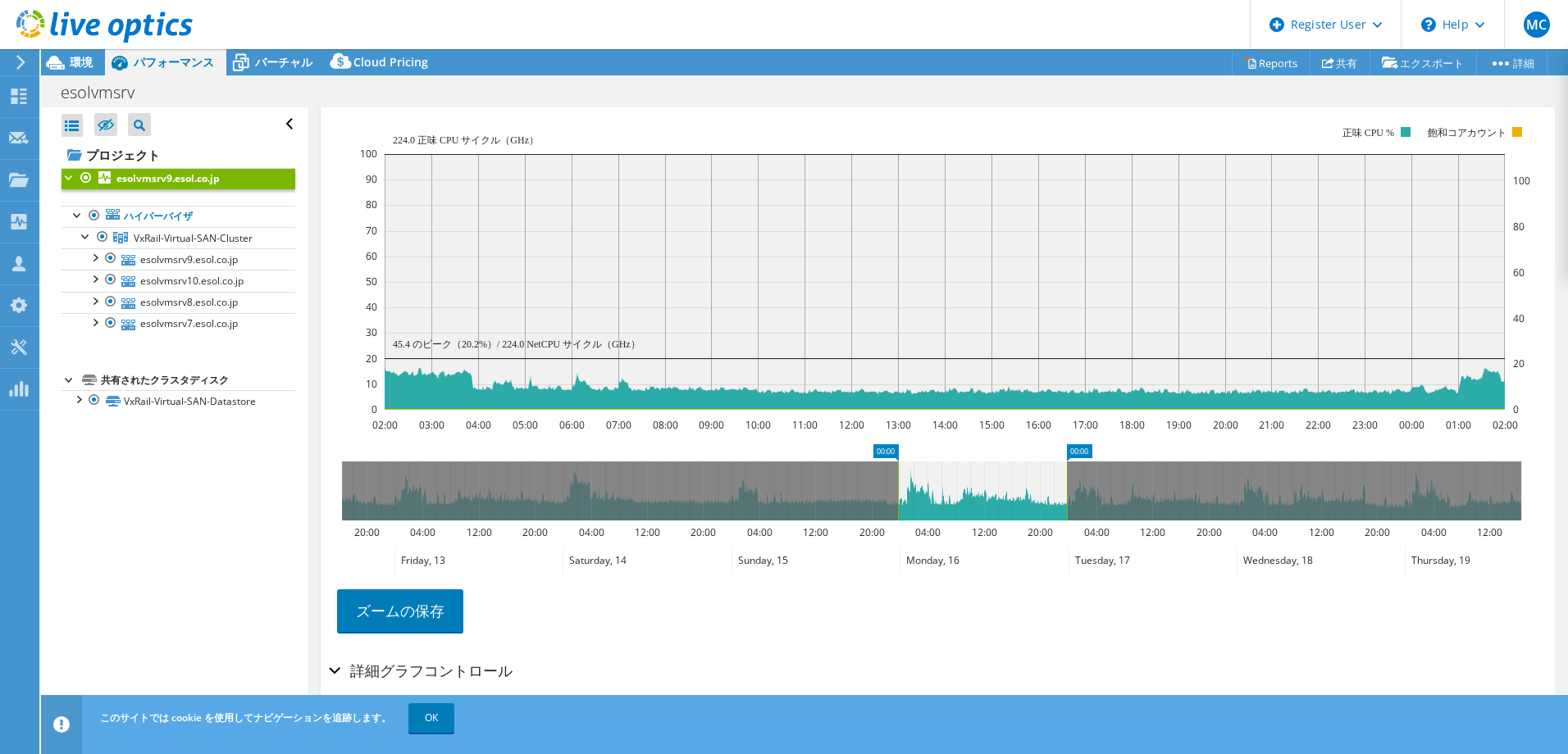 drag, startPoint x: 631, startPoint y: 462, endPoint x: 953, endPoint y: 475, distance: 322.2623 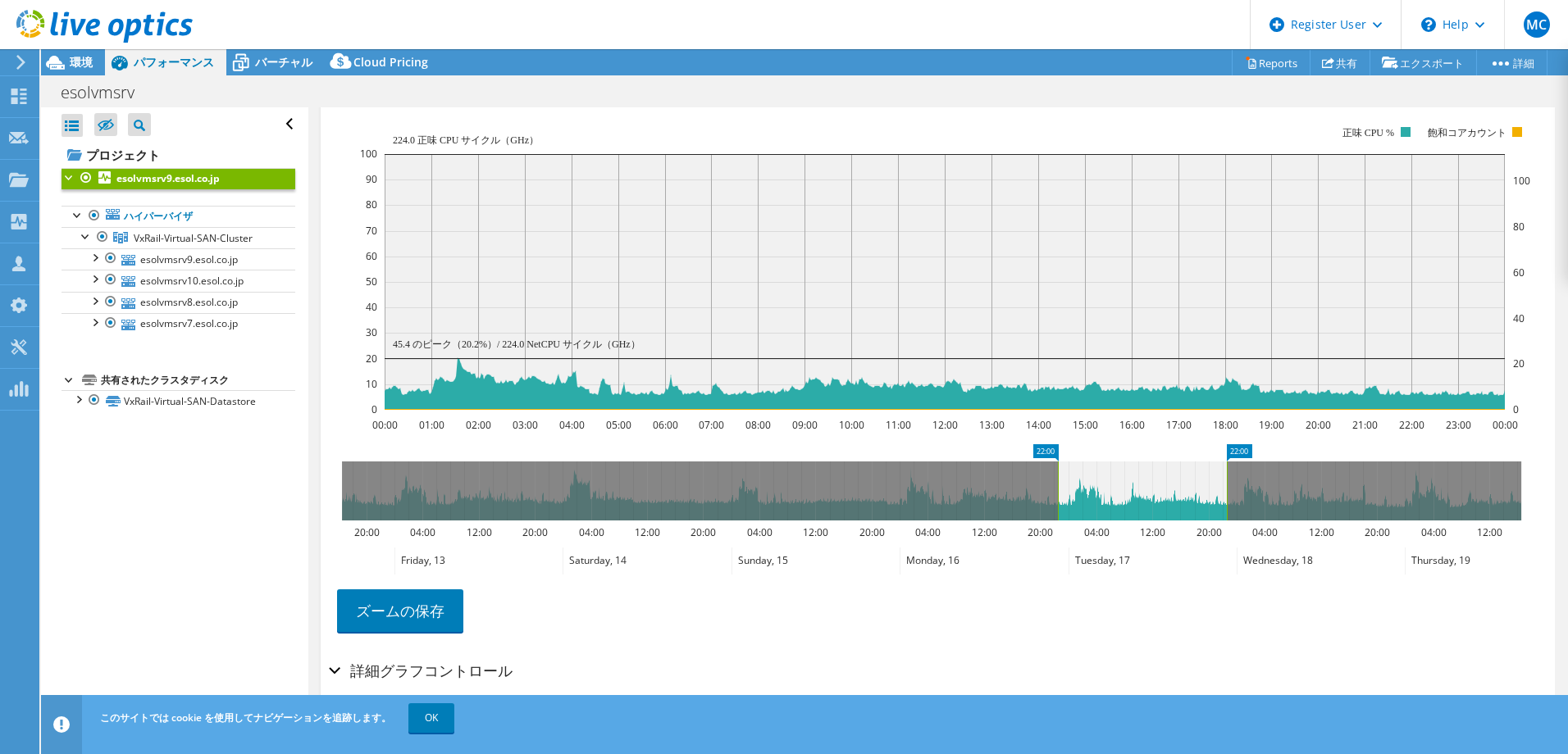 drag, startPoint x: 953, startPoint y: 475, endPoint x: 1113, endPoint y: 461, distance: 160.6113 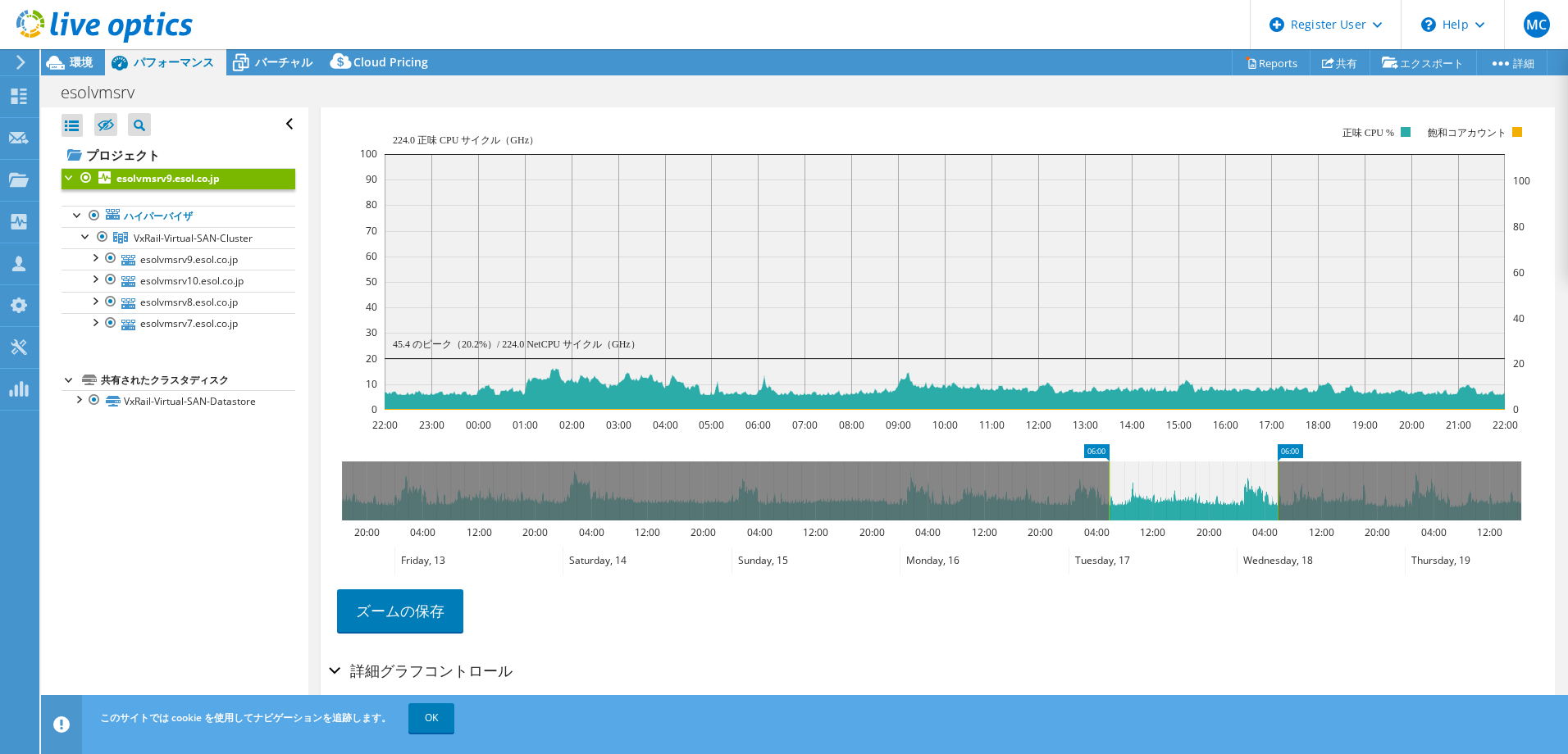 drag, startPoint x: 1113, startPoint y: 461, endPoint x: 1224, endPoint y: 466, distance: 111.1126 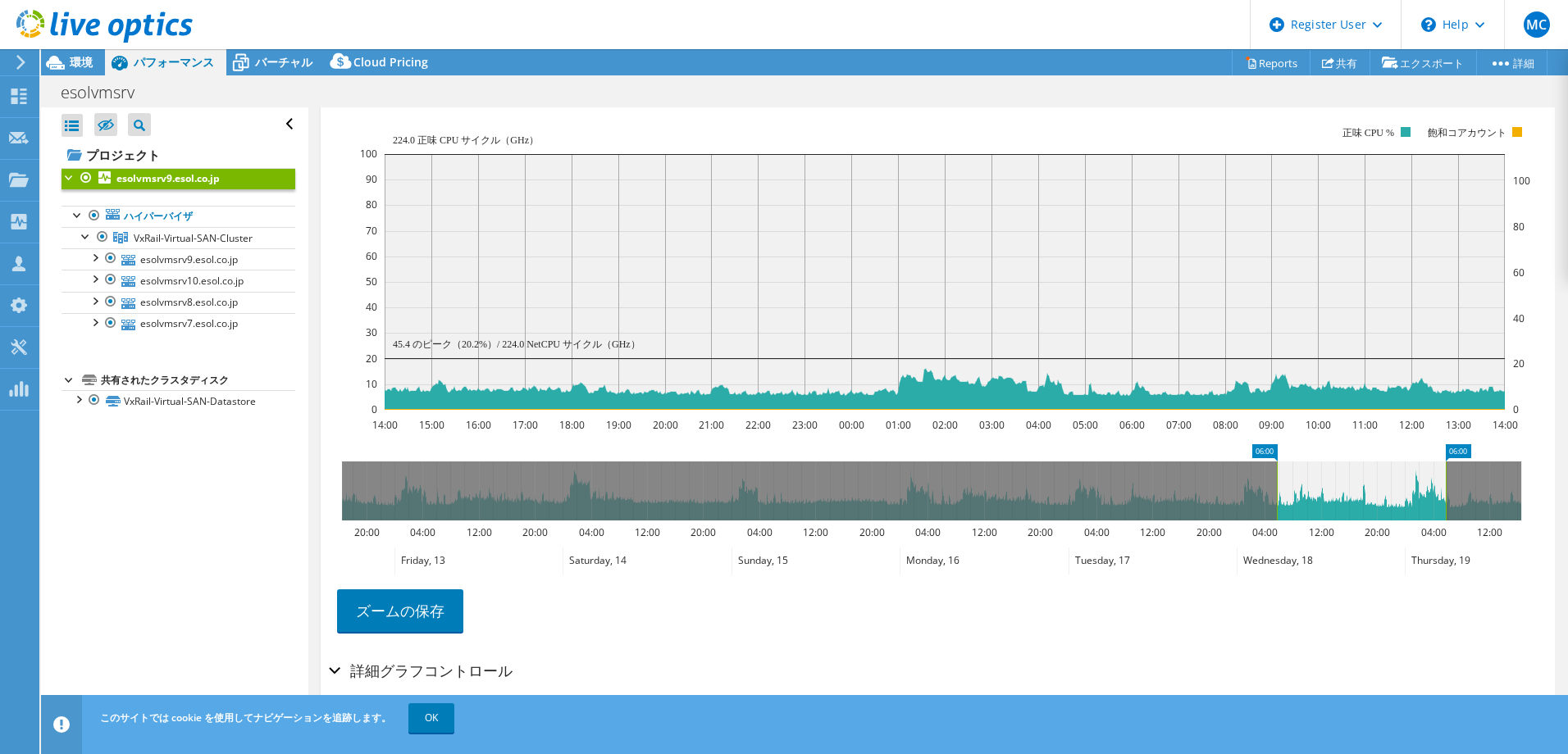 drag, startPoint x: 1224, startPoint y: 466, endPoint x: 1335, endPoint y: 457, distance: 111.3643 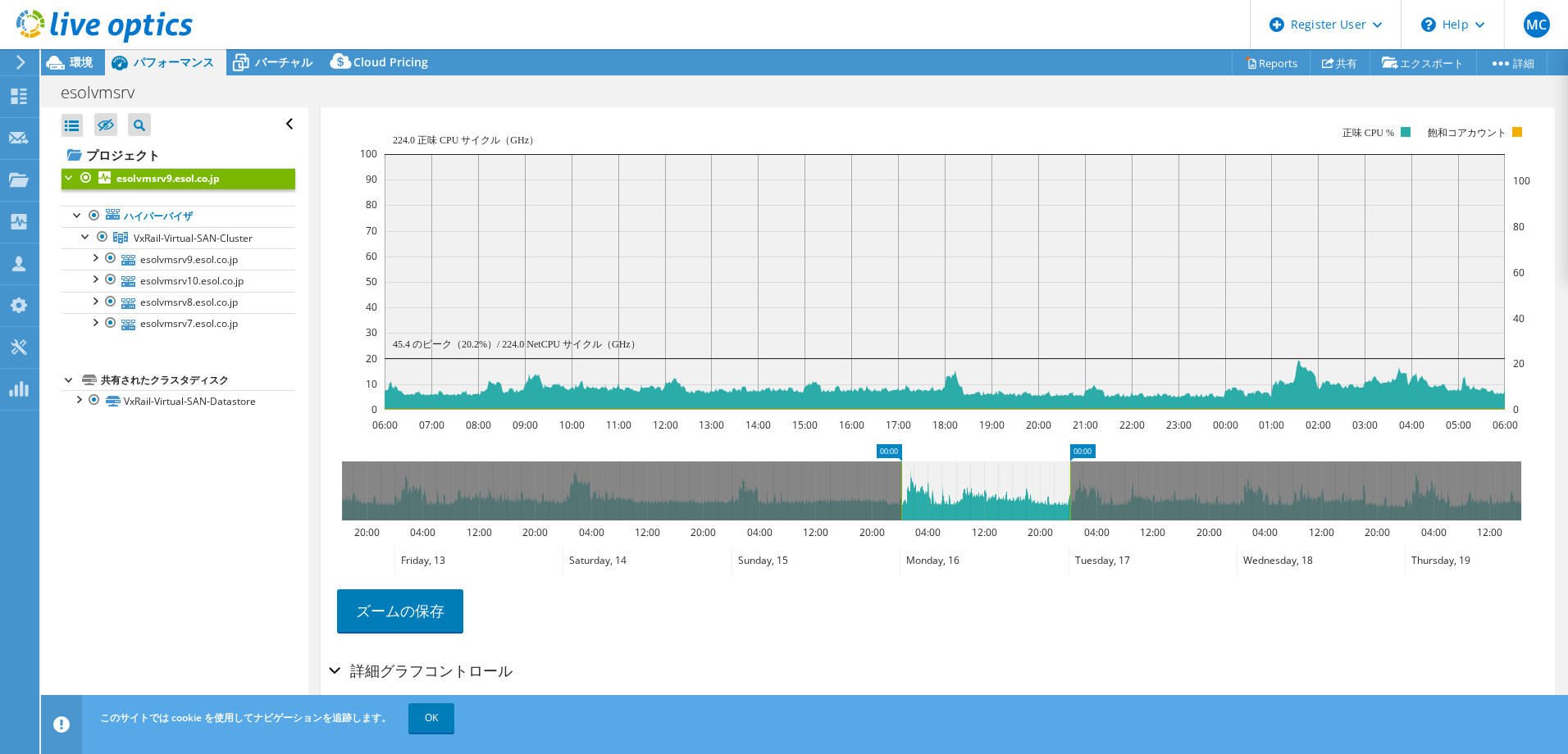 drag, startPoint x: 1347, startPoint y: 477, endPoint x: 969, endPoint y: 499, distance: 378.63967 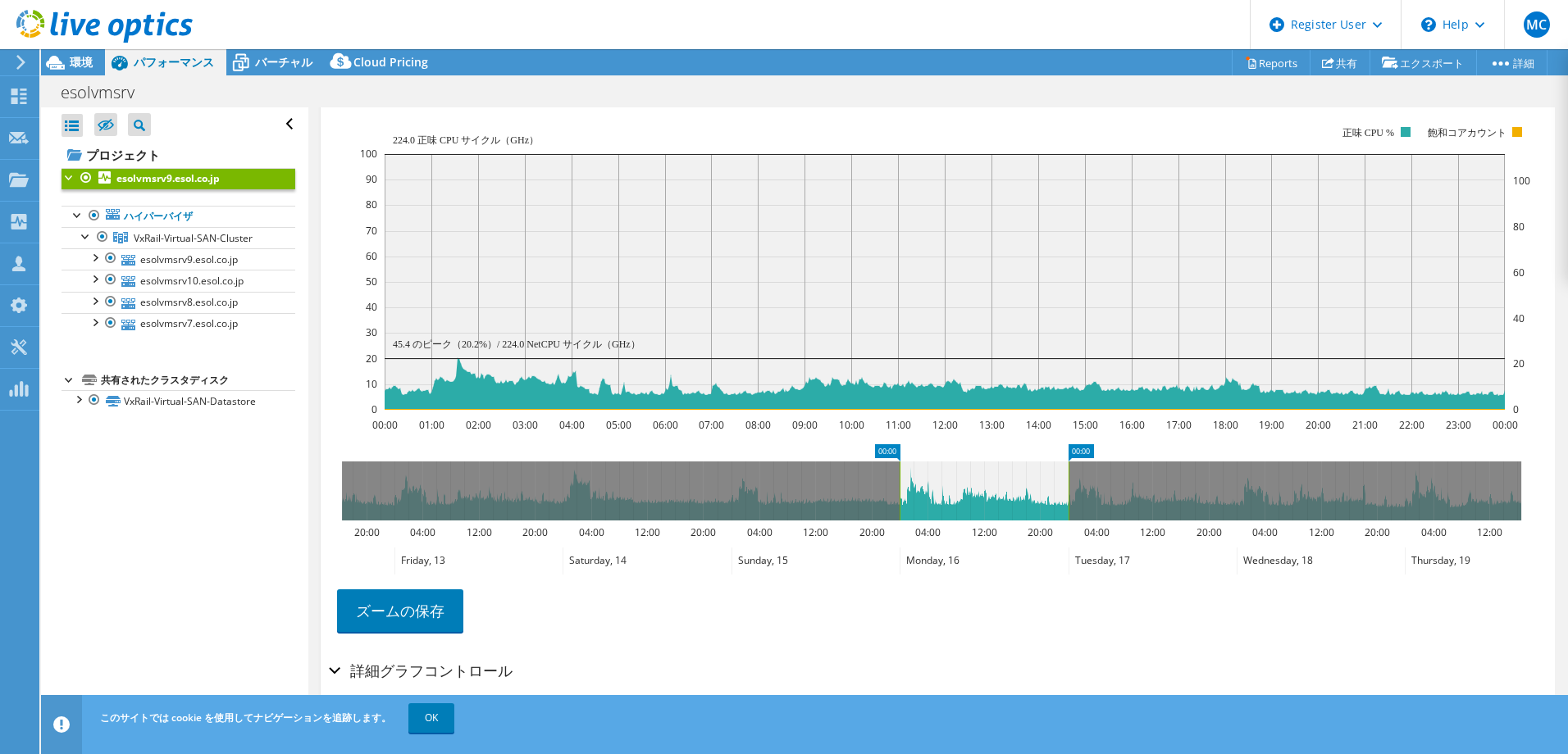 click on "ズームの保存" at bounding box center (937, 611) 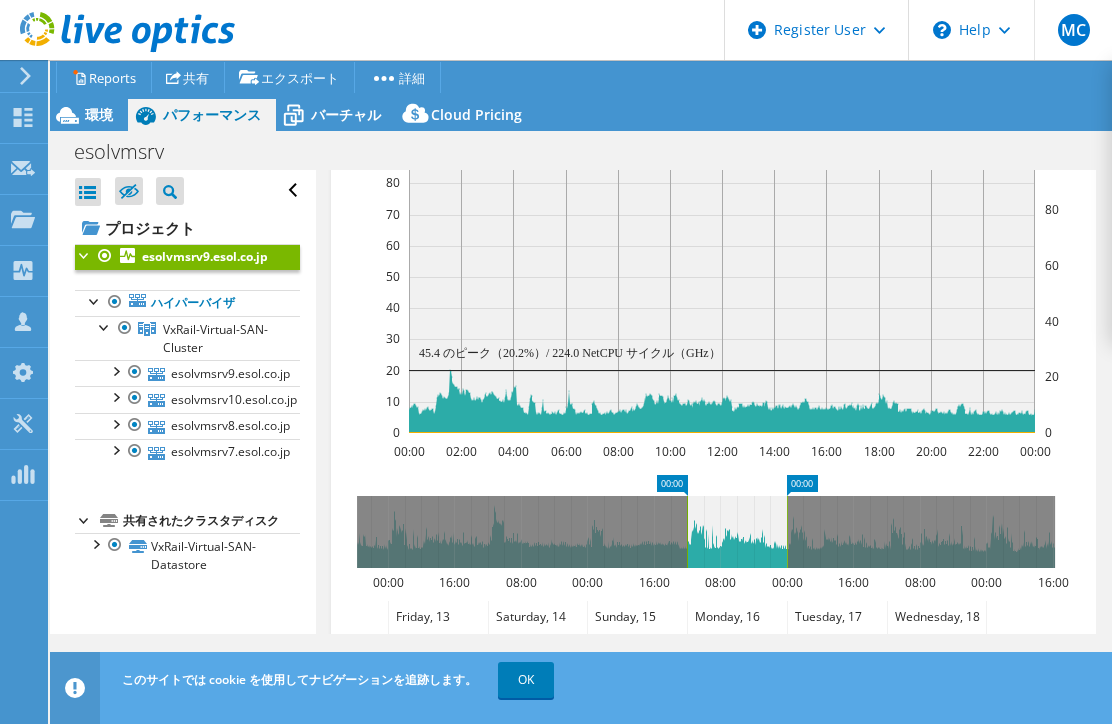 scroll, scrollTop: 1550, scrollLeft: 0, axis: vertical 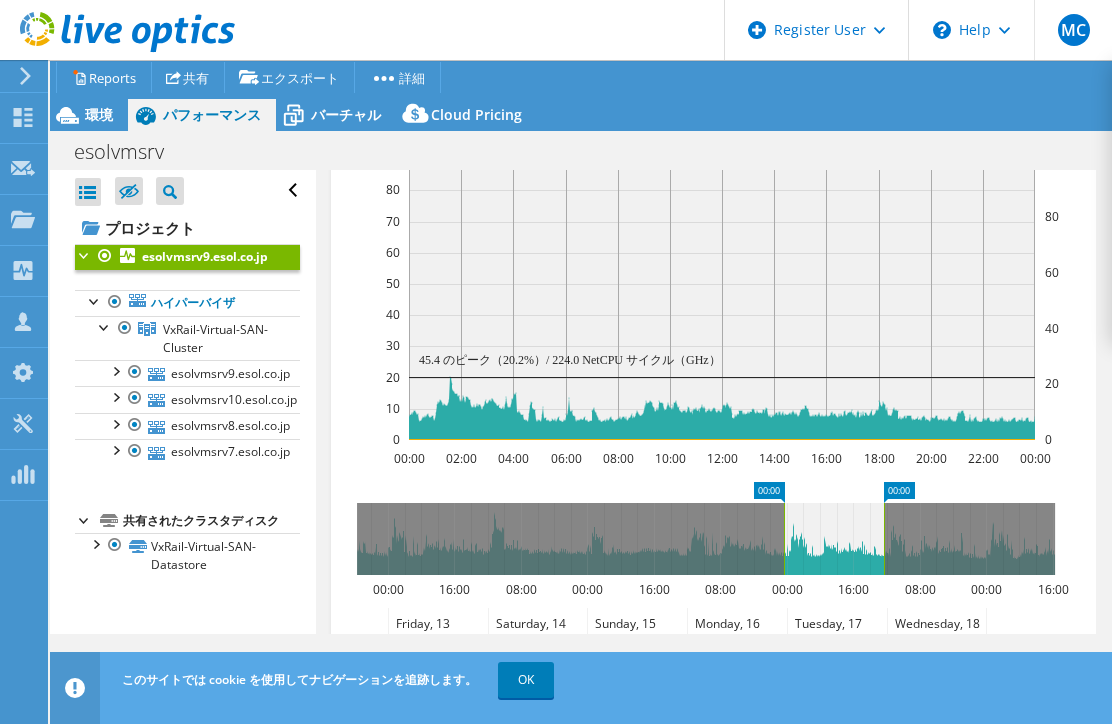 drag, startPoint x: 737, startPoint y: 496, endPoint x: 834, endPoint y: 506, distance: 97.5141 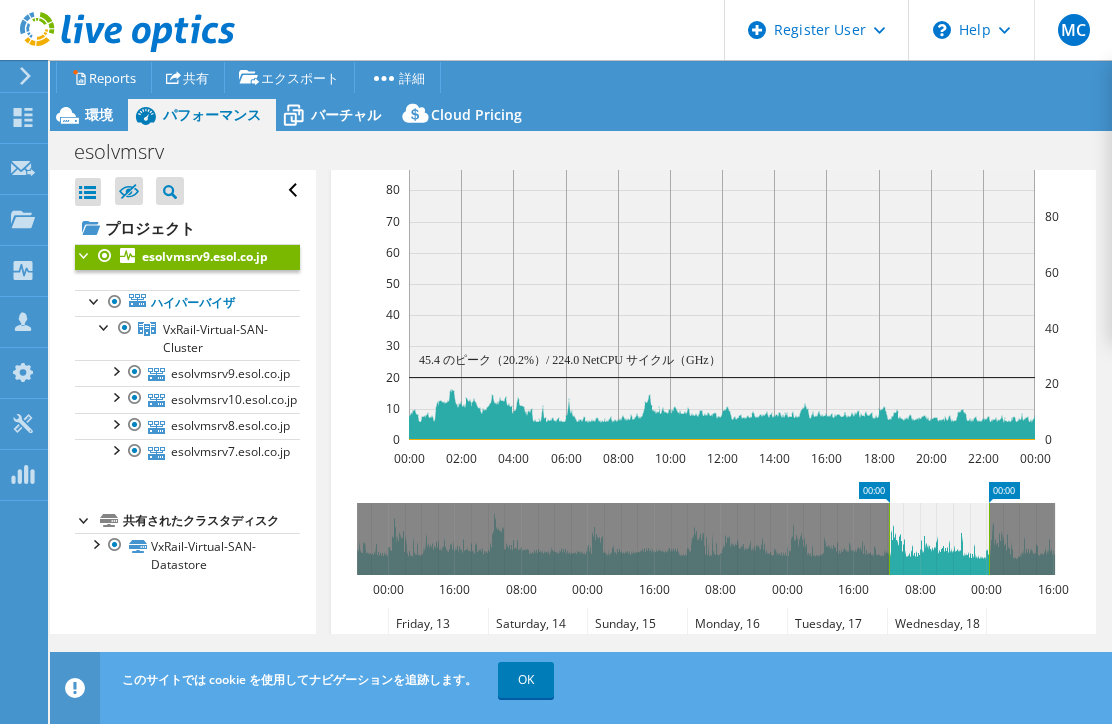 drag, startPoint x: 834, startPoint y: 506, endPoint x: 937, endPoint y: 503, distance: 103.04368 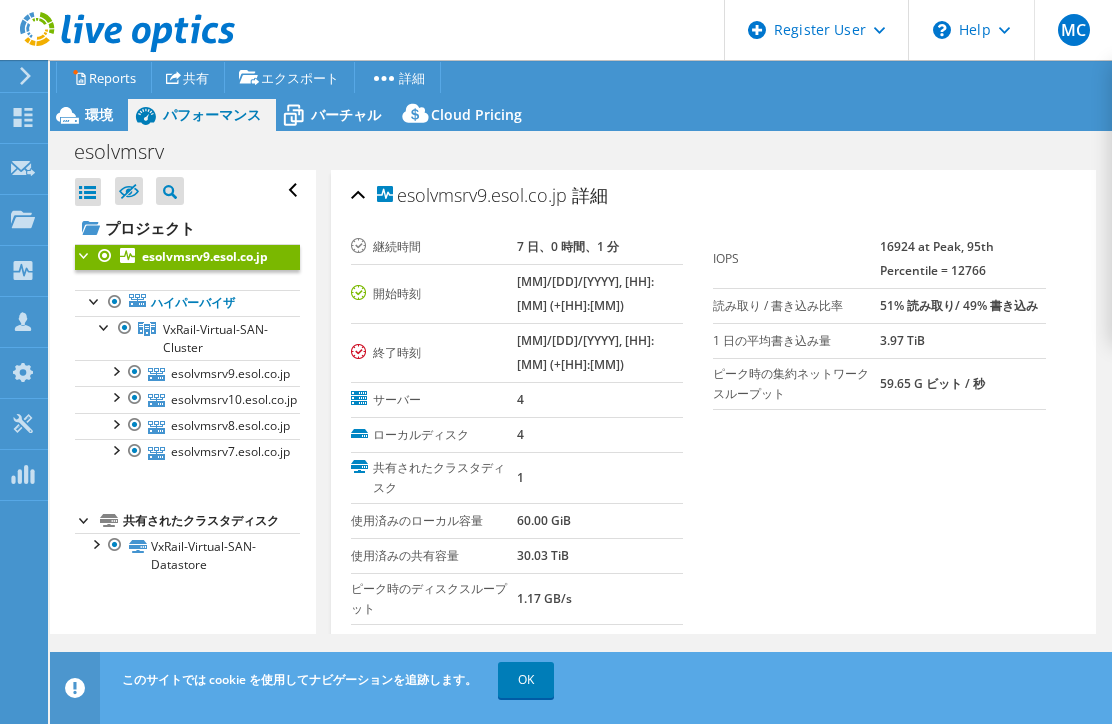 select on "USD" 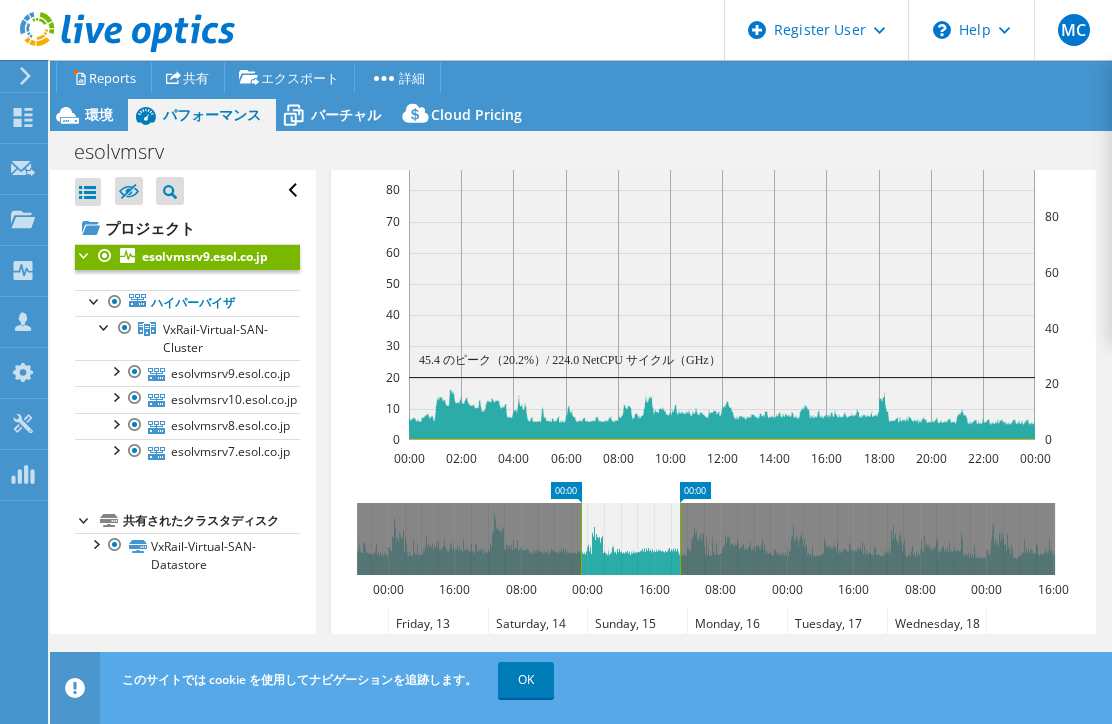 drag, startPoint x: 955, startPoint y: 494, endPoint x: 647, endPoint y: 502, distance: 308.10388 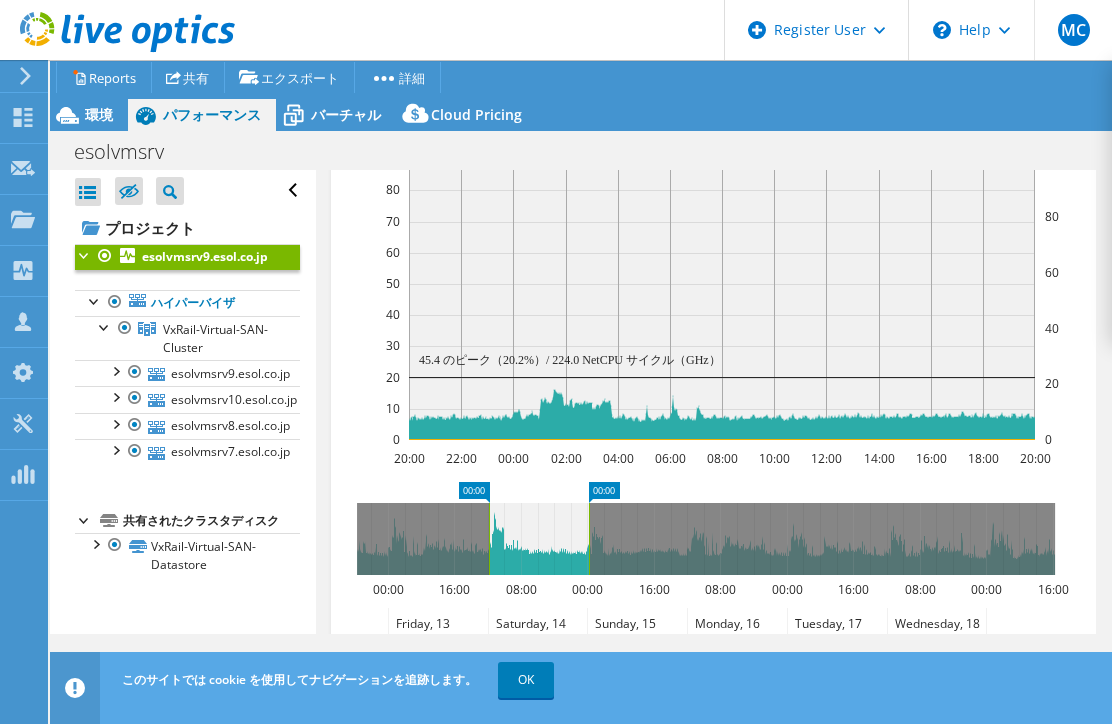 drag, startPoint x: 644, startPoint y: 496, endPoint x: 562, endPoint y: 504, distance: 82.38932 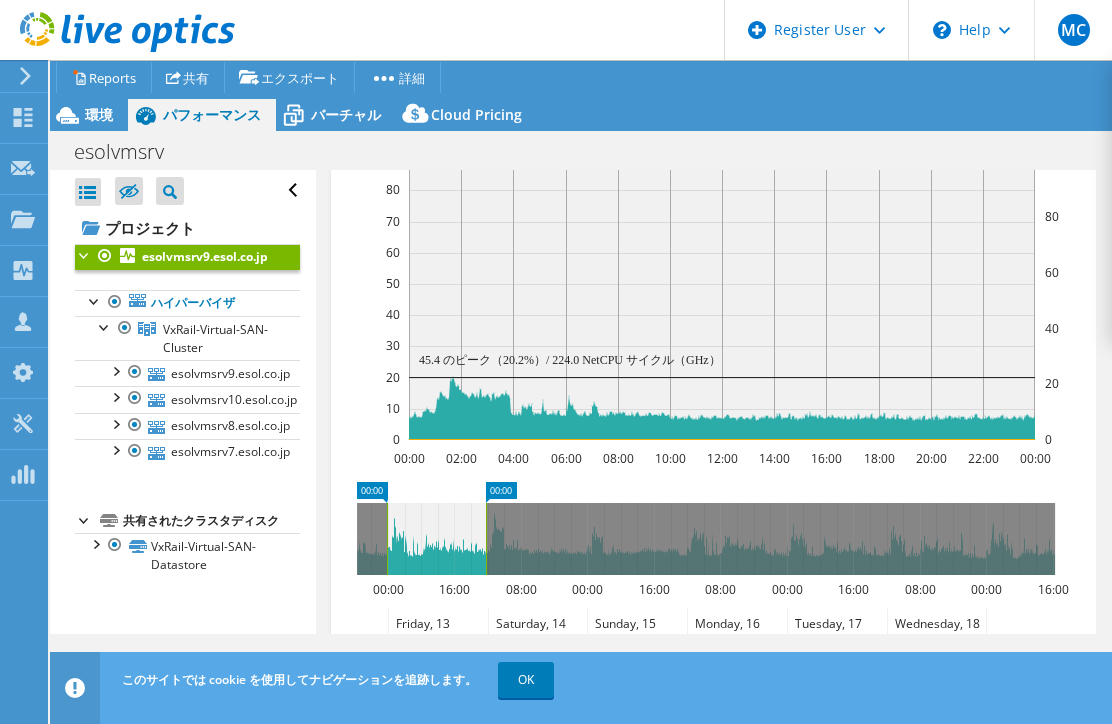 drag, startPoint x: 547, startPoint y: 472, endPoint x: 450, endPoint y: 489, distance: 98.478424 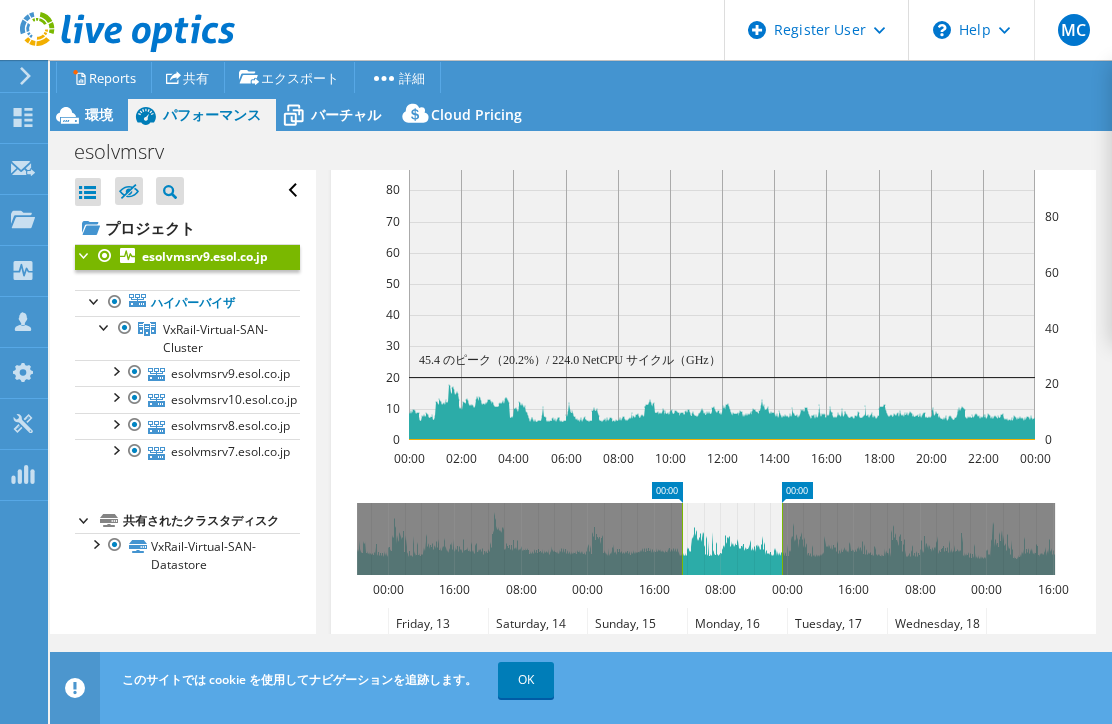 drag, startPoint x: 450, startPoint y: 489, endPoint x: 744, endPoint y: 526, distance: 296.3191 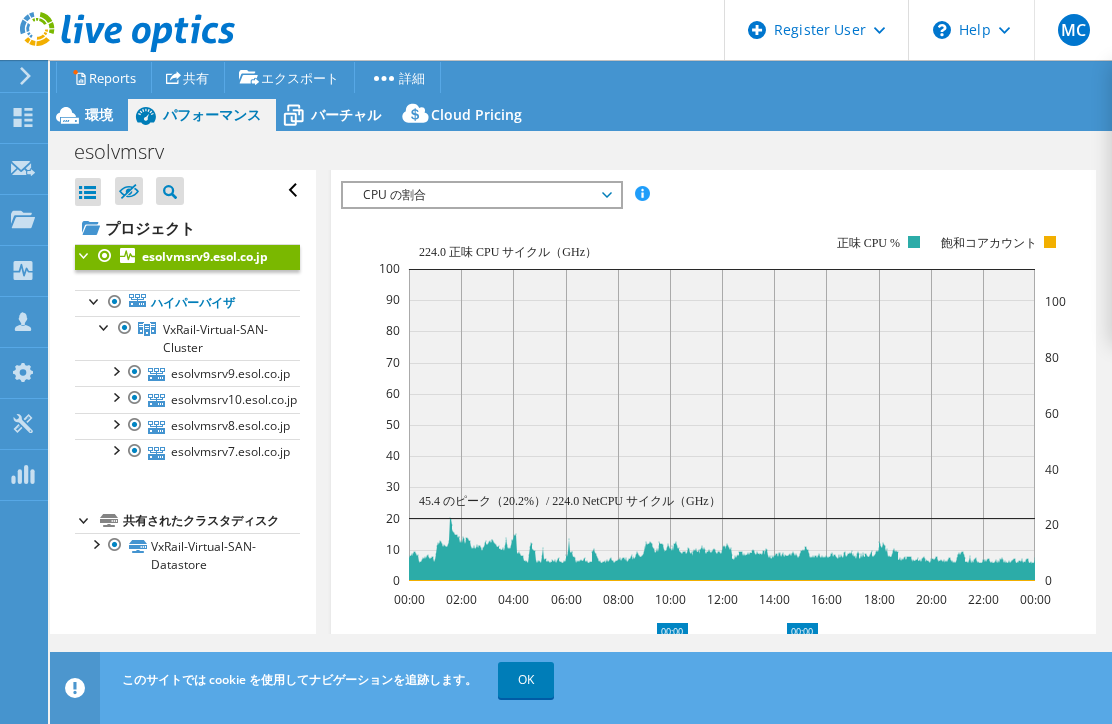 scroll, scrollTop: 1378, scrollLeft: 0, axis: vertical 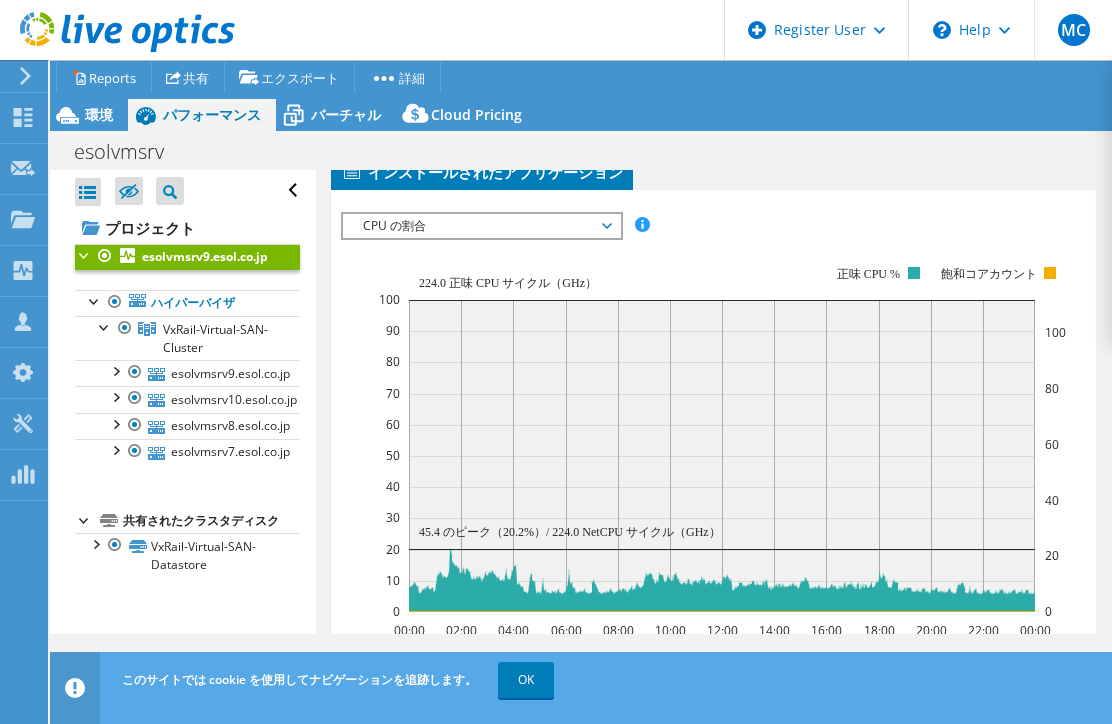 click on "CPU の割合" at bounding box center [481, 226] 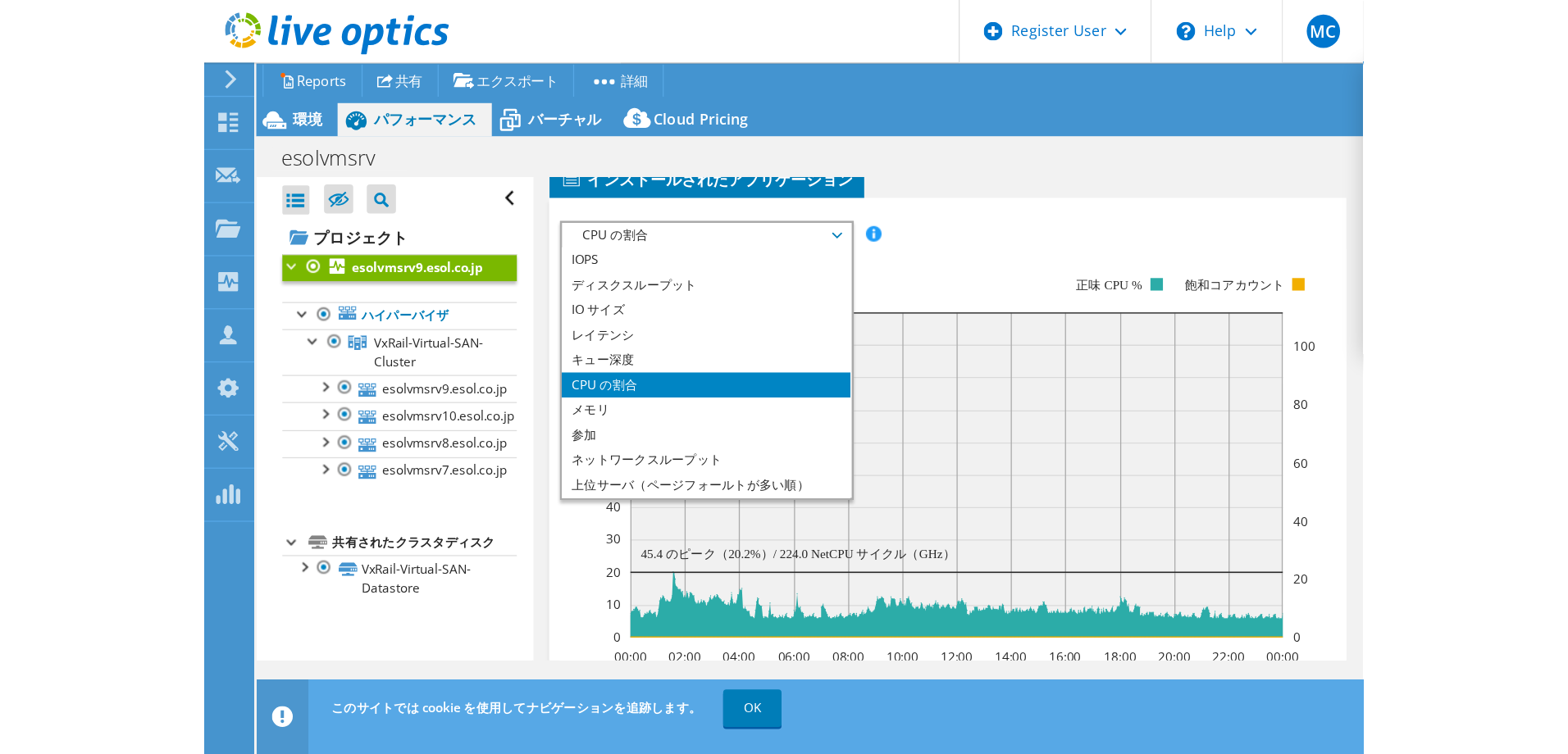 scroll, scrollTop: 59, scrollLeft: 0, axis: vertical 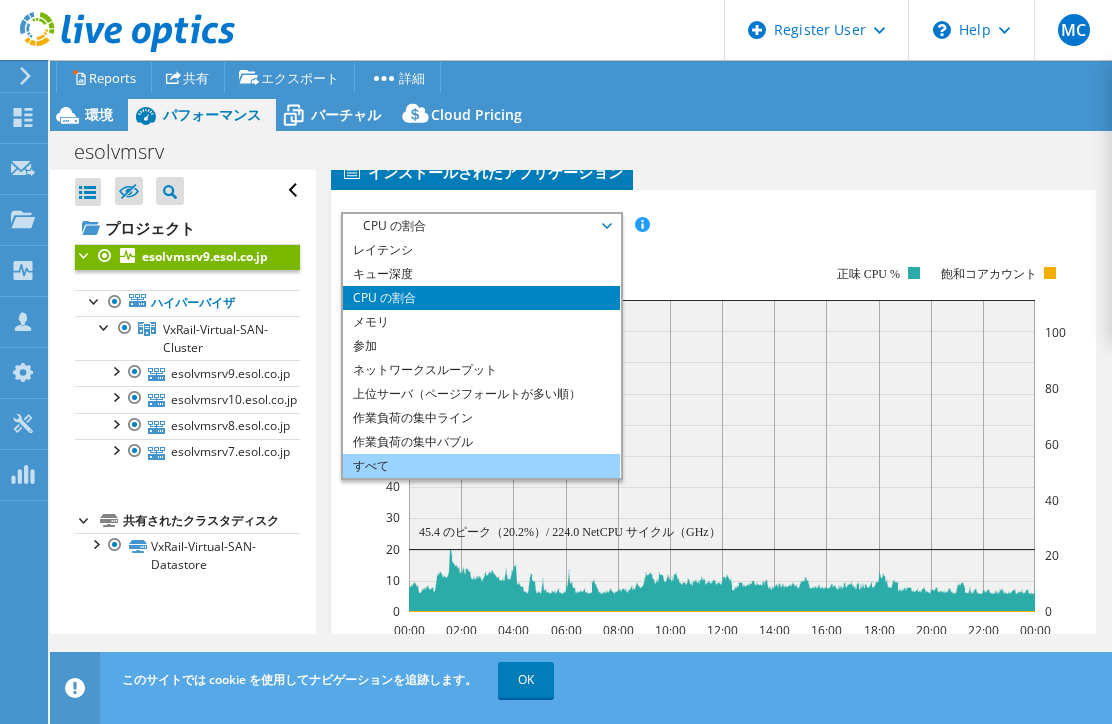 click on "すべて" at bounding box center [481, 466] 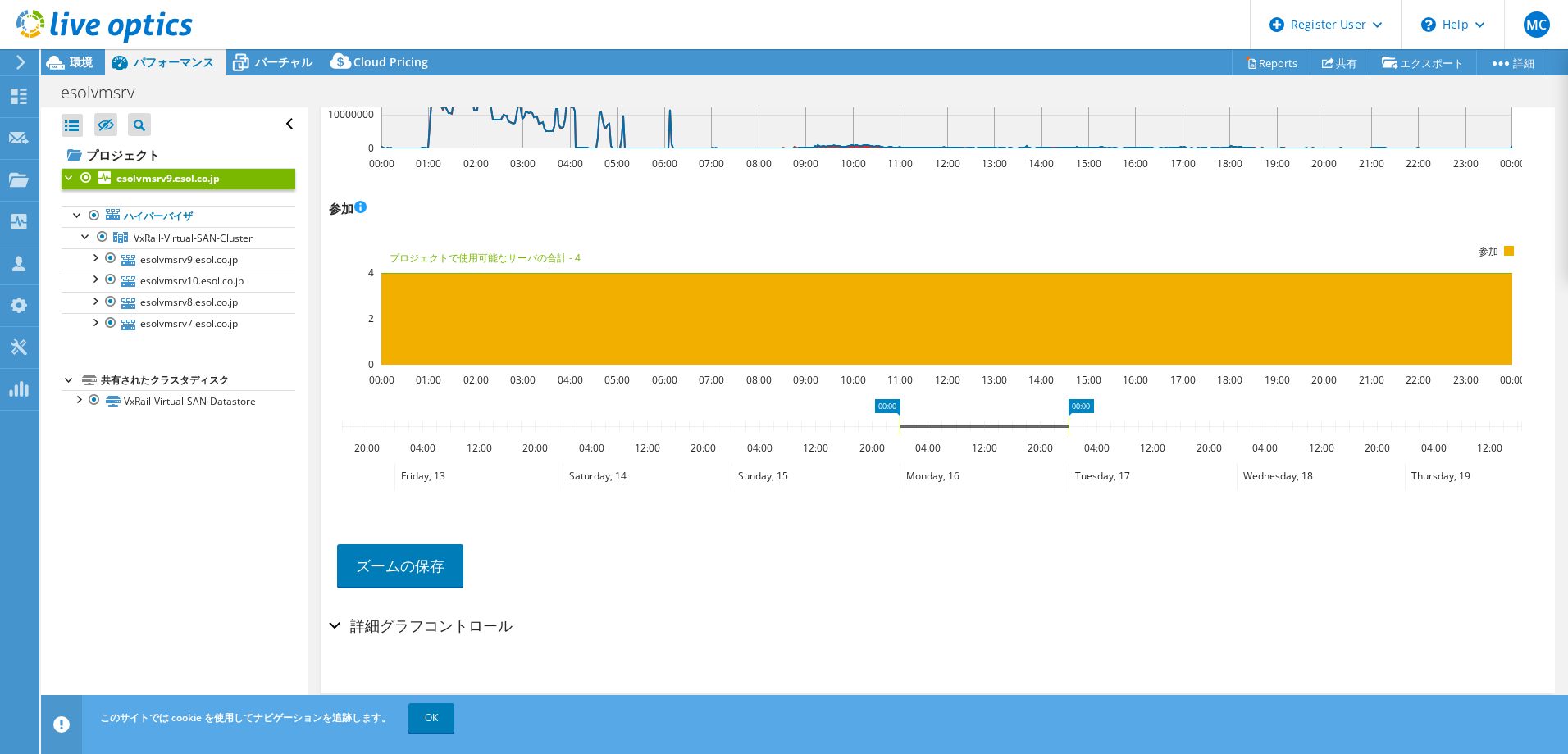 scroll, scrollTop: 2296, scrollLeft: 0, axis: vertical 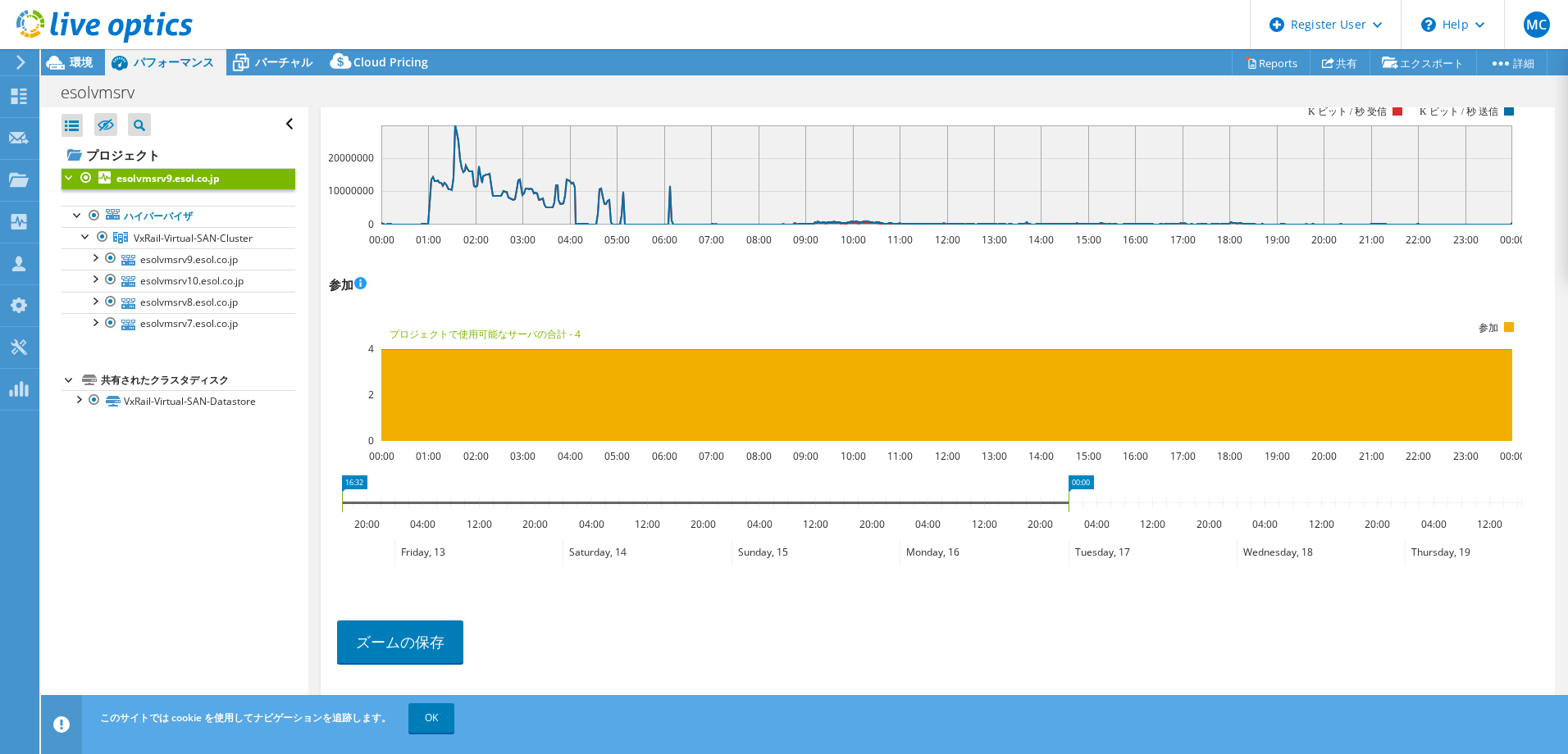 drag, startPoint x: 901, startPoint y: 500, endPoint x: 1069, endPoint y: 496, distance: 168.04761 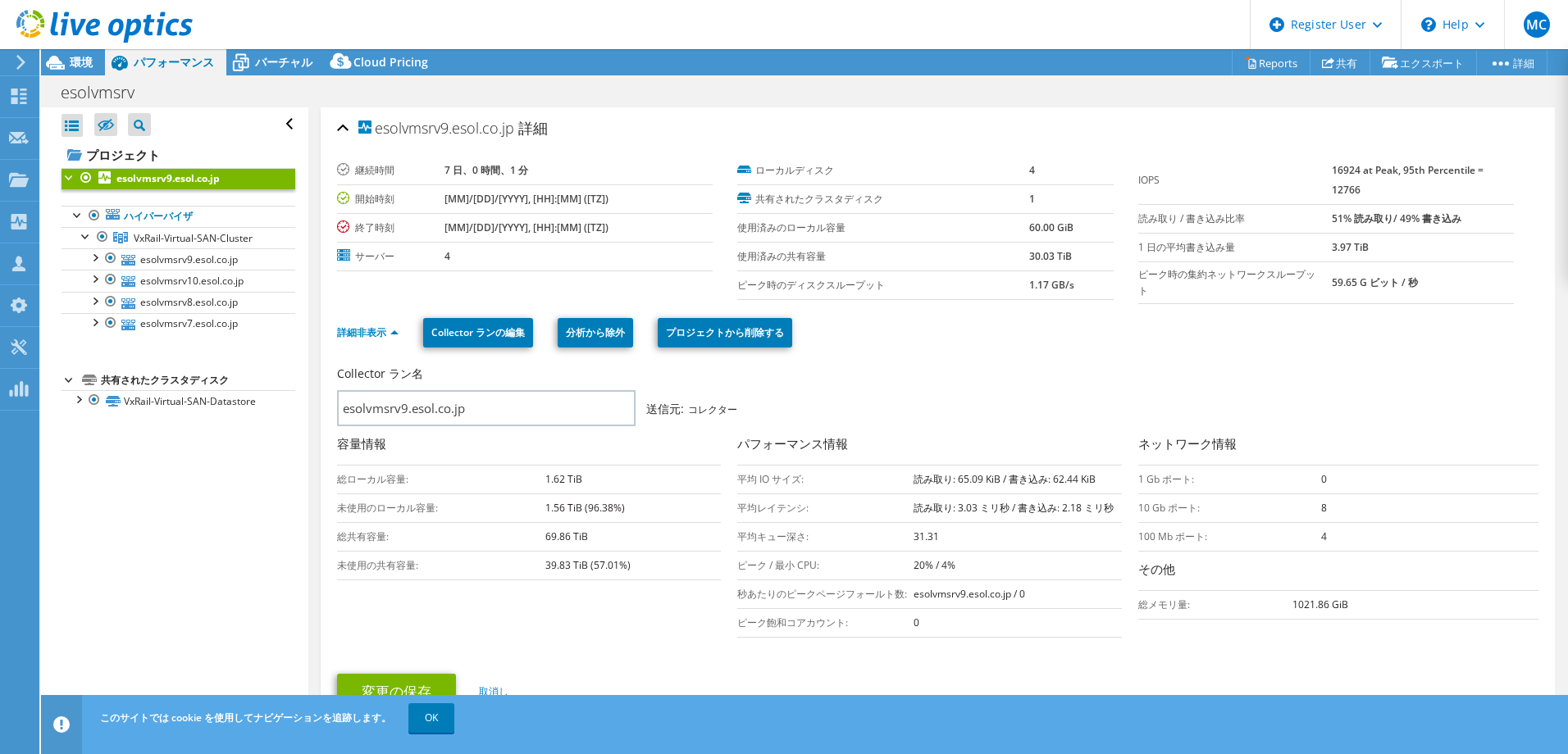 select on "USD" 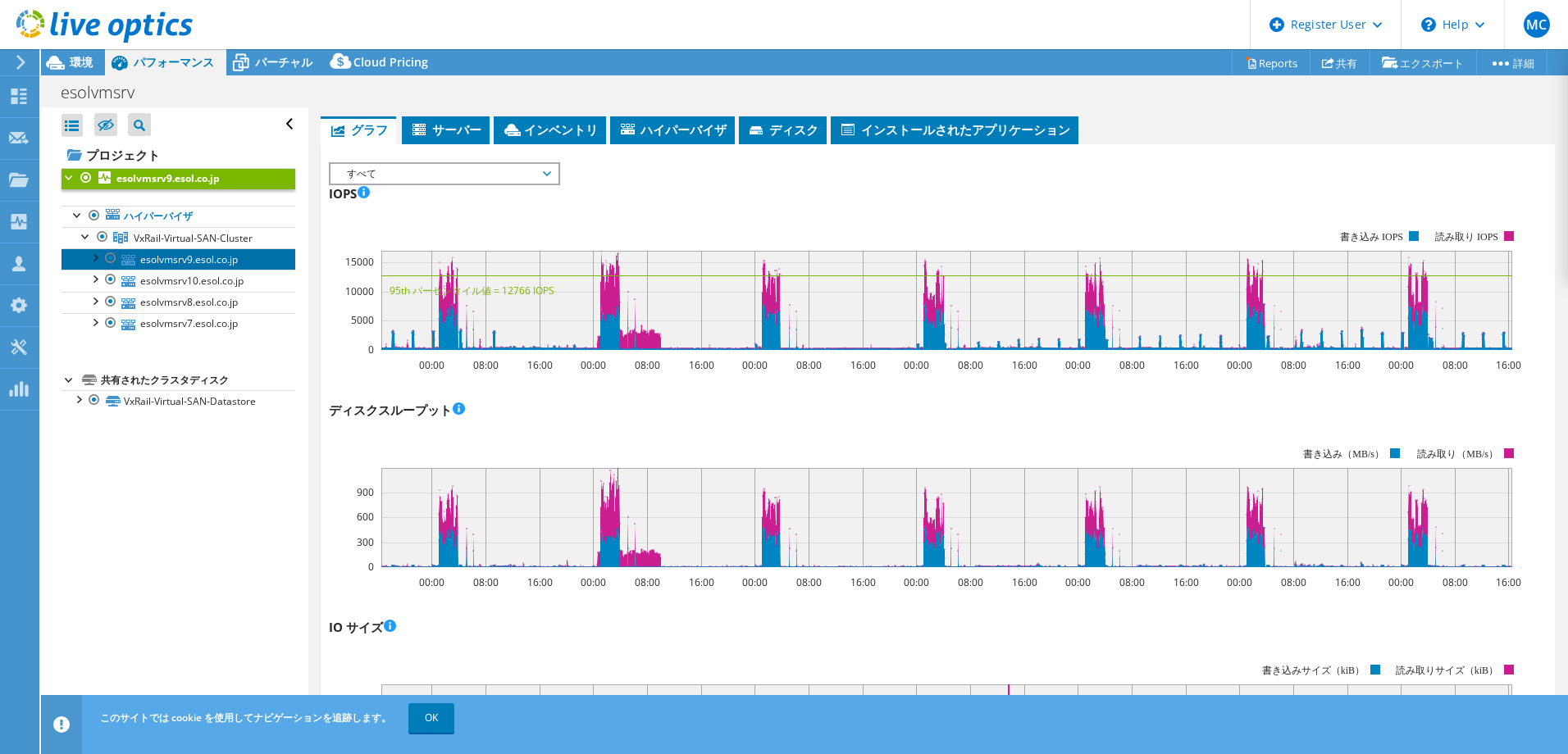 click on "esolvmsrv9.esol.co.jp" at bounding box center [178, 259] 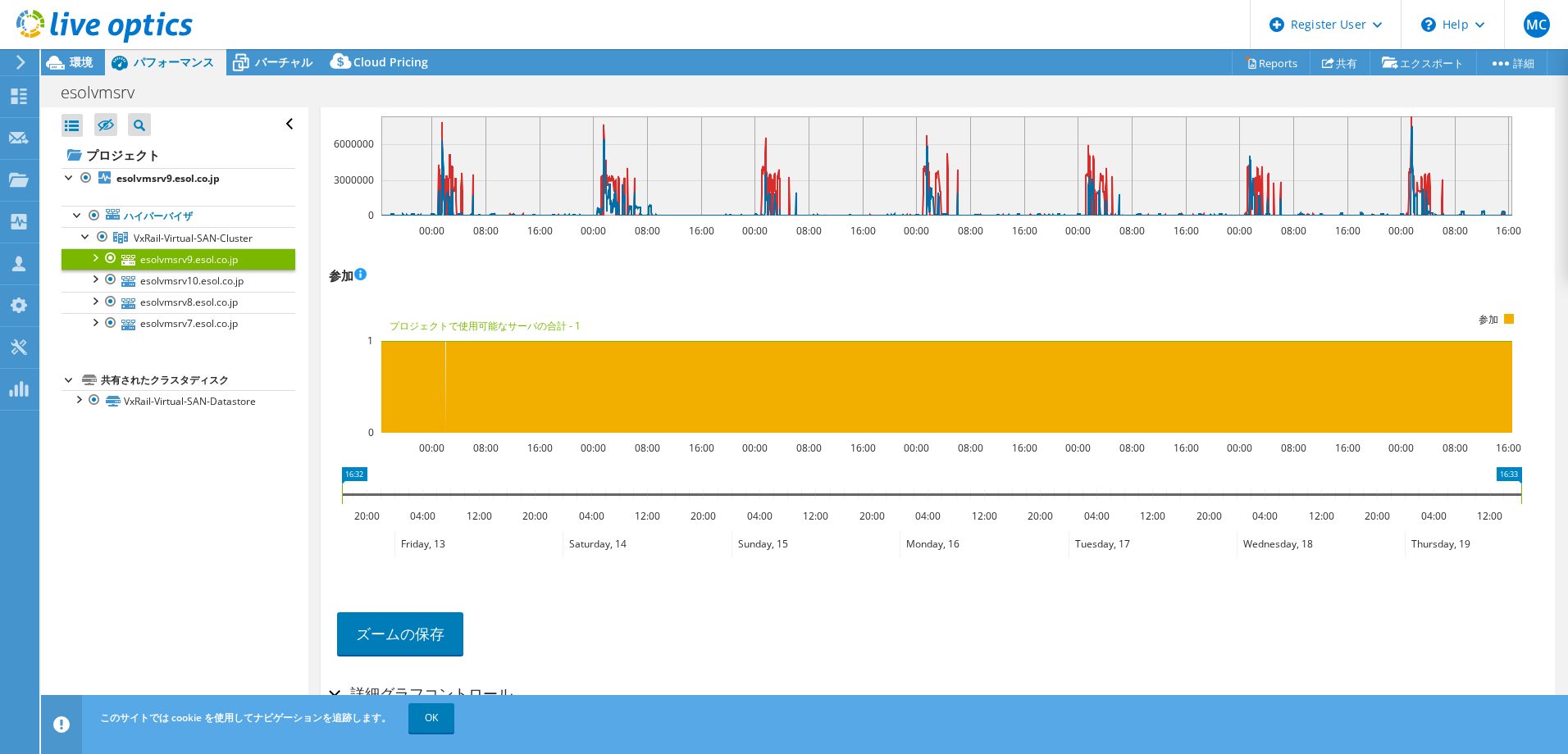 scroll, scrollTop: 1886, scrollLeft: 0, axis: vertical 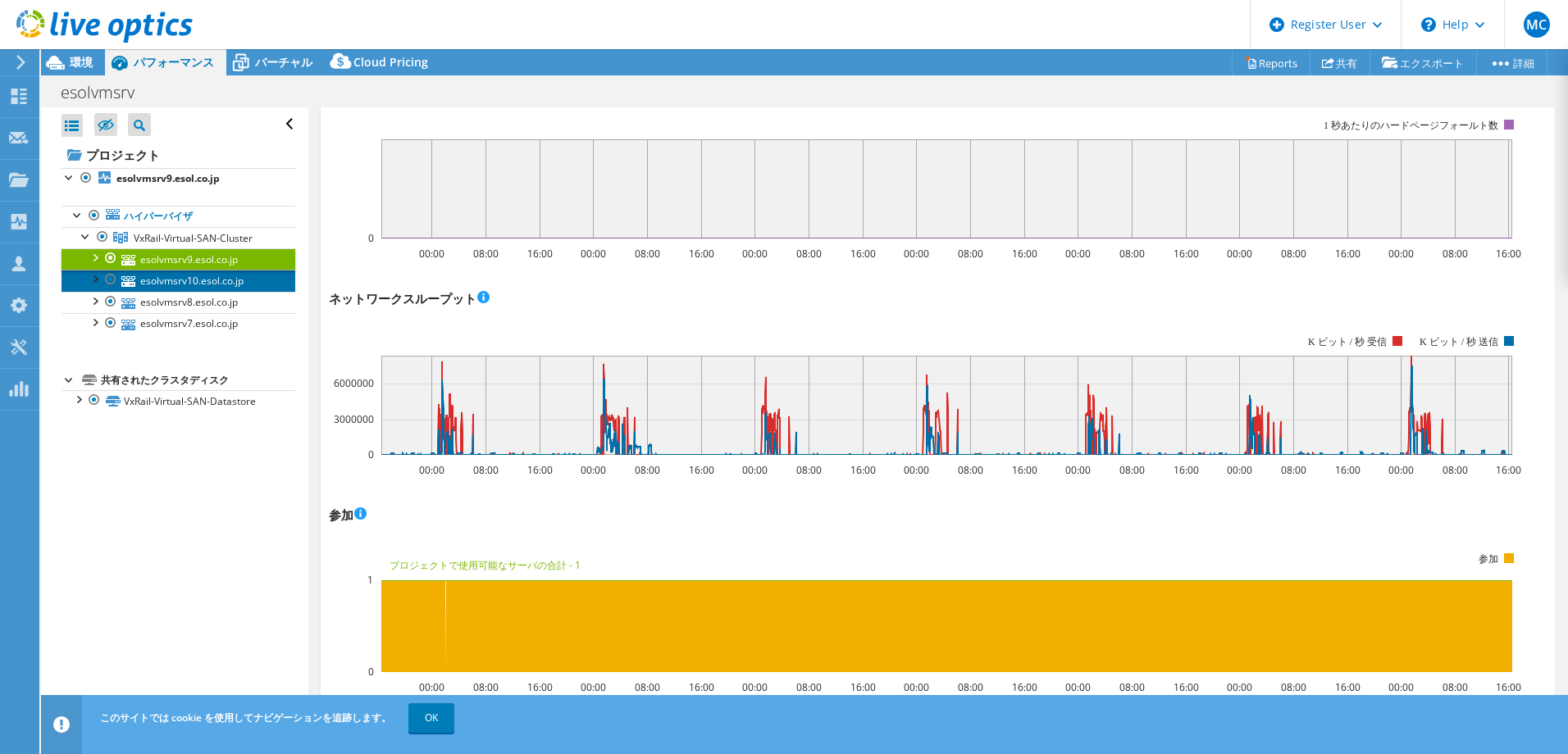 click on "esolvmsrv10.esol.co.jp" at bounding box center (178, 280) 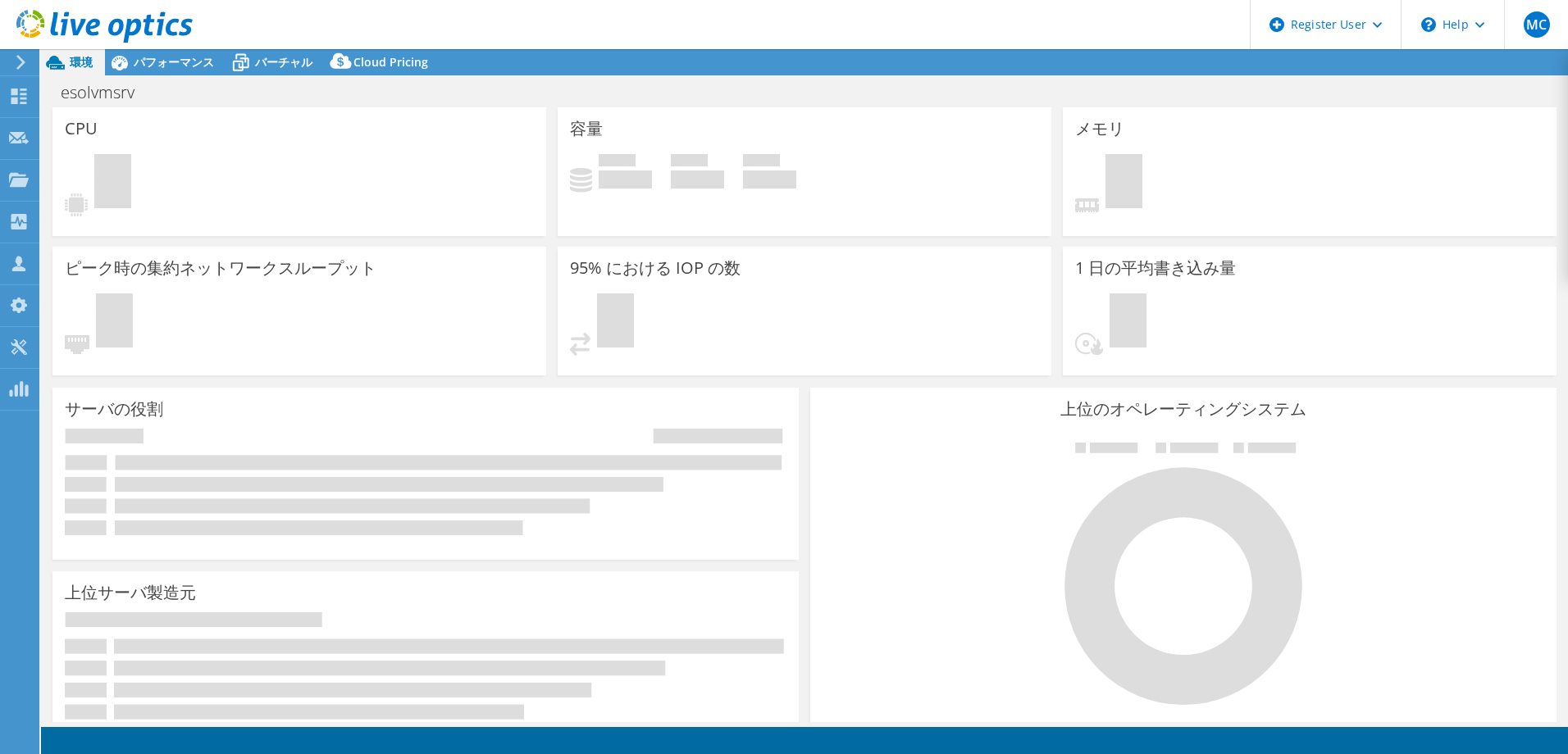 scroll, scrollTop: 0, scrollLeft: 0, axis: both 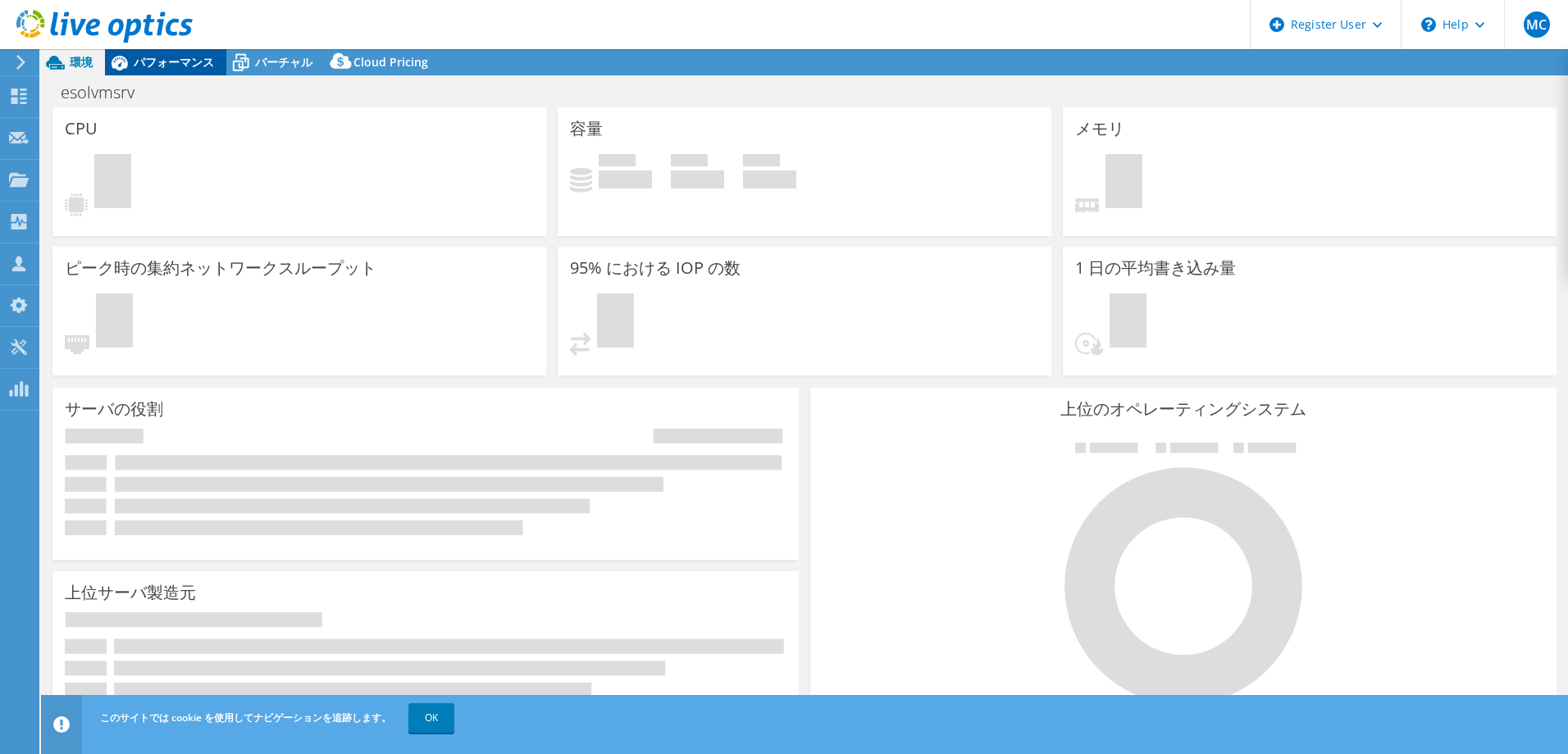 click on "パフォーマンス" at bounding box center [174, 61] 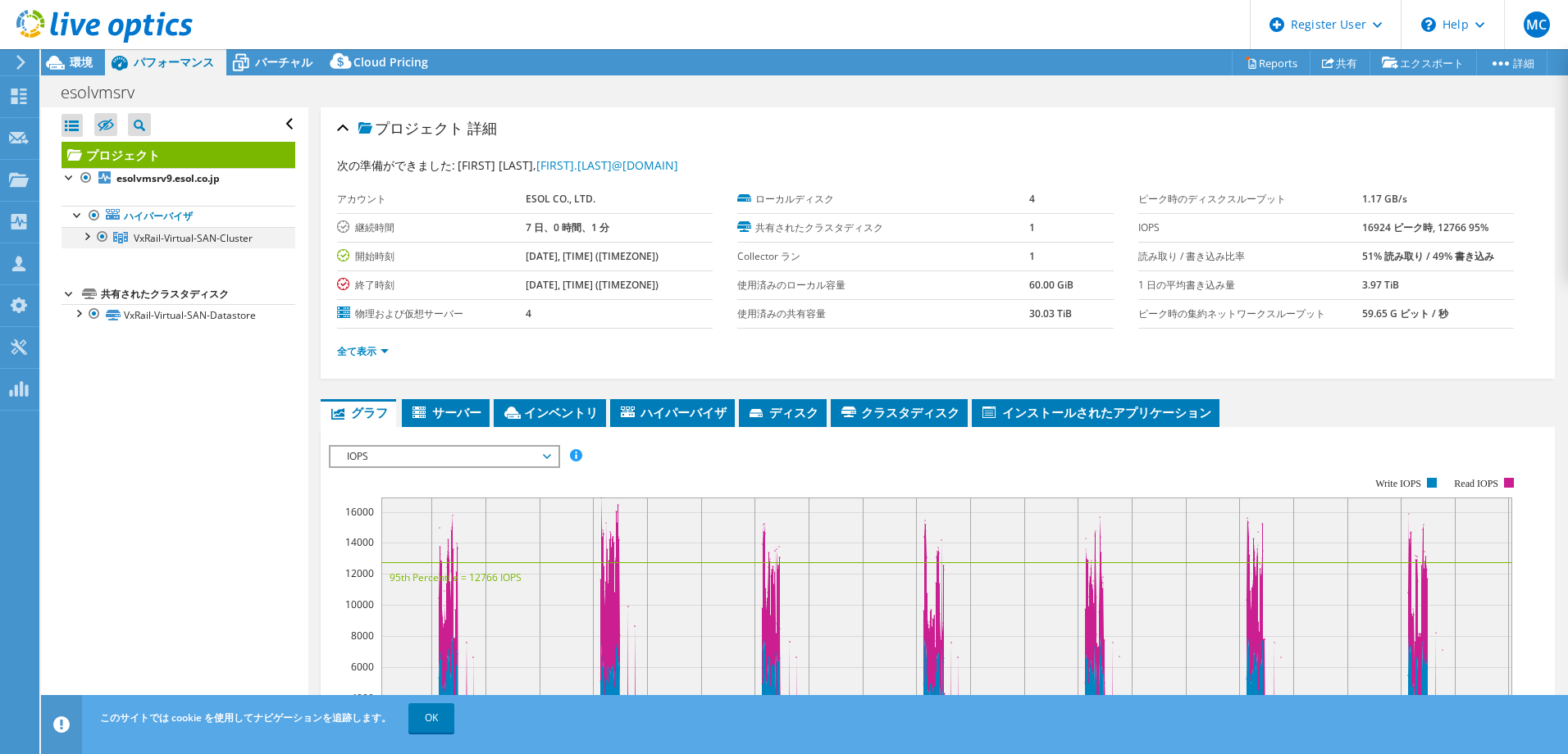 click at bounding box center (86, 235) 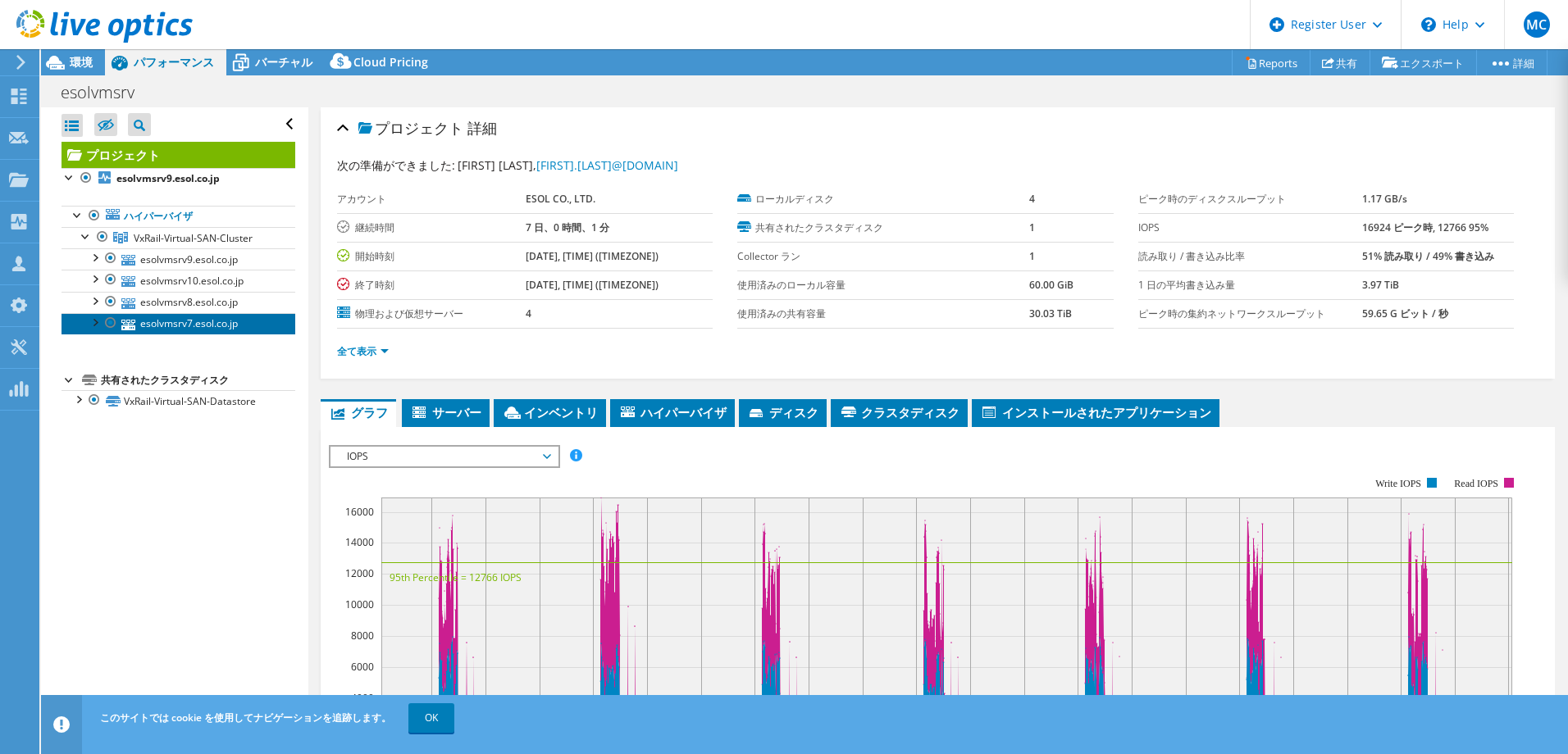 click on "esolvmsrv7.esol.co.jp" at bounding box center (178, 324) 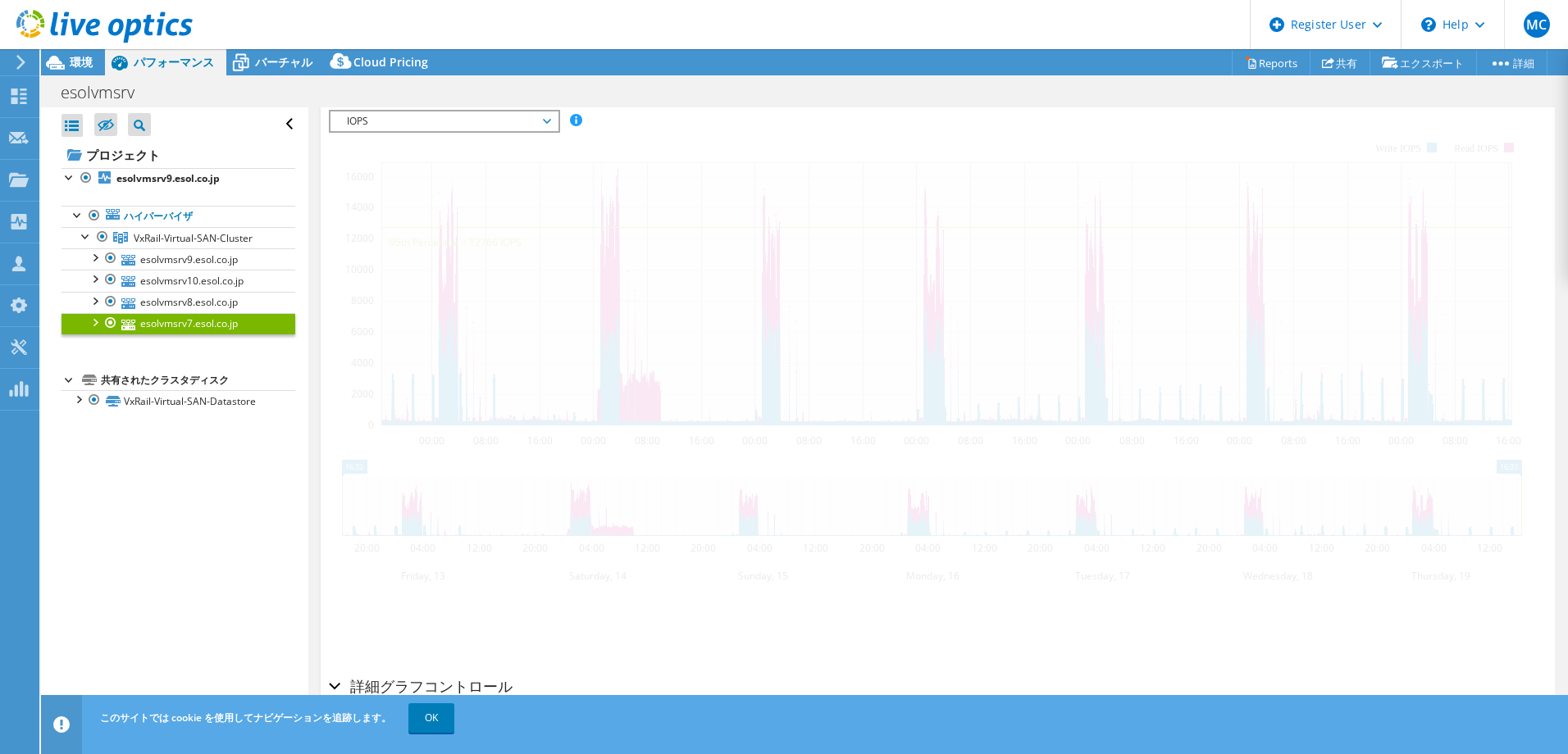 scroll, scrollTop: 310, scrollLeft: 0, axis: vertical 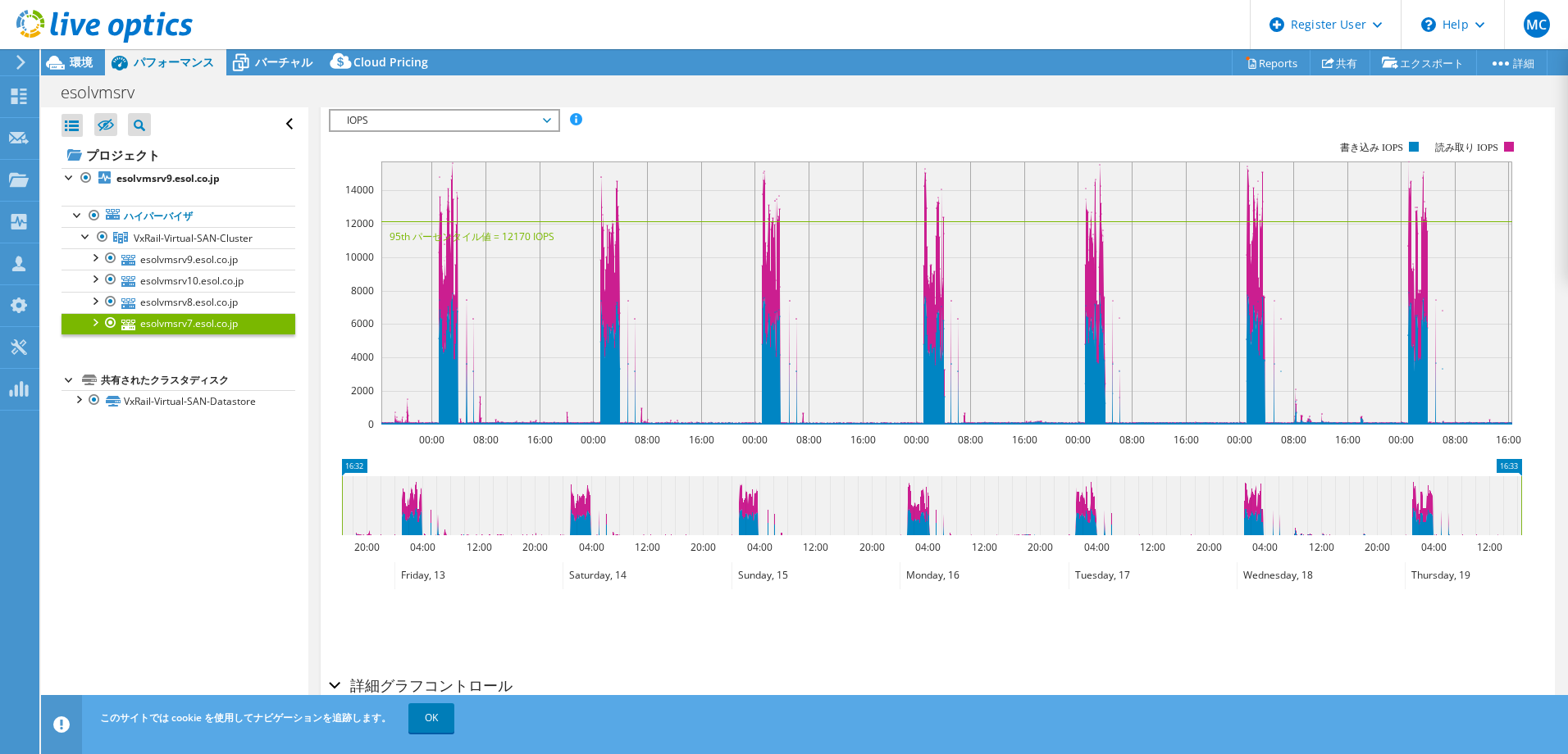 click on "IOPS" at bounding box center (444, 120) 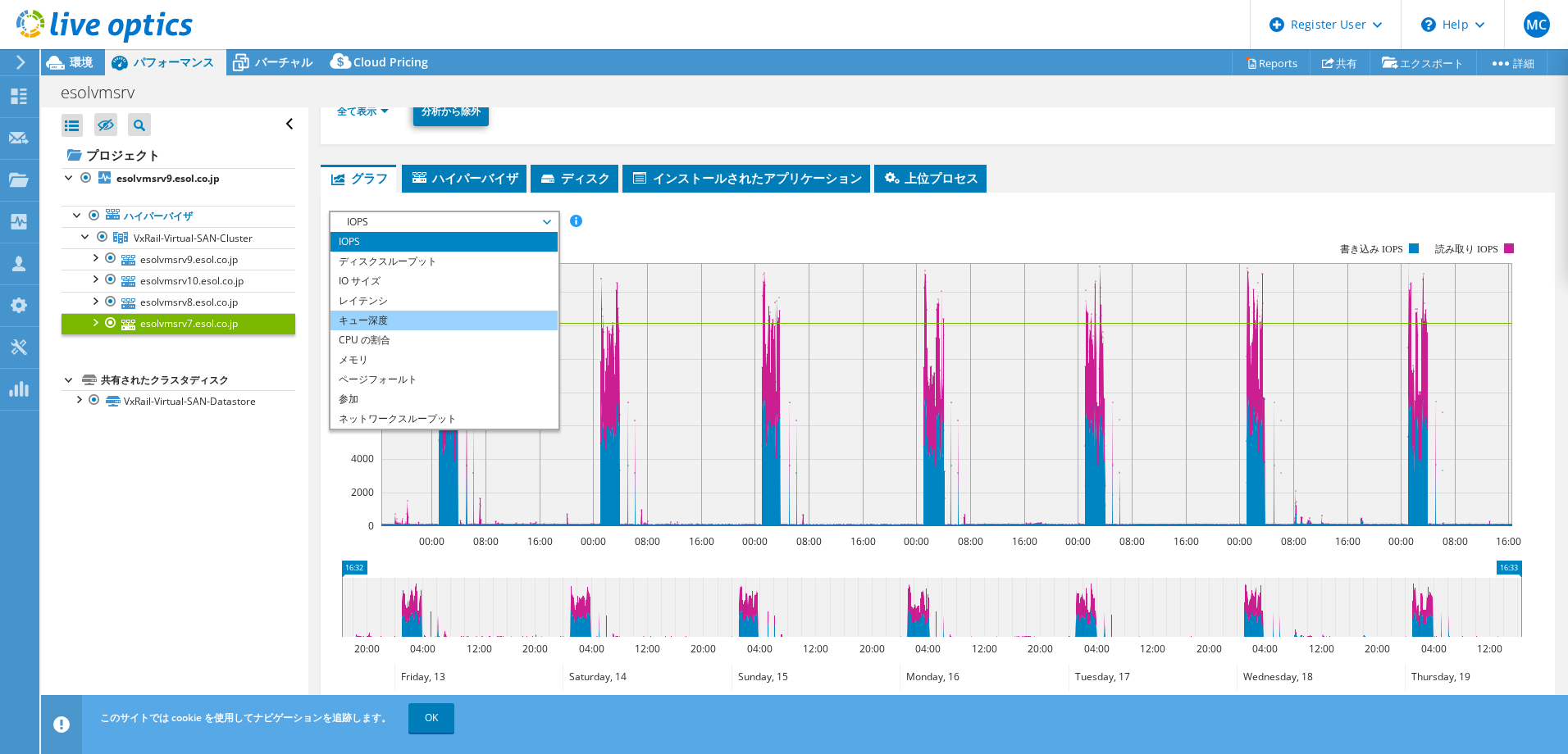 scroll, scrollTop: 311, scrollLeft: 0, axis: vertical 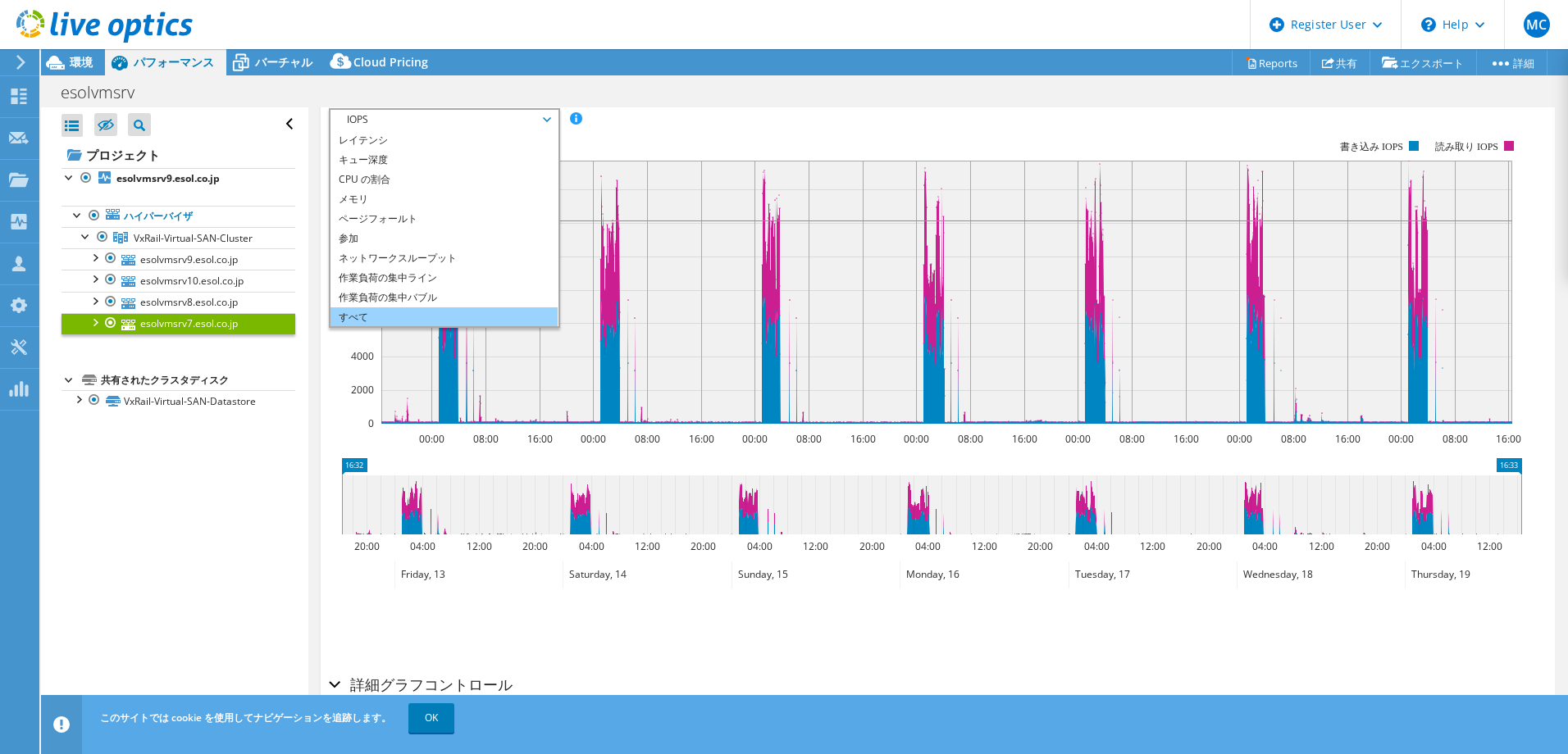 click on "すべて" at bounding box center [444, 317] 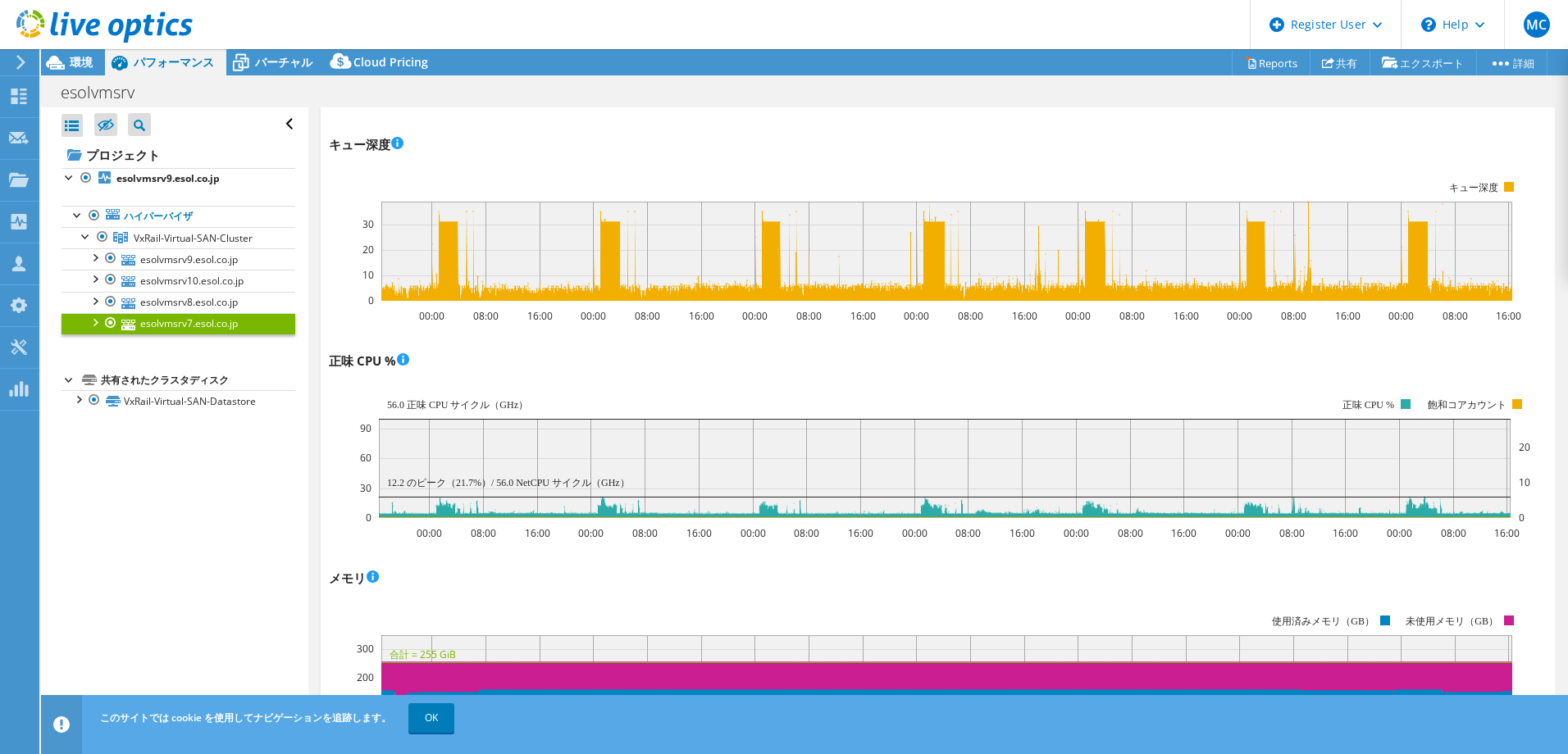 scroll, scrollTop: 1365, scrollLeft: 0, axis: vertical 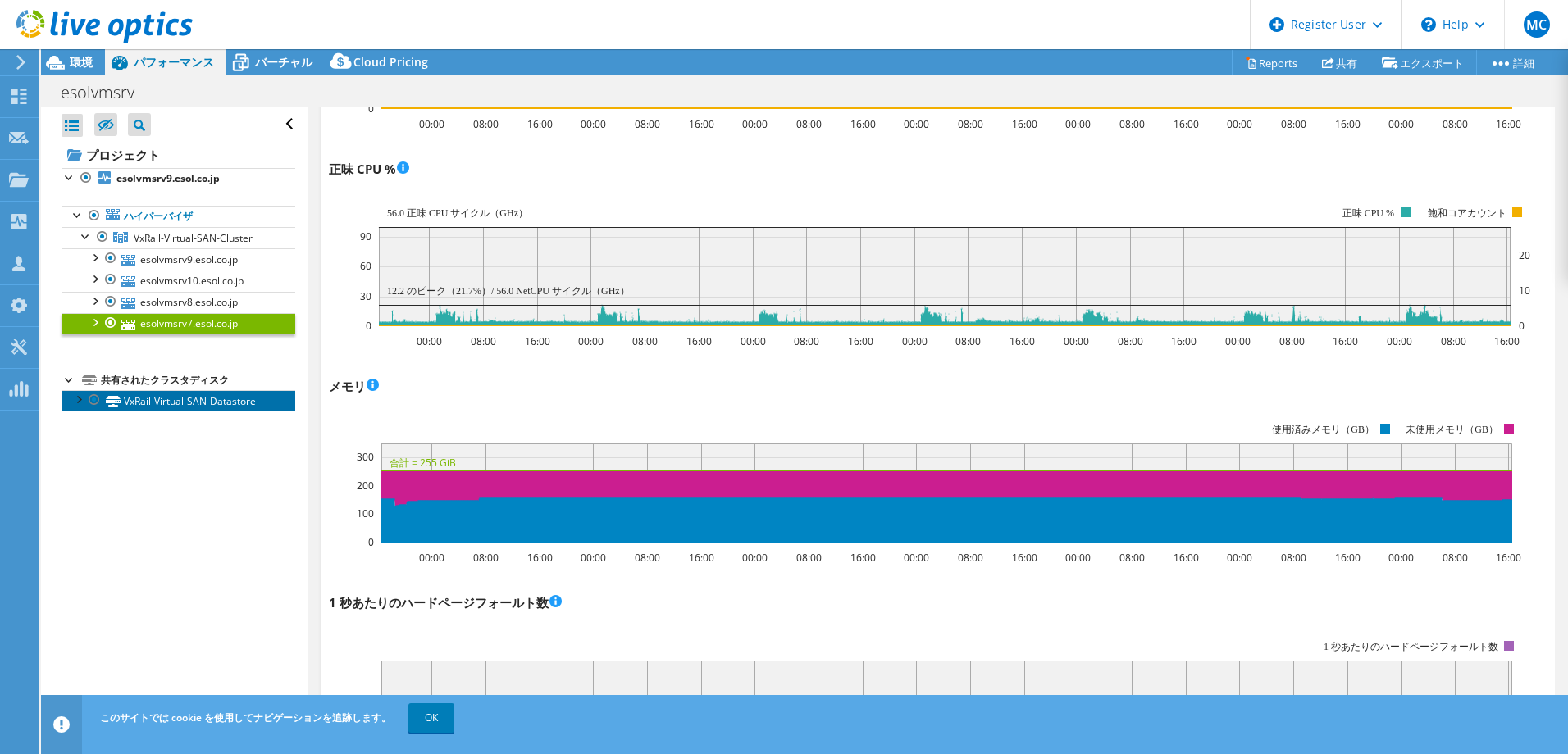click on "VxRail-Virtual-SAN-Datastore" at bounding box center (178, 401) 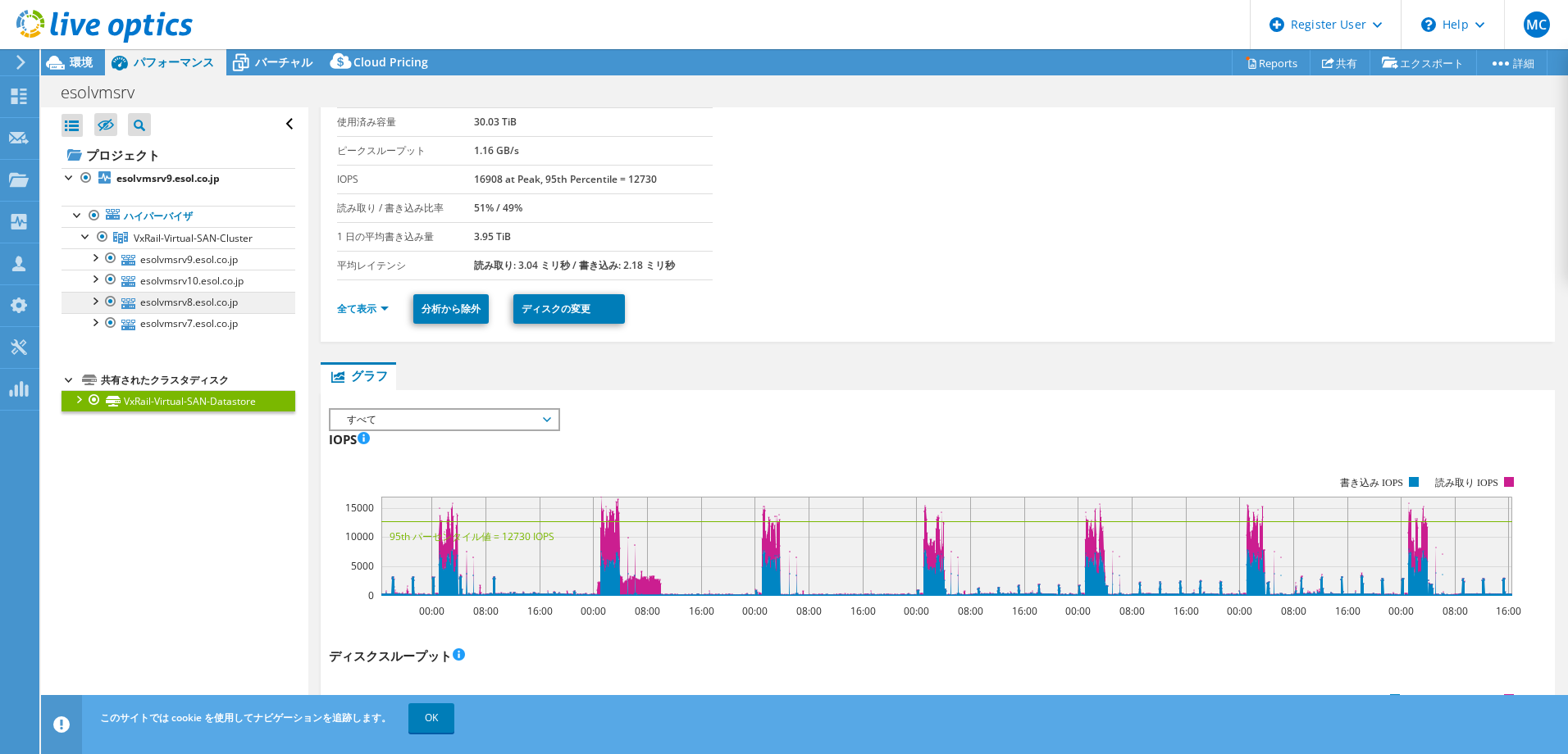 scroll, scrollTop: 72, scrollLeft: 0, axis: vertical 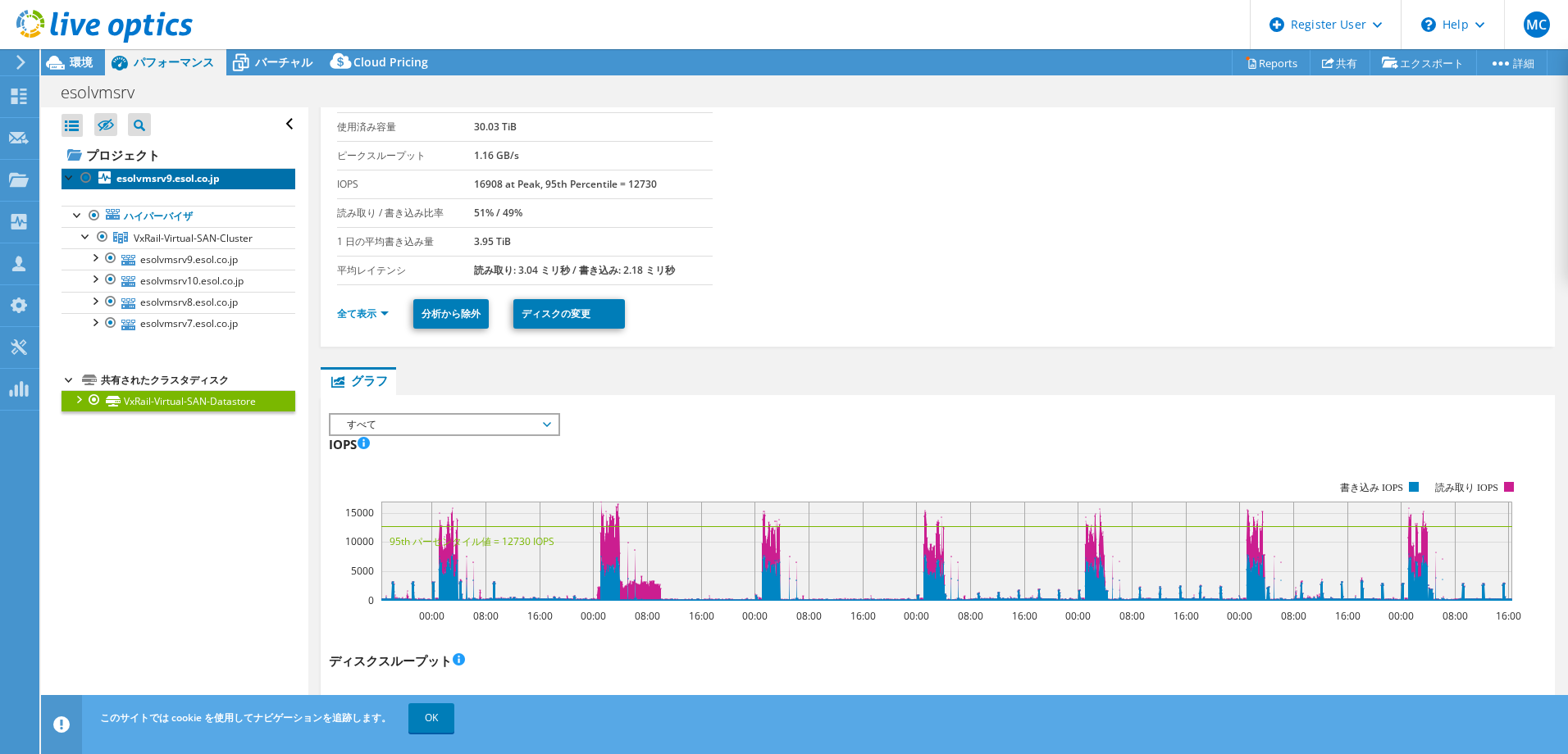click on "esolvmsrv9.esol.co.jp" at bounding box center [168, 178] 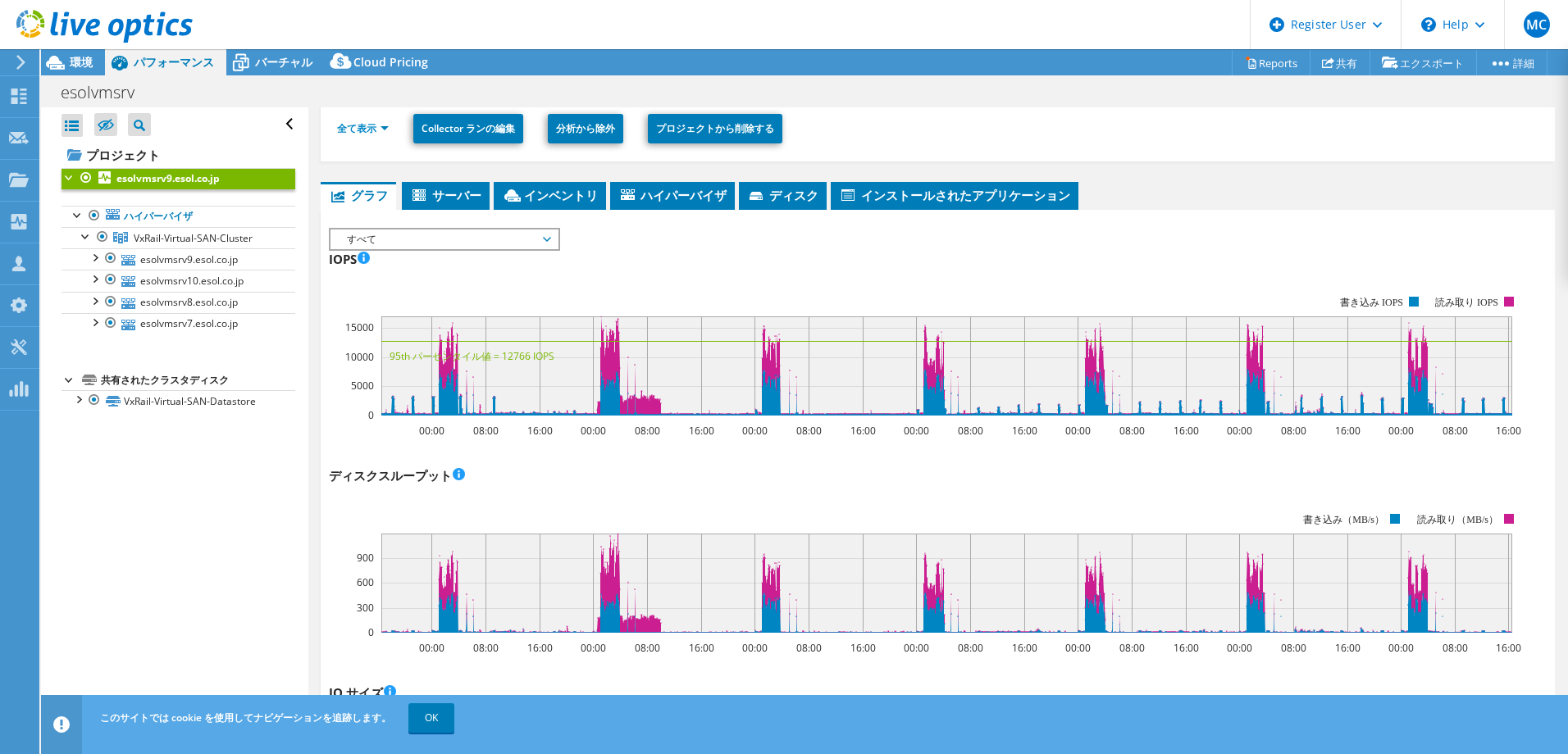 scroll, scrollTop: 204, scrollLeft: 0, axis: vertical 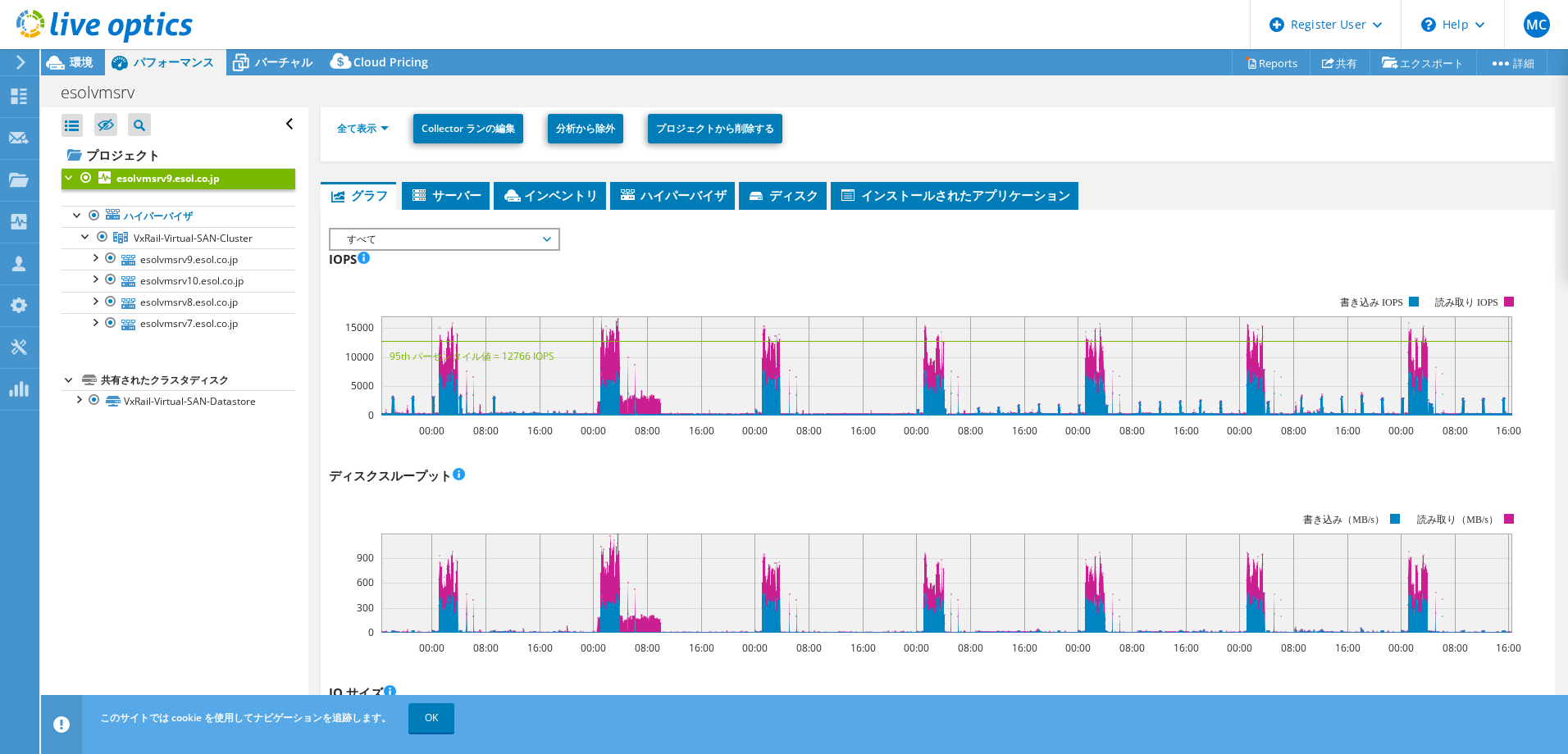 click on "IOPS  00:00 08:00 16:00 00:00 08:00 16:00 00:00 08:00 16:00 00:00 08:00 16:00 00:00 08:00 16:00 00:00 08:00 16:00 00:00 08:00 16:00 0 5000 10000 15000 書き込み IOPS 読み取り IOPS      95th パーセンタイル値 = 12766 IOPS ディスクスループット  00:00 08:00 16:00 00:00 08:00 16:00 00:00 08:00 16:00 00:00 08:00 16:00 00:00 08:00 16:00 00:00 08:00 16:00 00:00 08:00 16:00 0 300 600 900 書き込み（MB/s） 読み取り（MB/s）      IO サイズ  00:00 08:00 16:00 00:00 08:00 16:00 00:00 08:00 16:00 00:00 08:00 16:00 00:00 08:00 16:00 00:00 08:00 16:00 00:00 08:00 16:00 0 100 200 書き込みサイズ（kiB） 読み取りサイズ（kiB）      レイテンシ  00:00 08:00 16:00 00:00 08:00 16:00 00:00 08:00 16:00 00:00 08:00 16:00 00:00 08:00 16:00 00:00 08:00 16:00 00:00 08:00 16:00 0 3 6 書き込みレイテンシ（ms） 読み取りレイテンシ（ms）      キュー深度  00:00 08:00 16:00 00:00 08:00 16:00 00:00 08:00 16:00 00:00 08:00 16:00 00:00 08:00 16:00 00:00 08:00 0 30" at bounding box center [937, 1209] 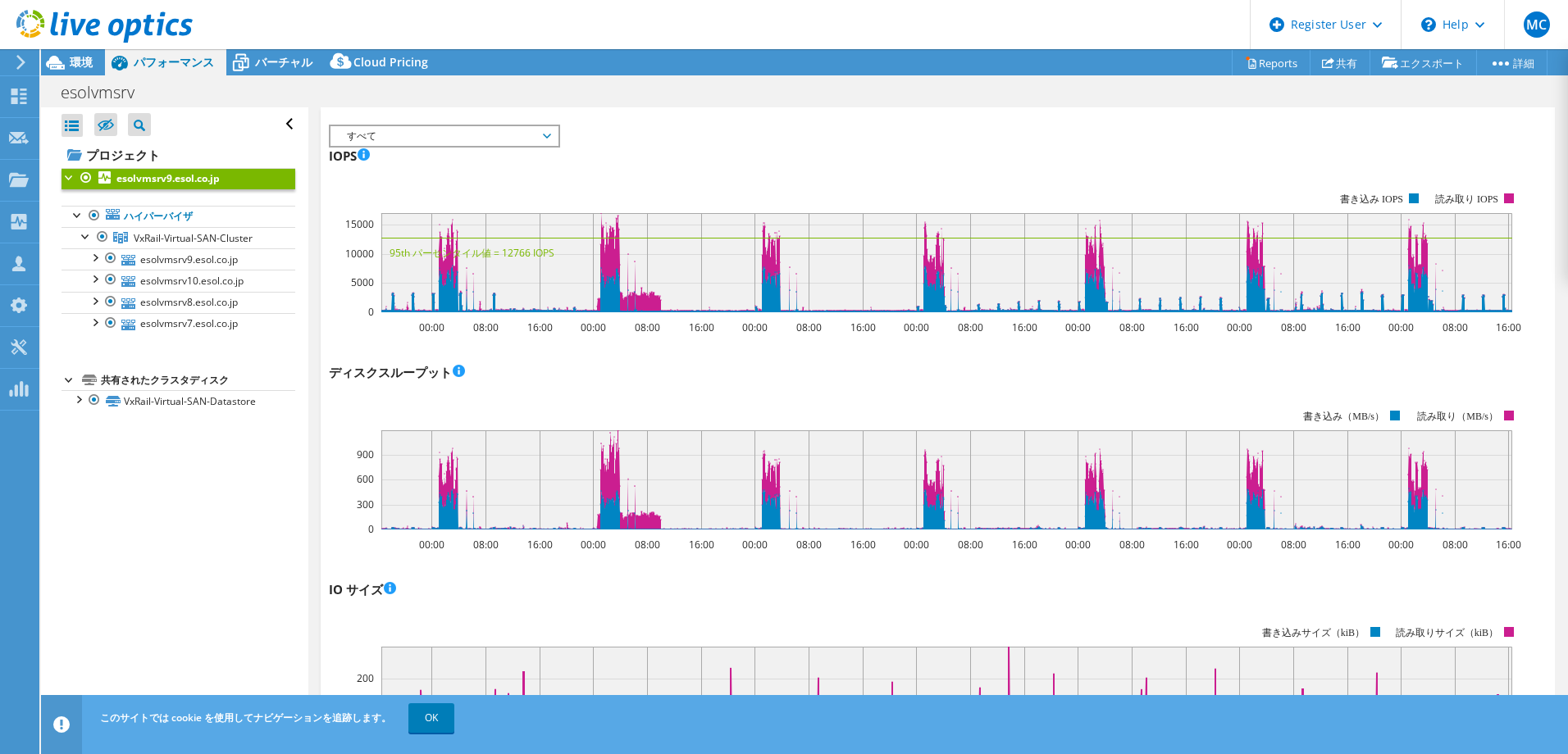 scroll, scrollTop: 301, scrollLeft: 0, axis: vertical 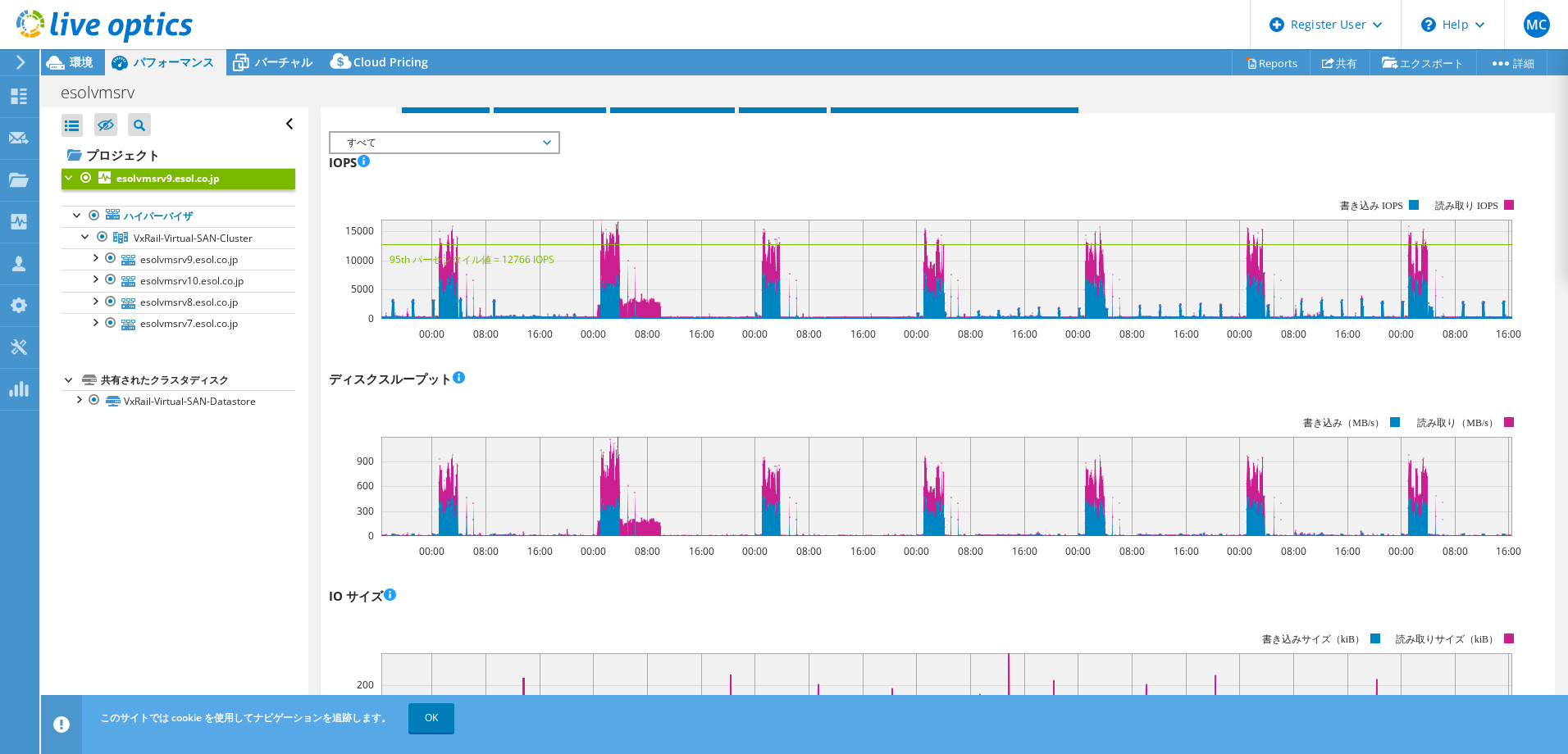 click on "IOPS  00:00 08:00 16:00 00:00 08:00 16:00 00:00 08:00 16:00 00:00 08:00 16:00 00:00 08:00 16:00 00:00 08:00 16:00 00:00 08:00 16:00 0 5000 10000 15000 書き込み IOPS 読み取り IOPS      95th パーセンタイル値 = 12766 IOPS ディスクスループット  00:00 08:00 16:00 00:00 08:00 16:00 00:00 08:00 16:00 00:00 08:00 16:00 00:00 08:00 16:00 00:00 08:00 16:00 00:00 08:00 16:00 0 300 600 900 書き込み（MB/s） 読み取り（MB/s）      IO サイズ  00:00 08:00 16:00 00:00 08:00 16:00 00:00 08:00 16:00 00:00 08:00 16:00 00:00 08:00 16:00 00:00 08:00 16:00 00:00 08:00 16:00 0 100 200 書き込みサイズ（kiB） 読み取りサイズ（kiB）      レイテンシ  00:00 08:00 16:00 00:00 08:00 16:00 00:00 08:00 16:00 00:00 08:00 16:00 00:00 08:00 16:00 00:00 08:00 16:00 00:00 08:00 16:00 0 3 6 書き込みレイテンシ（ms） 読み取りレイテンシ（ms）      キュー深度  00:00 08:00 16:00 00:00 08:00 16:00 00:00 08:00 16:00 00:00 08:00 16:00 00:00 08:00 16:00 00:00 08:00 0 30" at bounding box center (937, 1112) 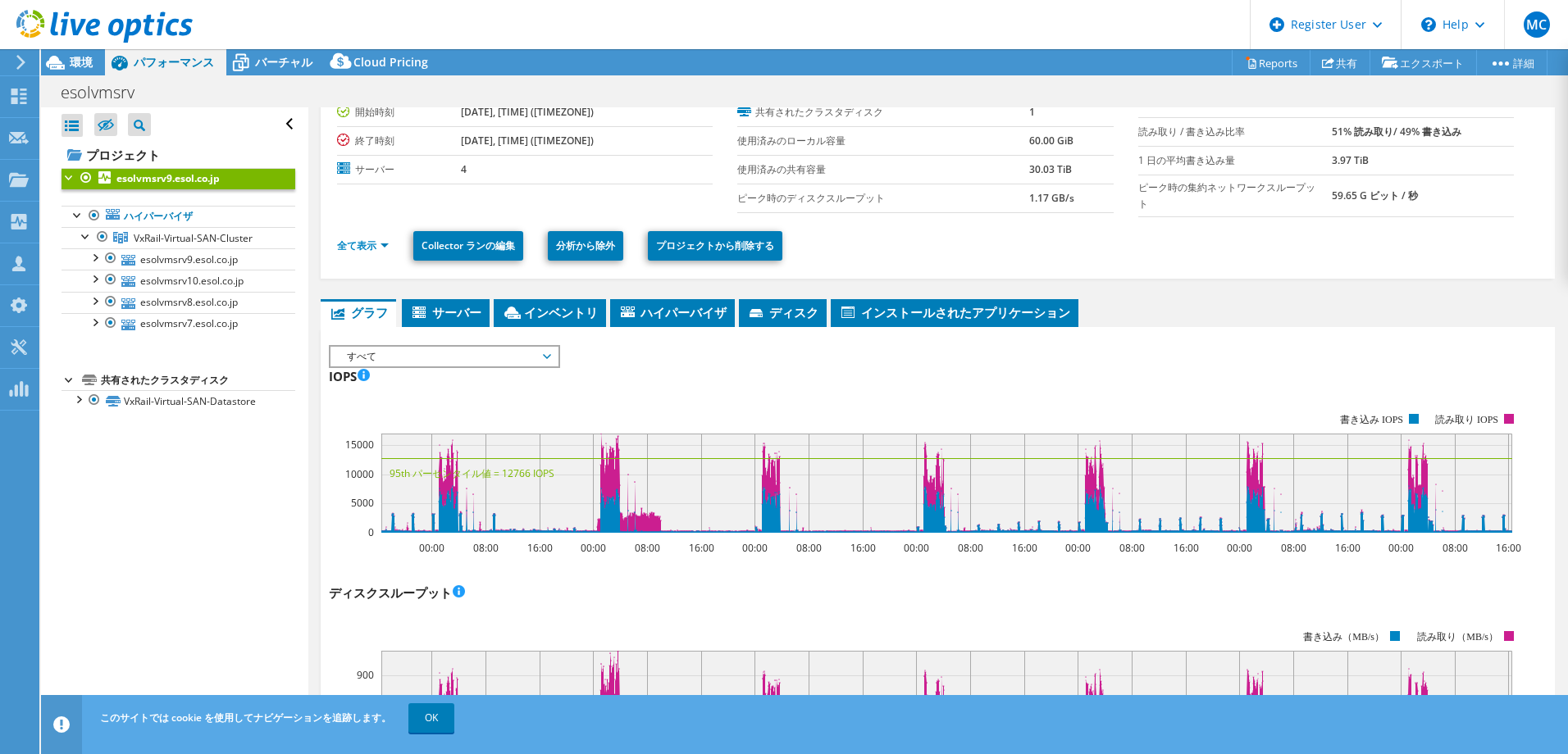 scroll, scrollTop: 0, scrollLeft: 0, axis: both 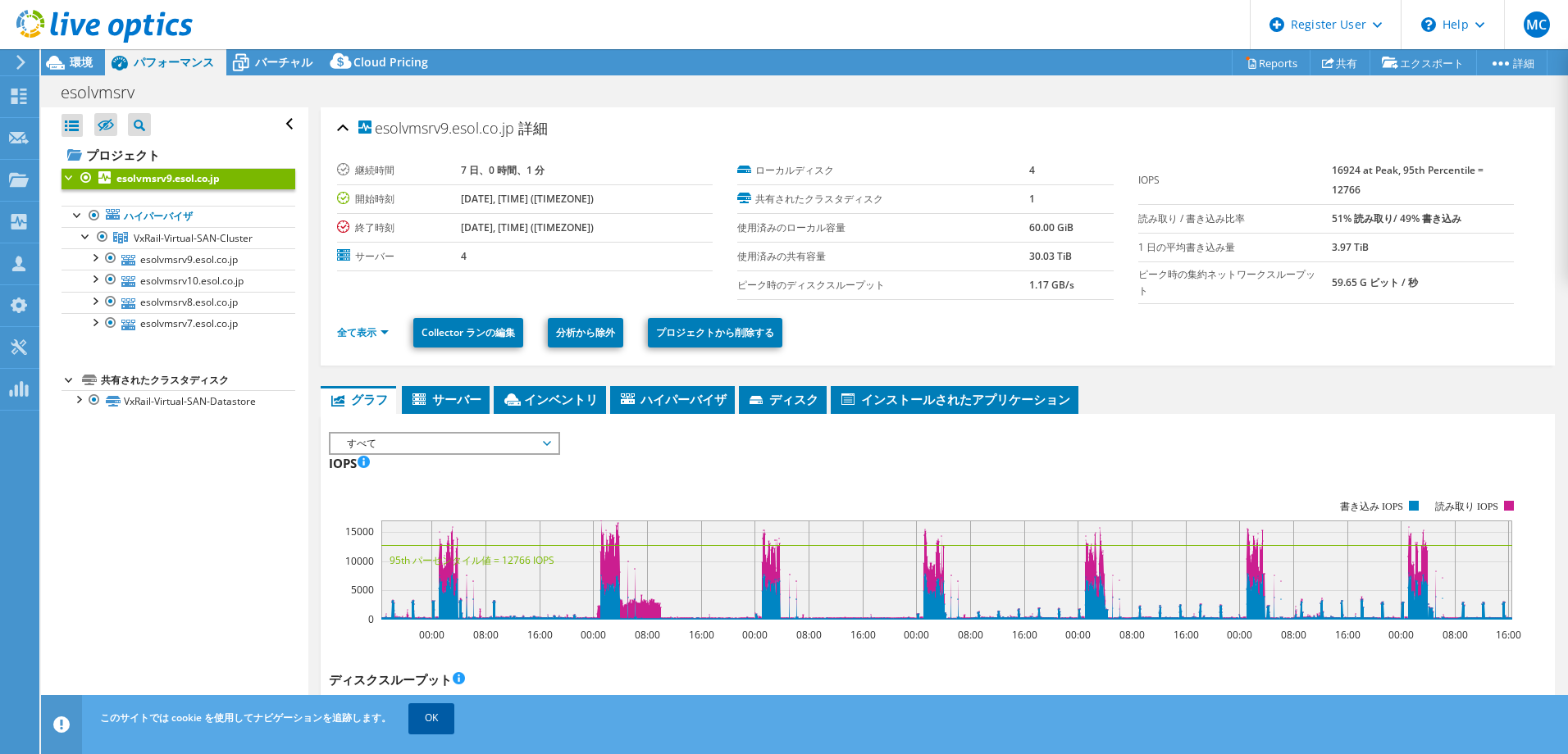 click on "OK" at bounding box center [431, 718] 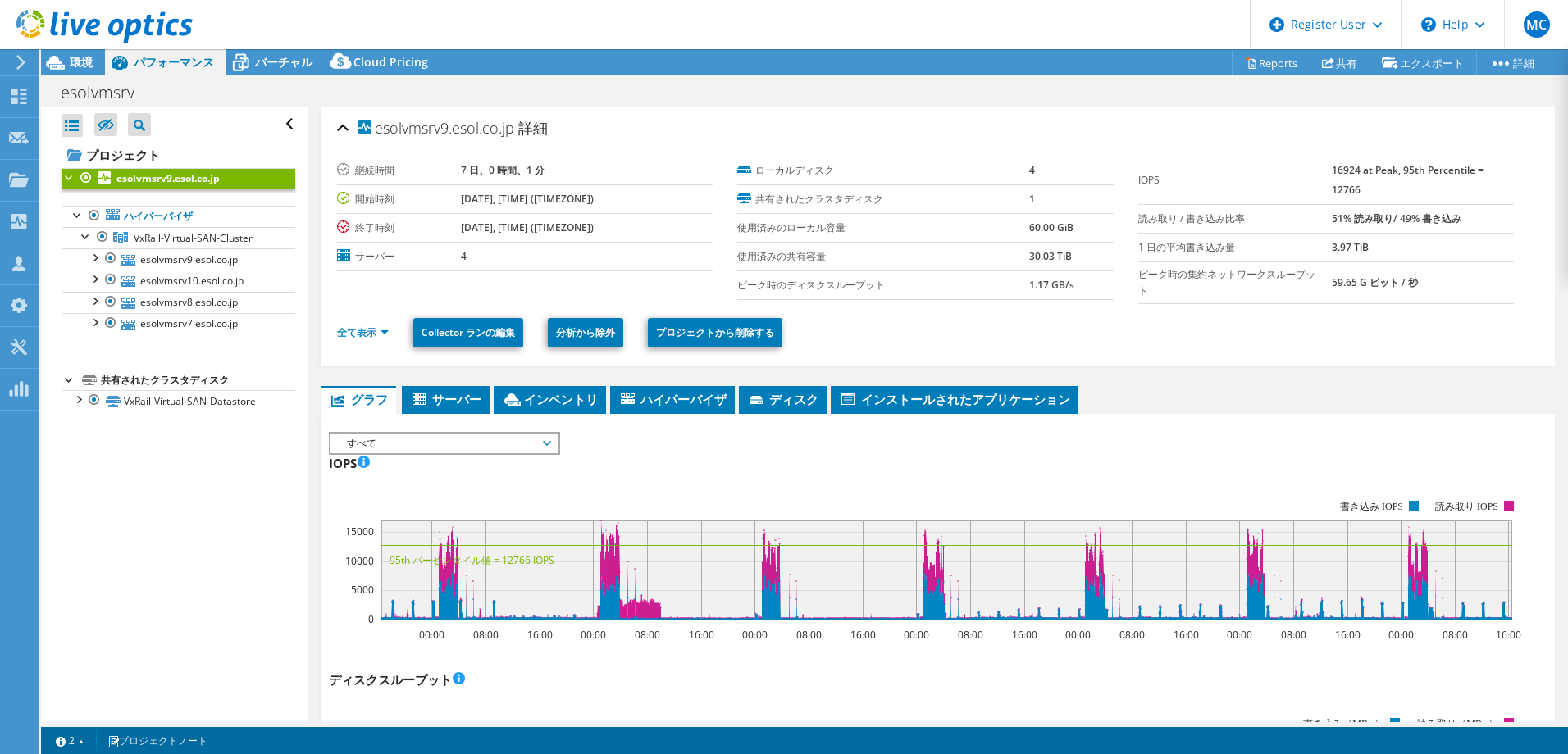 scroll, scrollTop: 133, scrollLeft: 0, axis: vertical 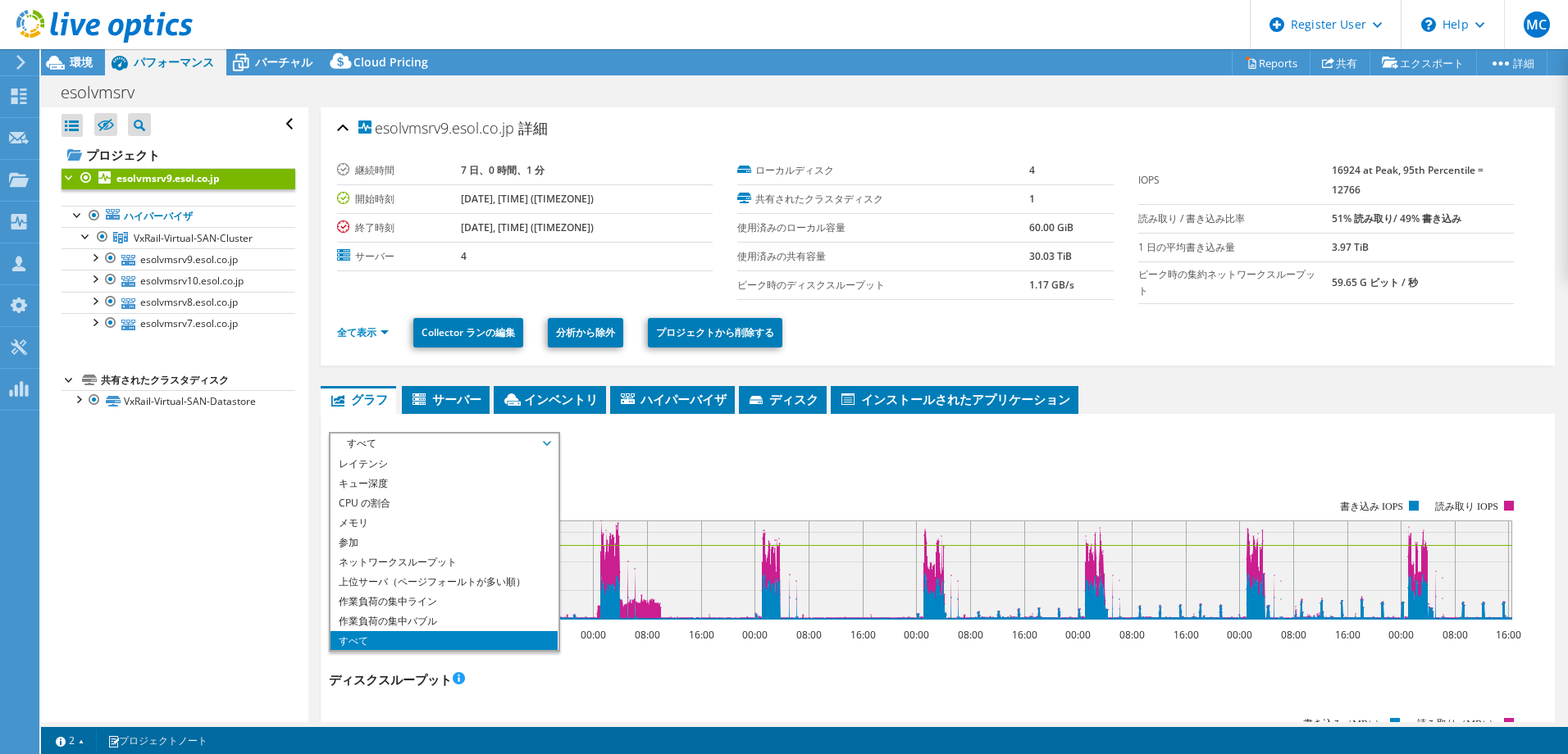 click on "IOPS  00:00 08:00 16:00 00:00 08:00 16:00 00:00 08:00 16:00 00:00 08:00 16:00 00:00 08:00 16:00 00:00 08:00 16:00 00:00 08:00 16:00 0 5000 10000 15000 書き込み IOPS 読み取り IOPS      95th パーセンタイル値 = 12766 IOPS" at bounding box center [937, 546] 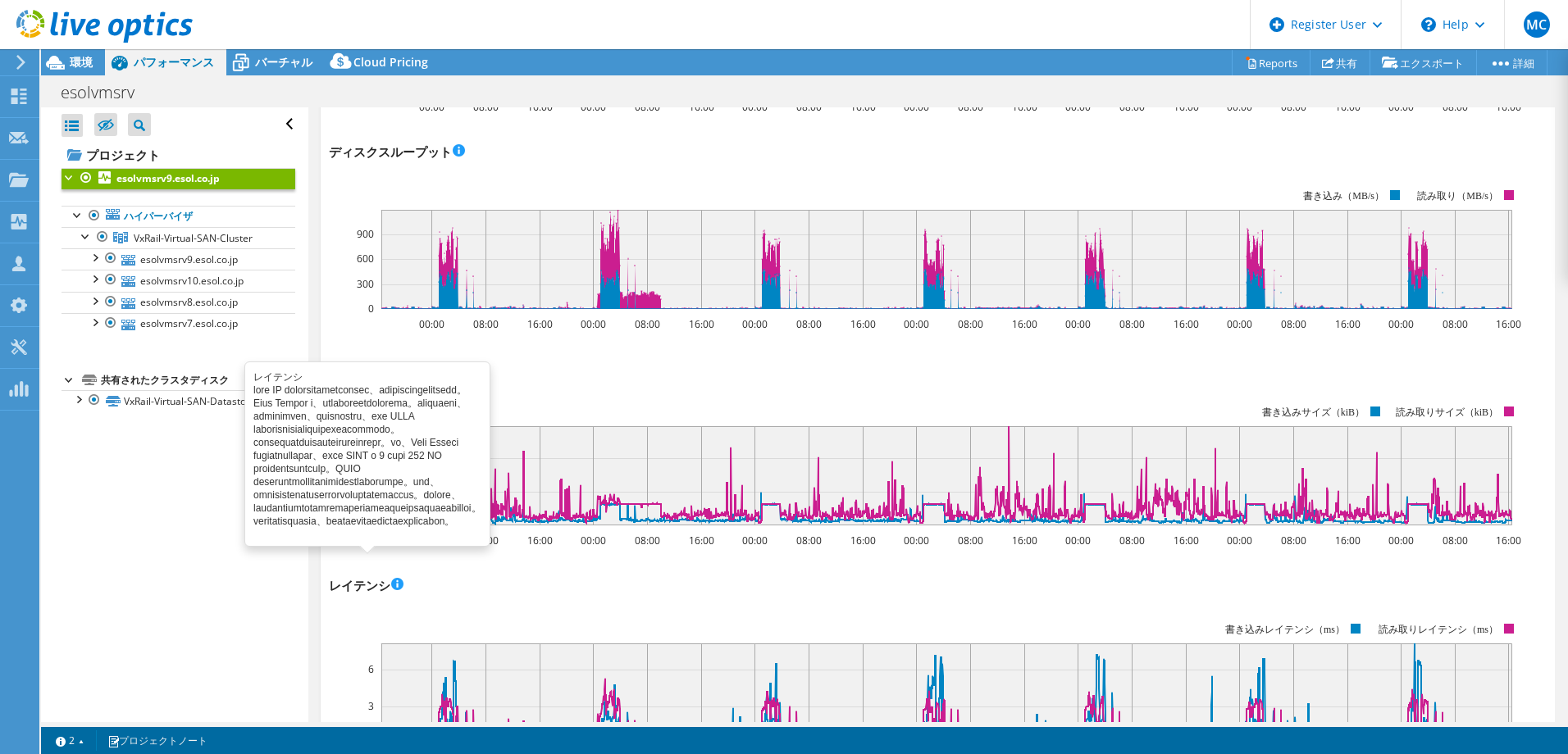 scroll, scrollTop: 0, scrollLeft: 0, axis: both 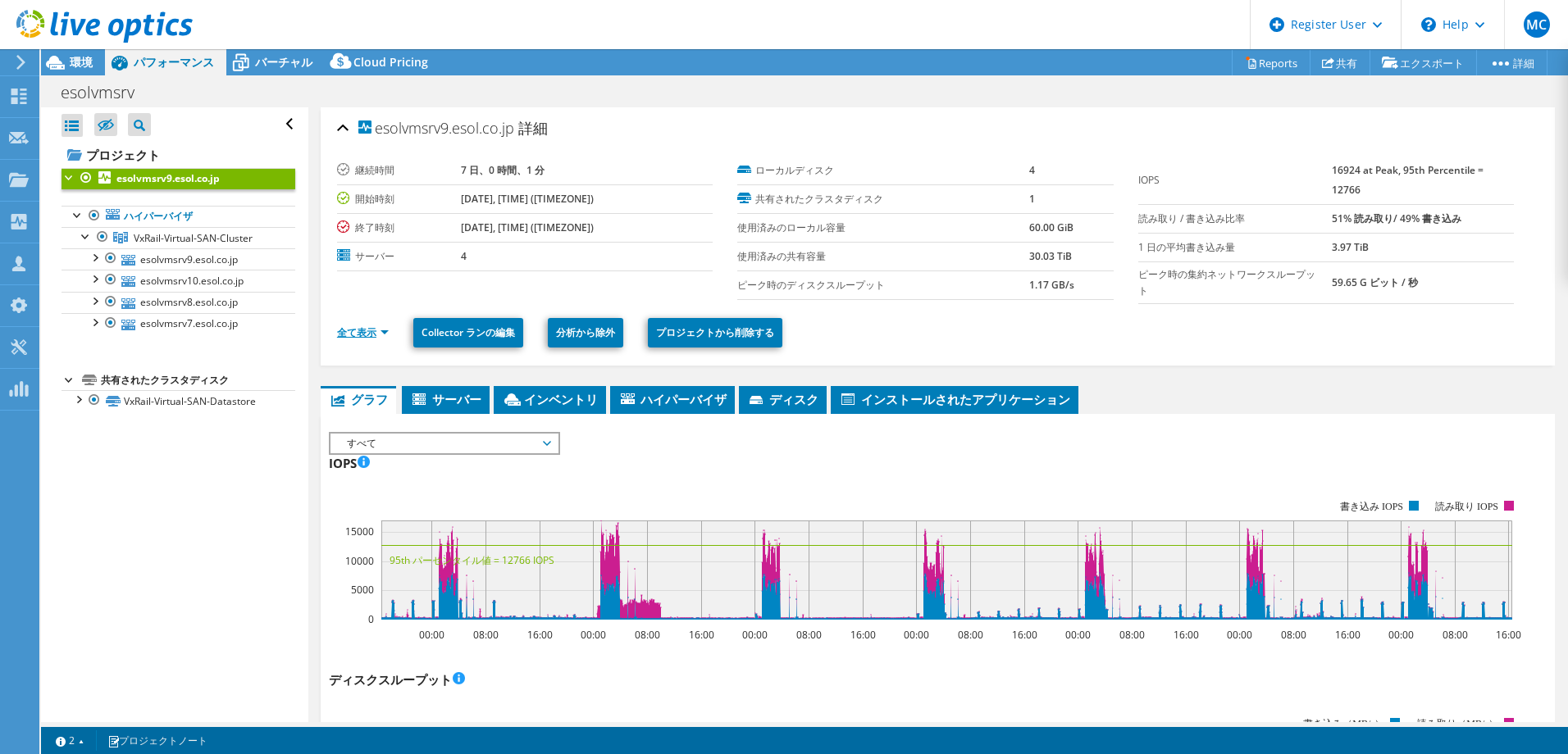 click on "全て表示" at bounding box center (362, 332) 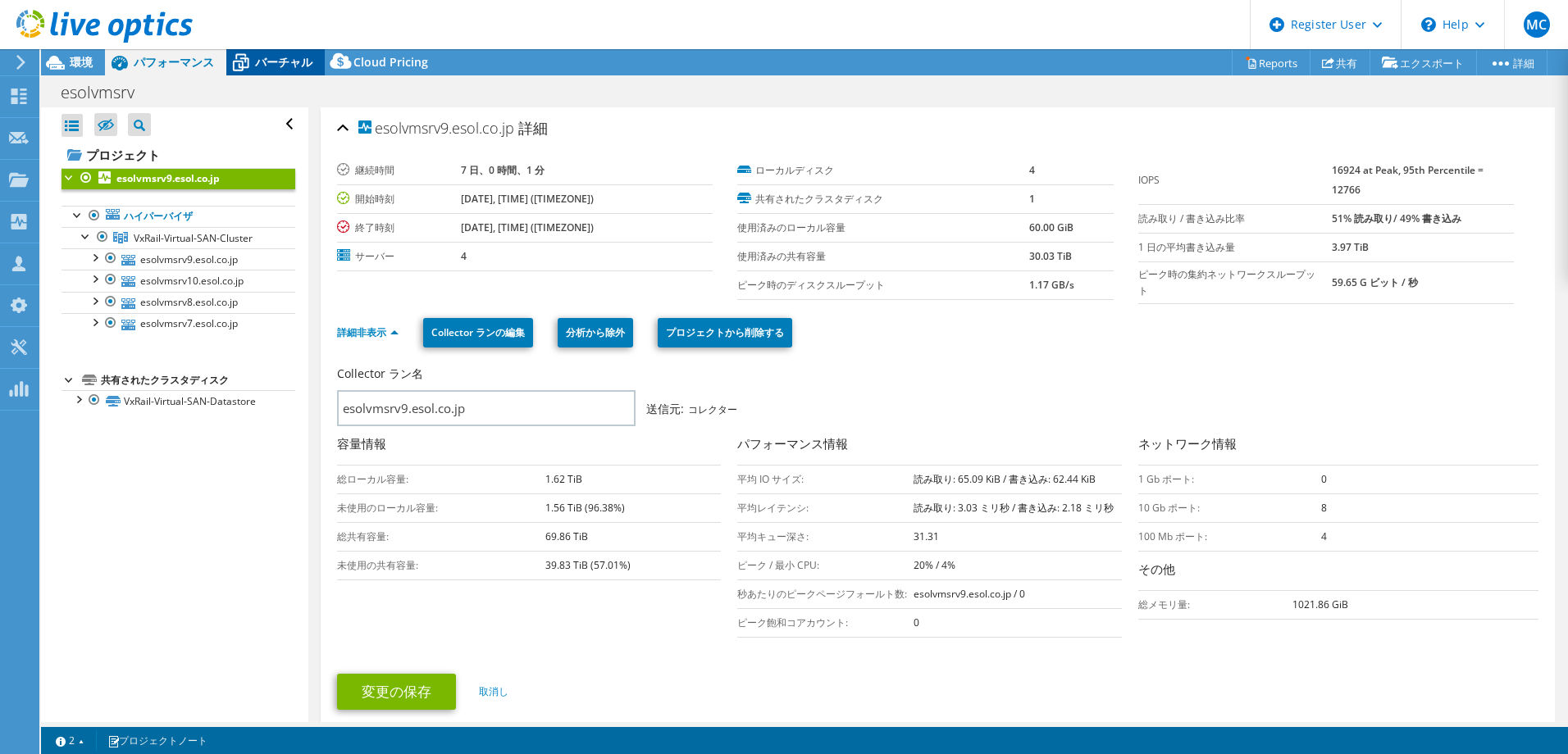 click on "バーチャル" at bounding box center [284, 61] 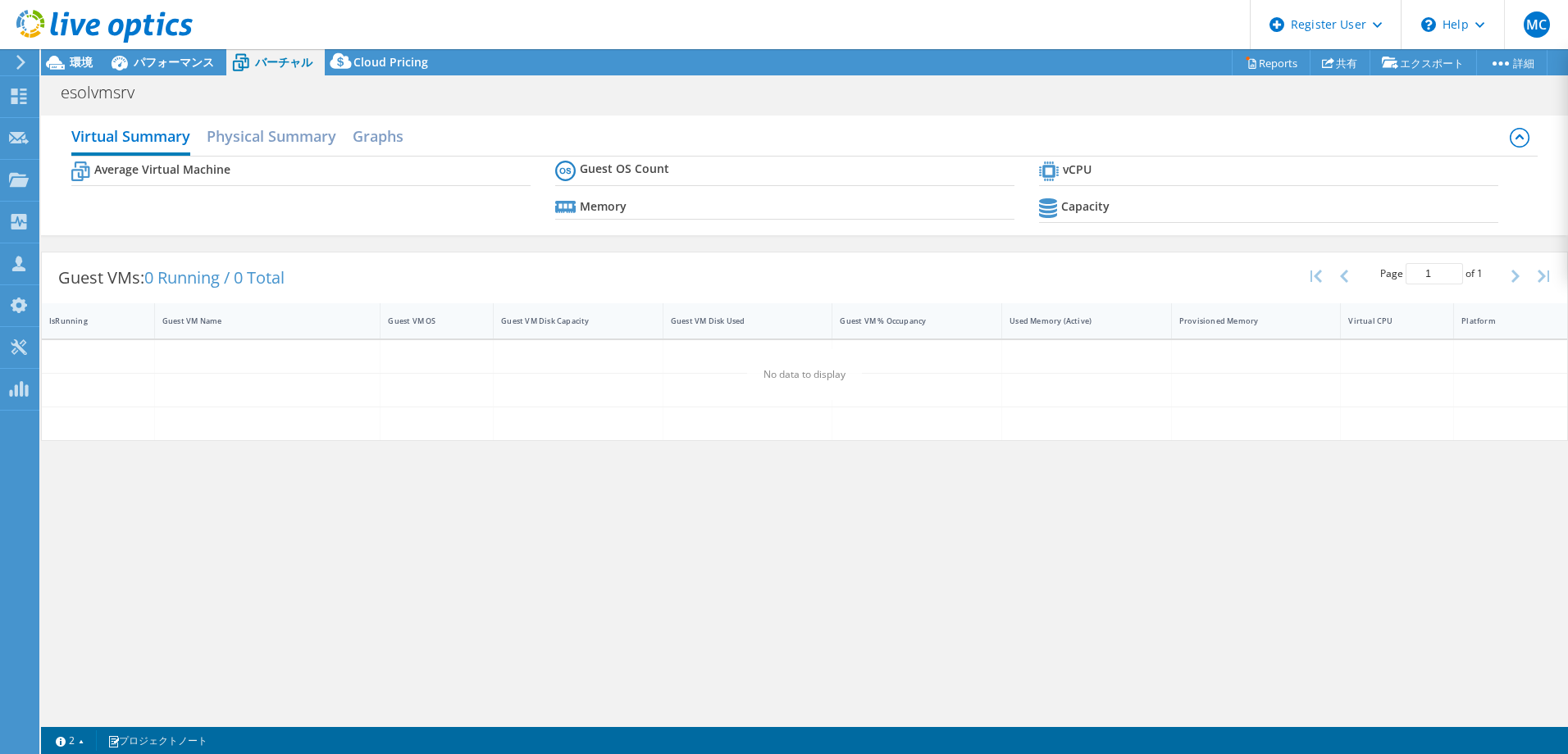 click on "バーチャル" at bounding box center [284, 61] 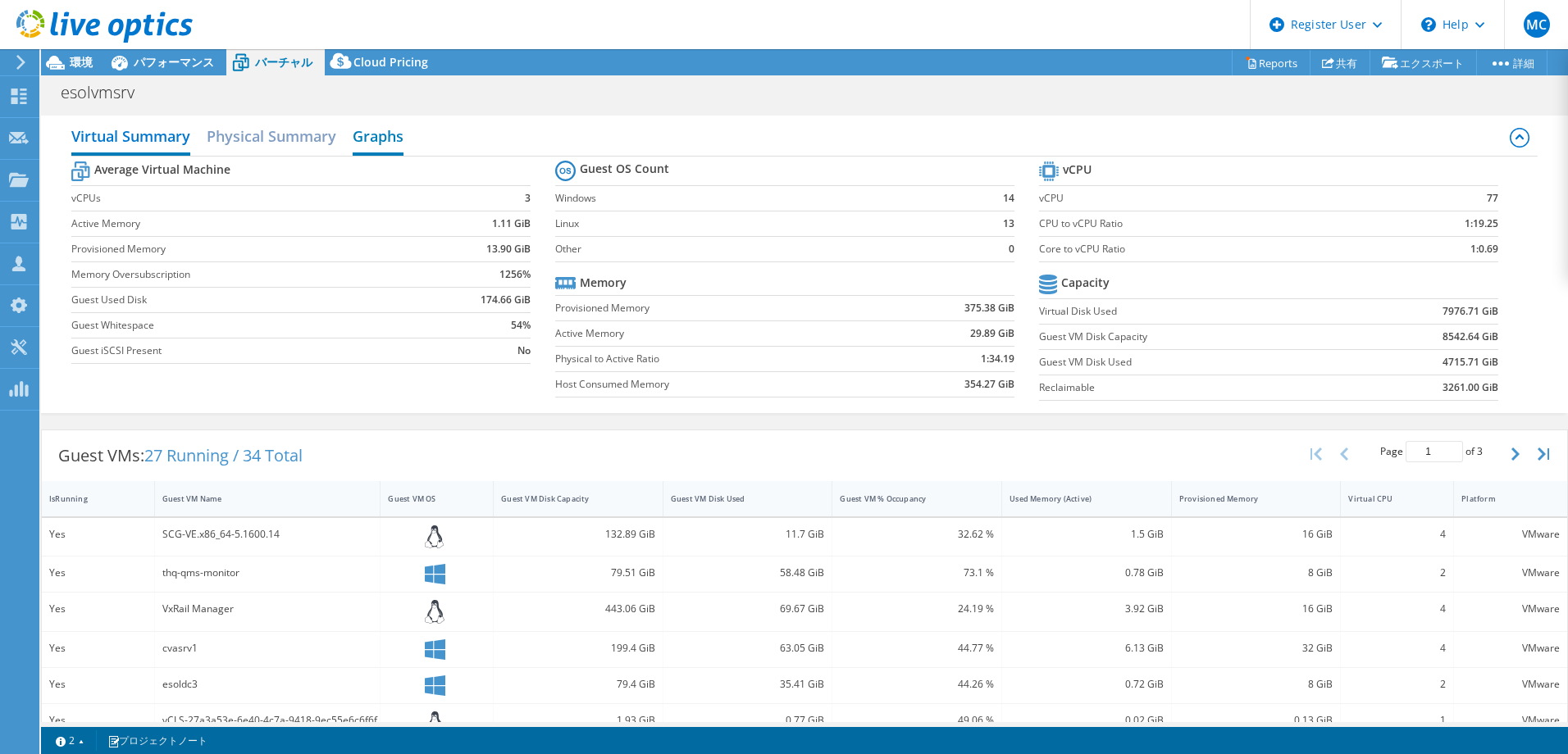 click on "Graphs" at bounding box center [378, 138] 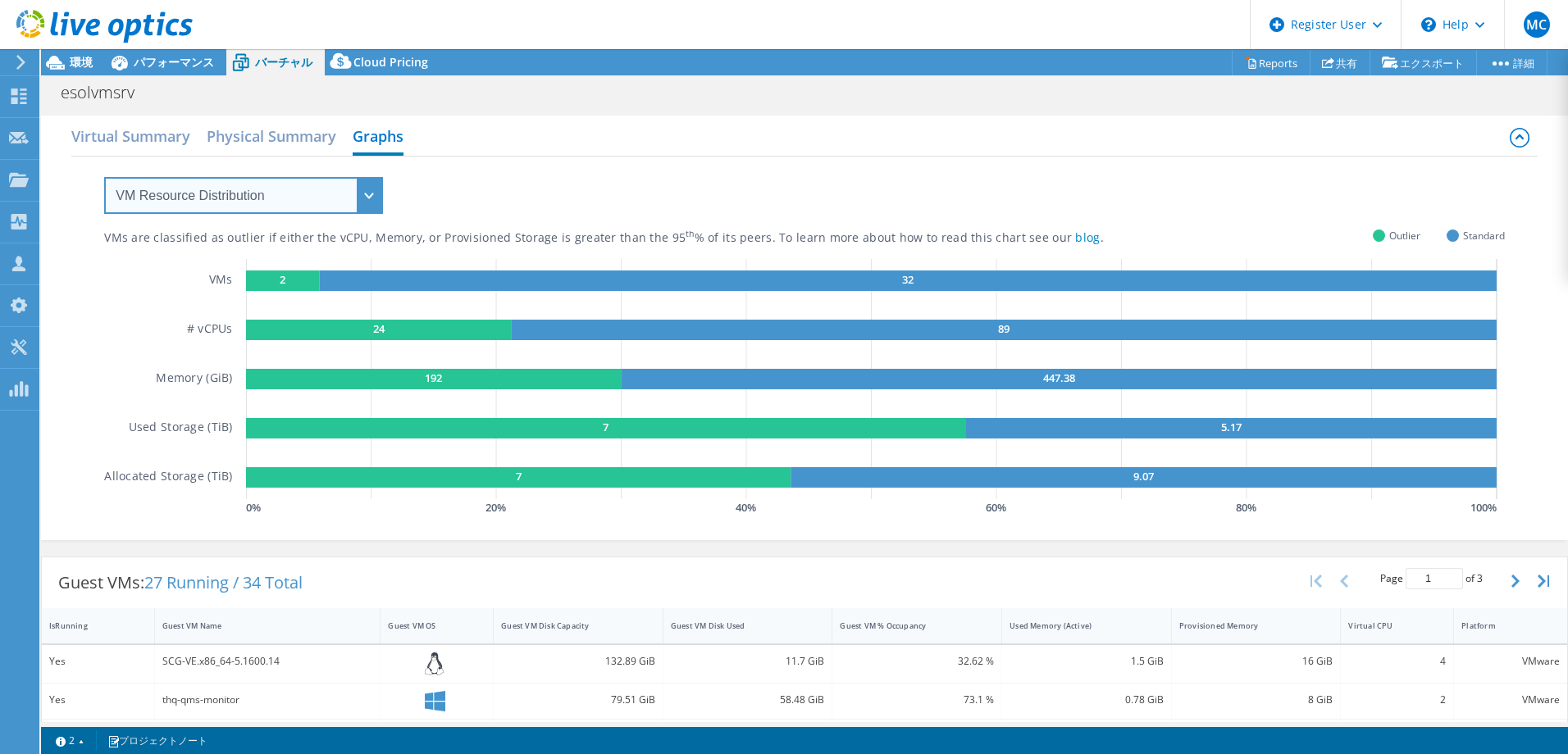 click on "VM Resource Distribution Provisioning Contrast Over Provisioning" at bounding box center [244, 195] 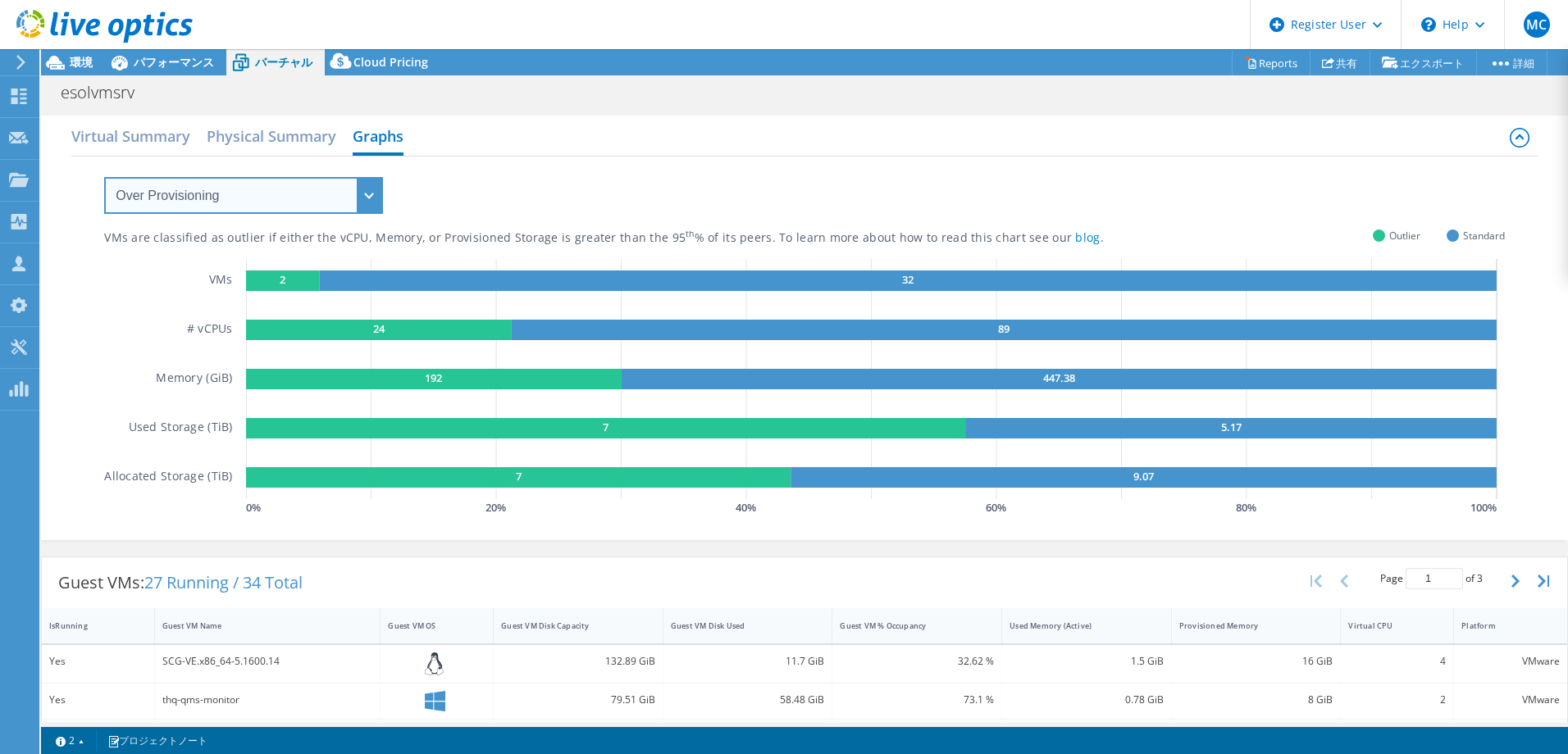 click on "VM Resource Distribution Provisioning Contrast Over Provisioning" at bounding box center (244, 195) 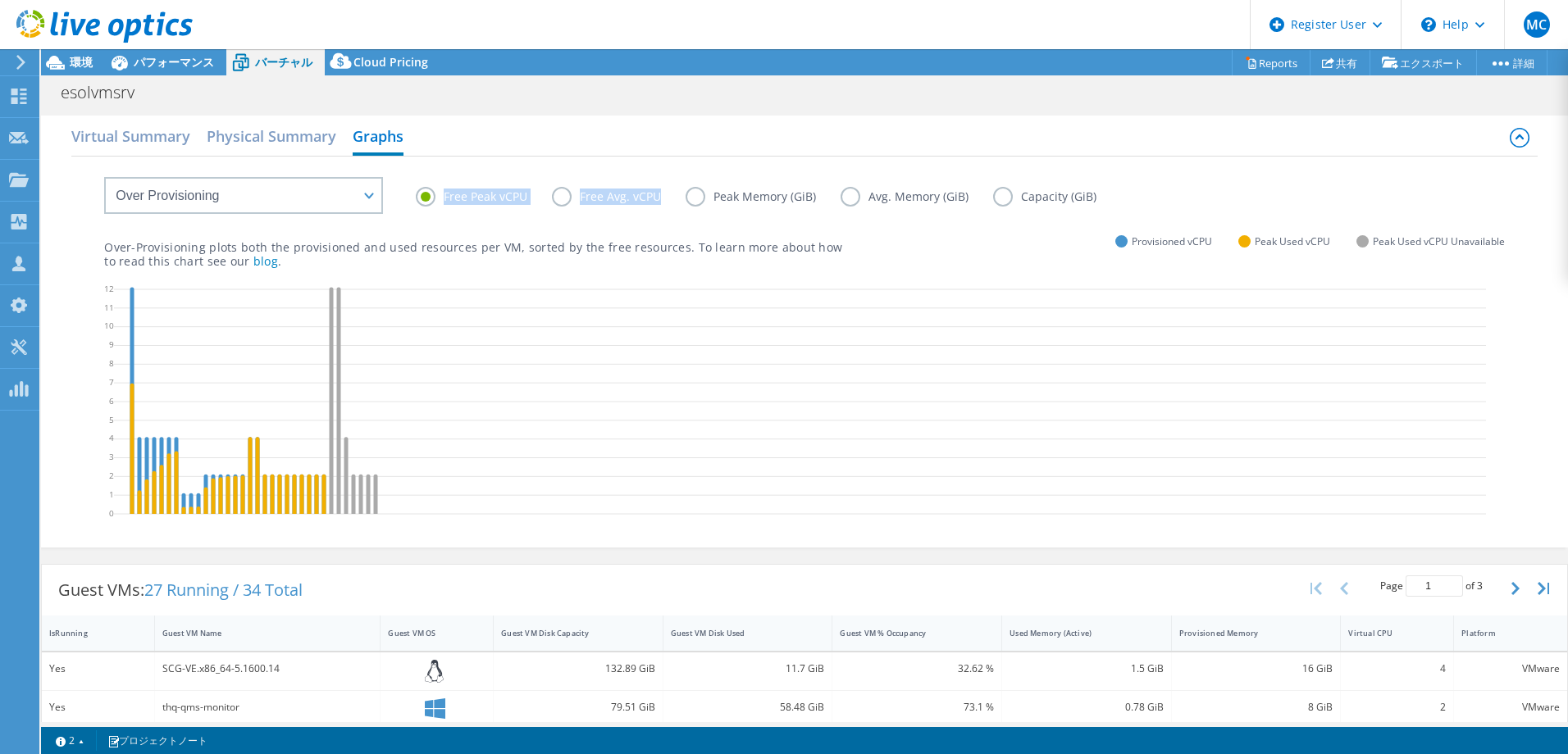 drag, startPoint x: 550, startPoint y: 204, endPoint x: 695, endPoint y: 197, distance: 145.16887 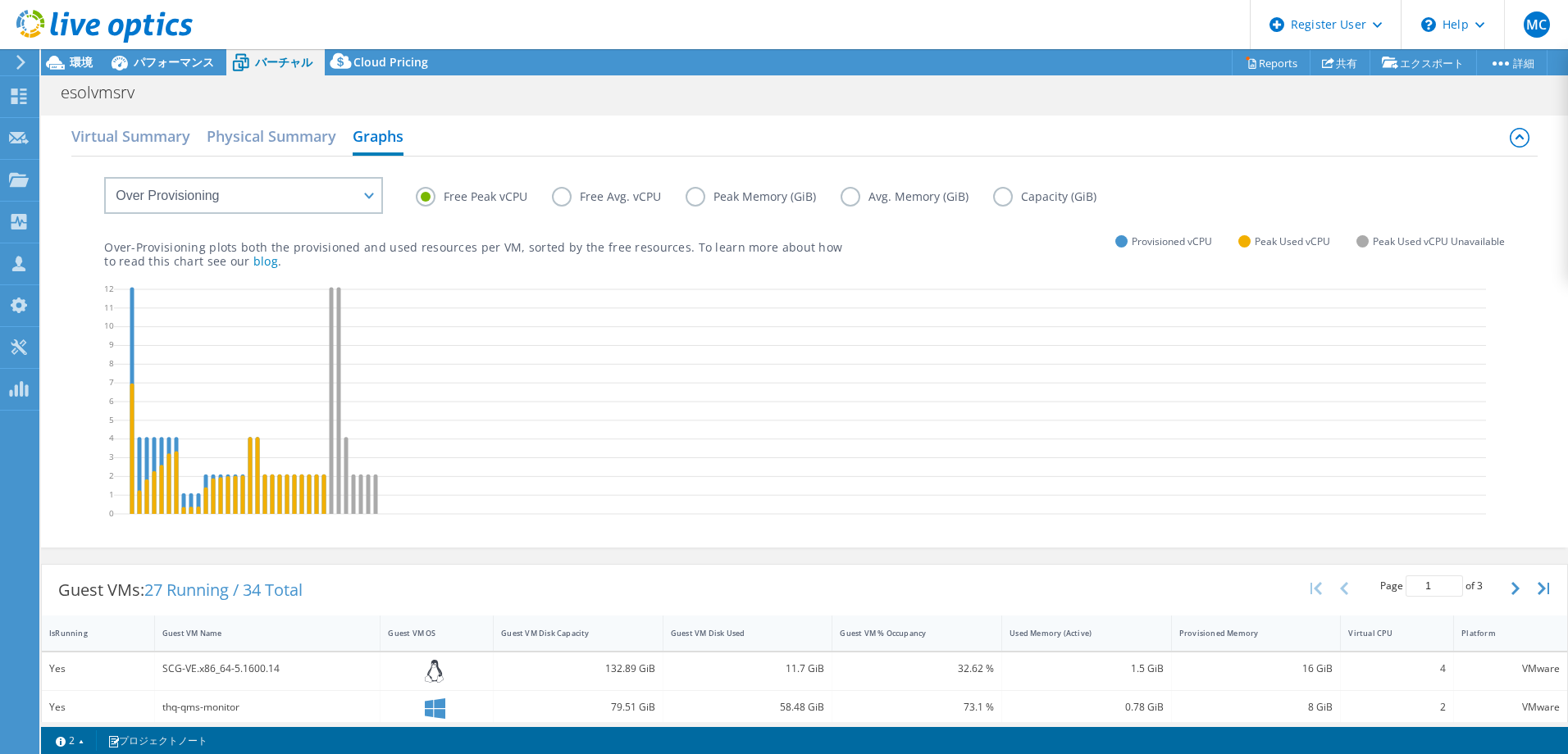 click on "Peak Memory (GiB)" at bounding box center (763, 197) 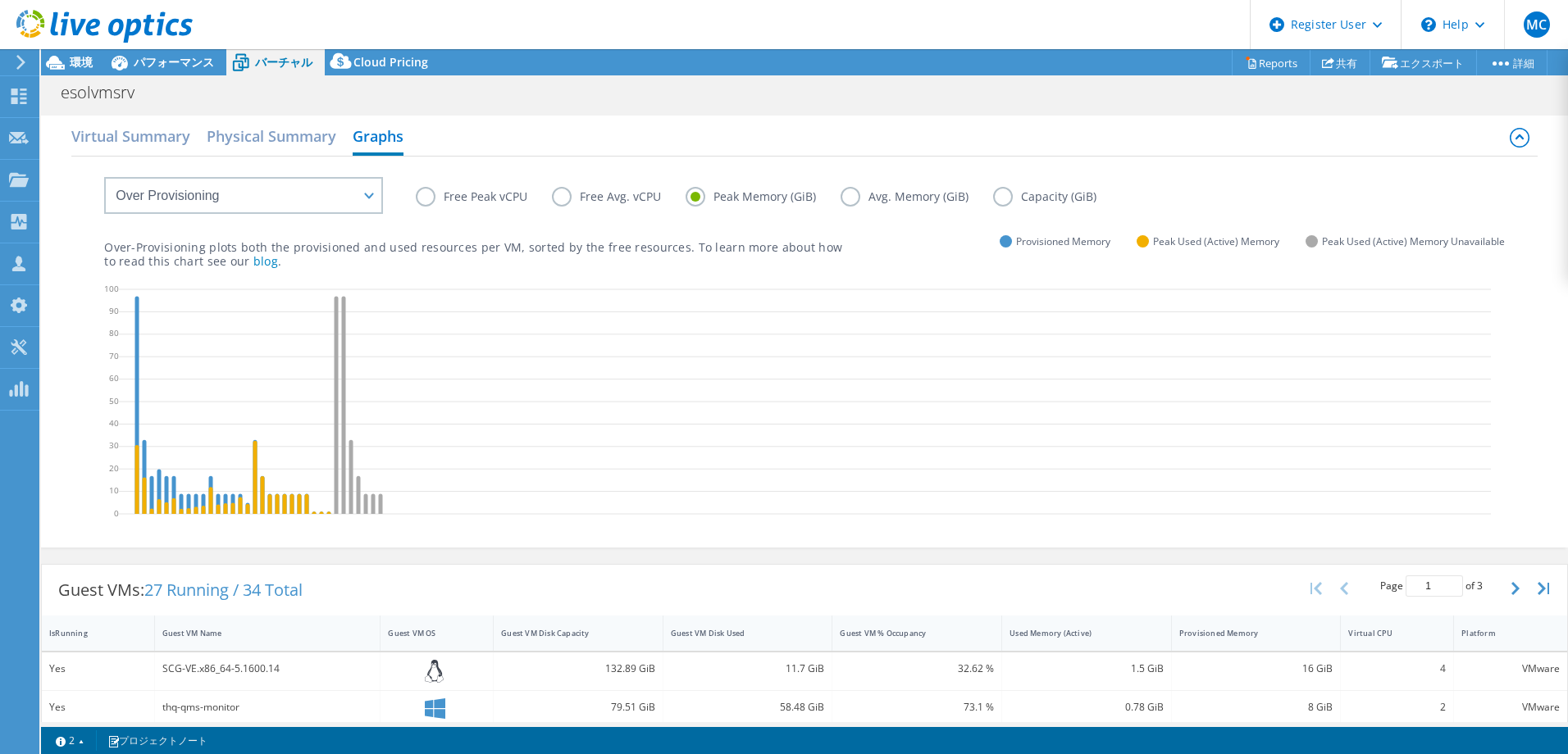 click on "Capacity (GiB)" at bounding box center (1057, 197) 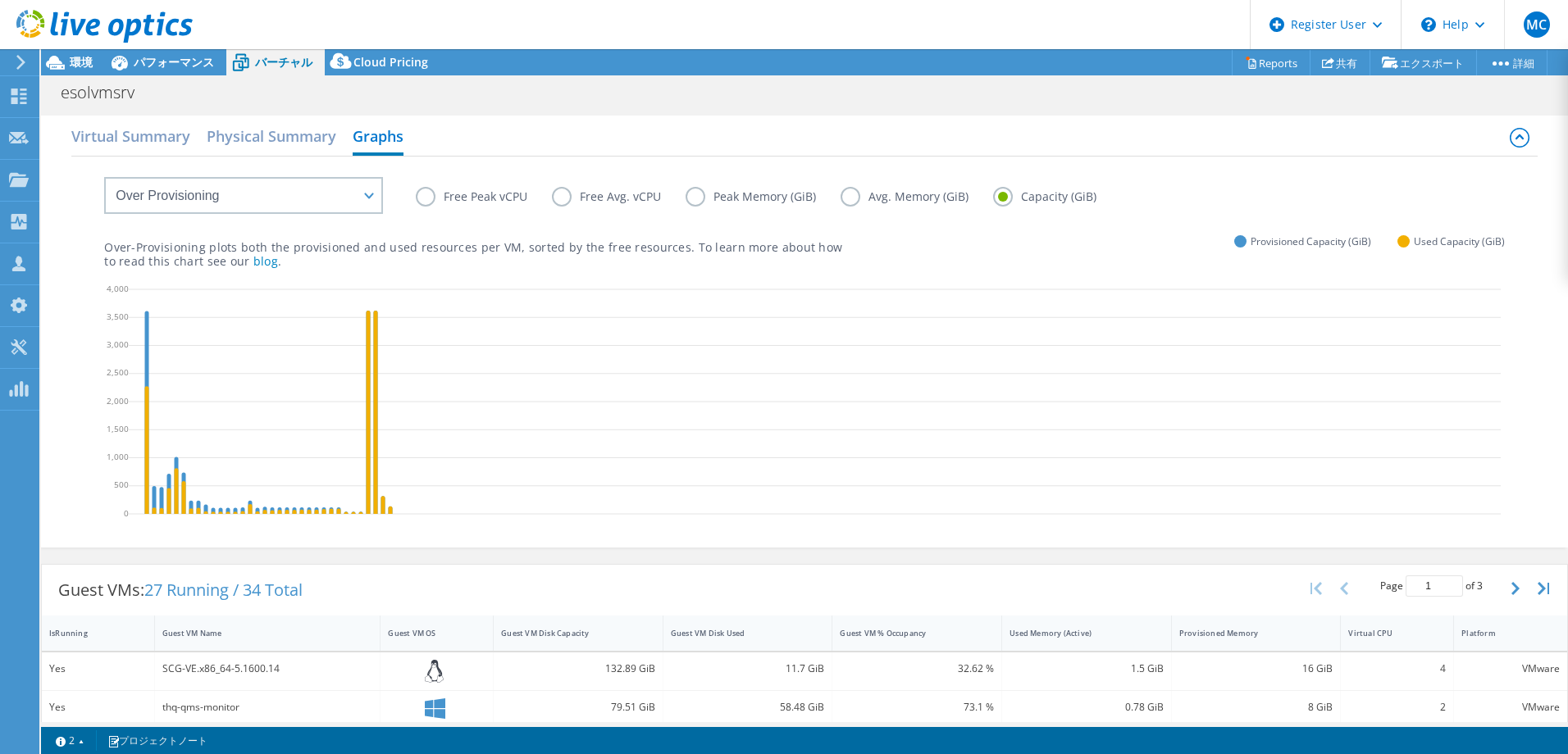 click on "Free Peak vCPU" at bounding box center (484, 197) 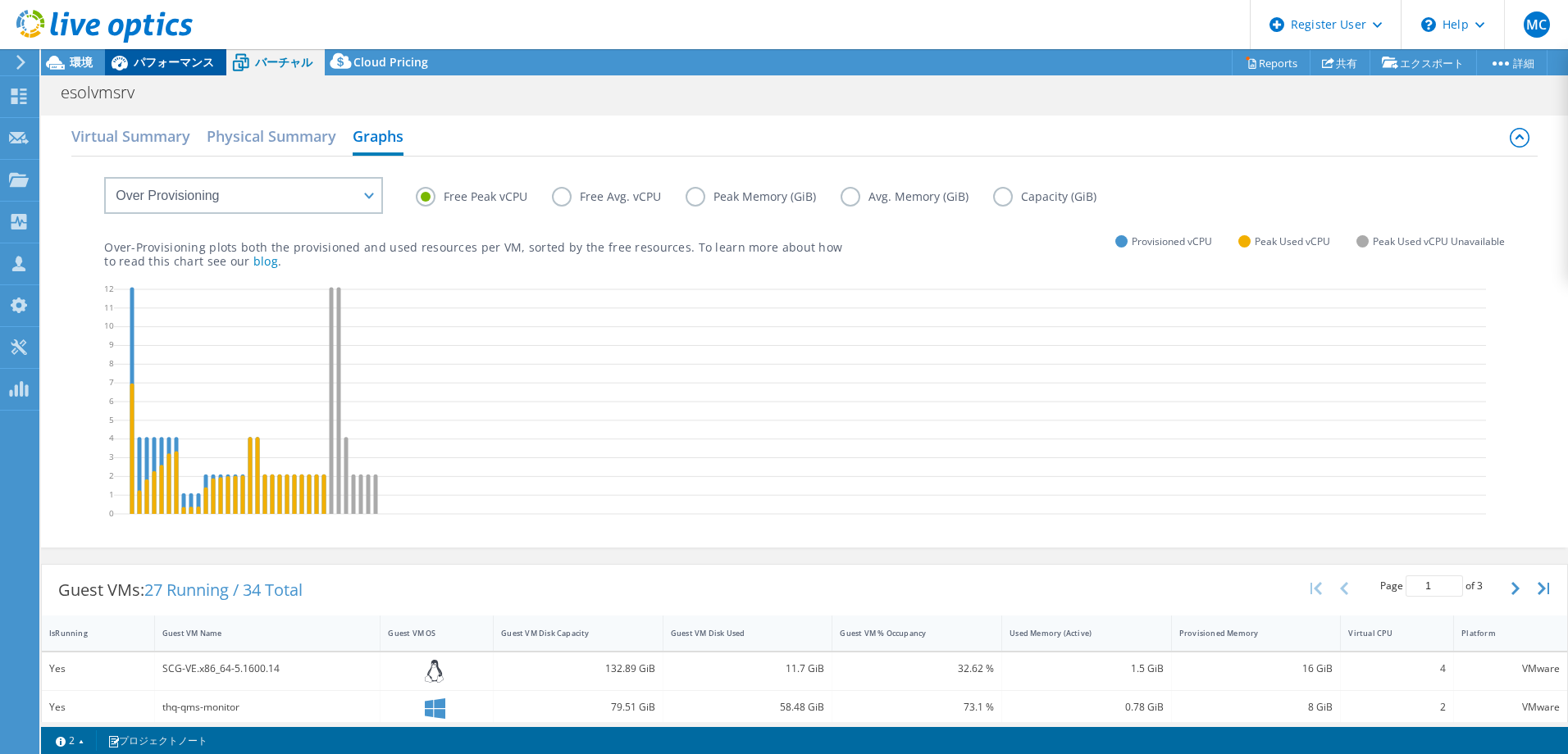 click on "パフォーマンス" at bounding box center [174, 61] 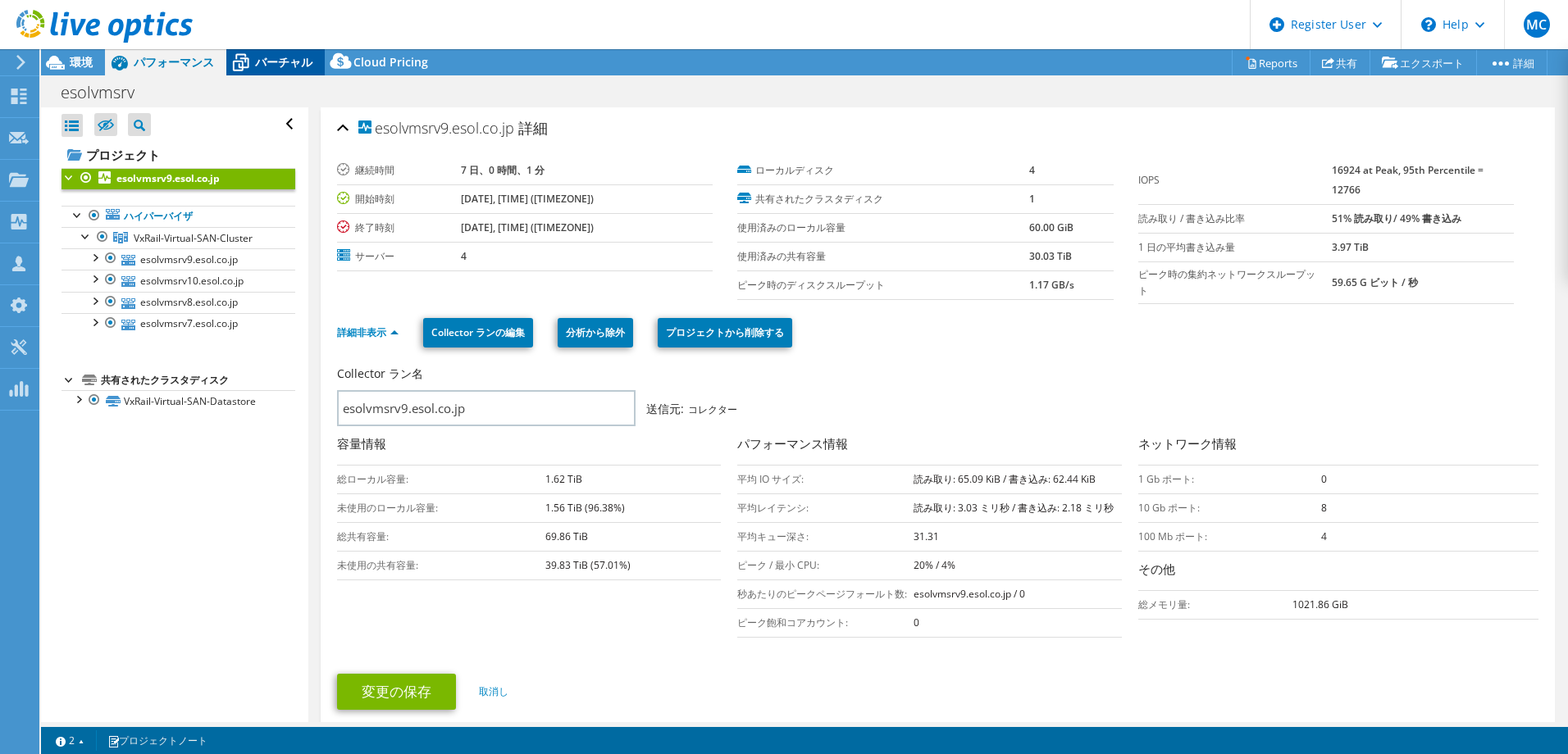 click on "バーチャル" at bounding box center (284, 61) 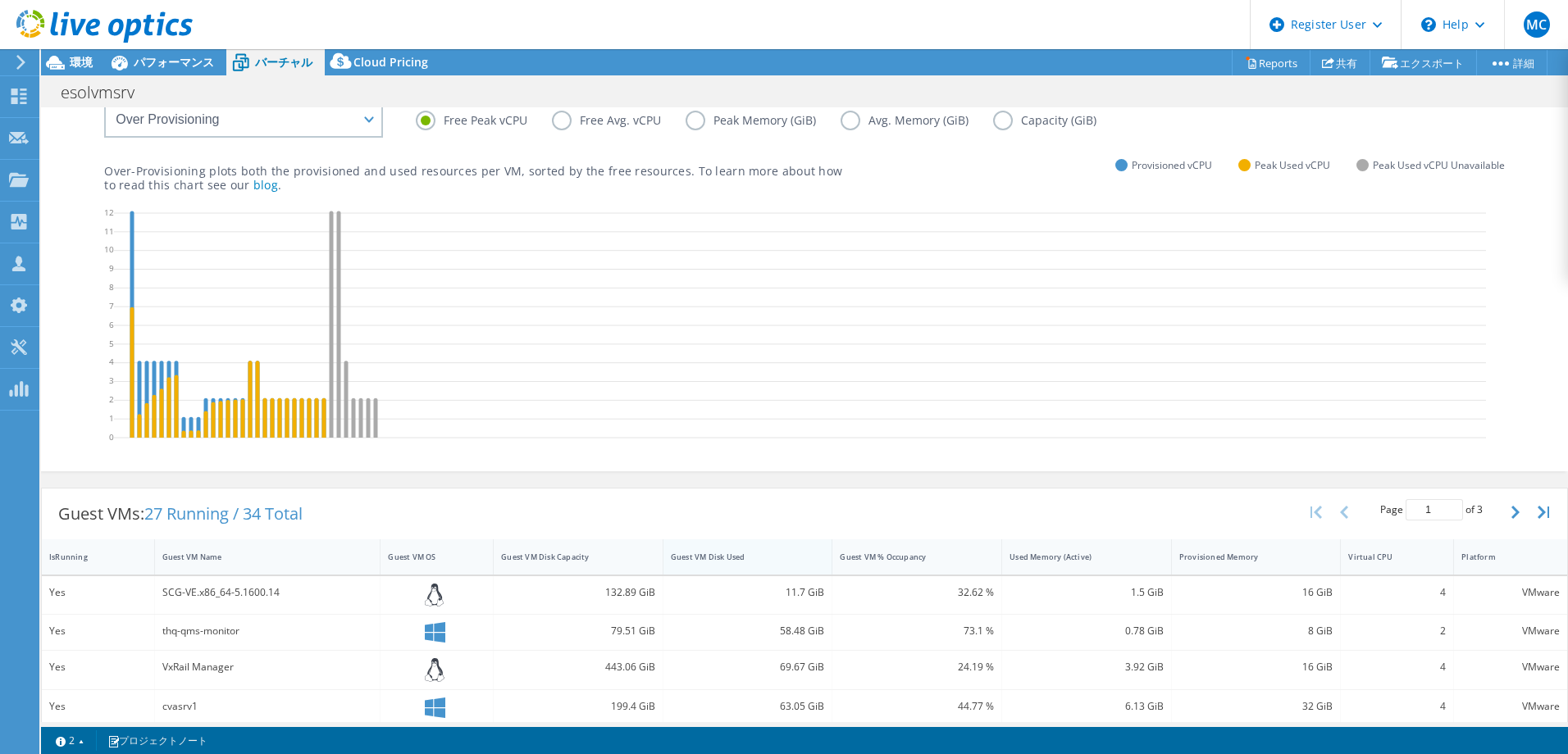 scroll, scrollTop: 75, scrollLeft: 0, axis: vertical 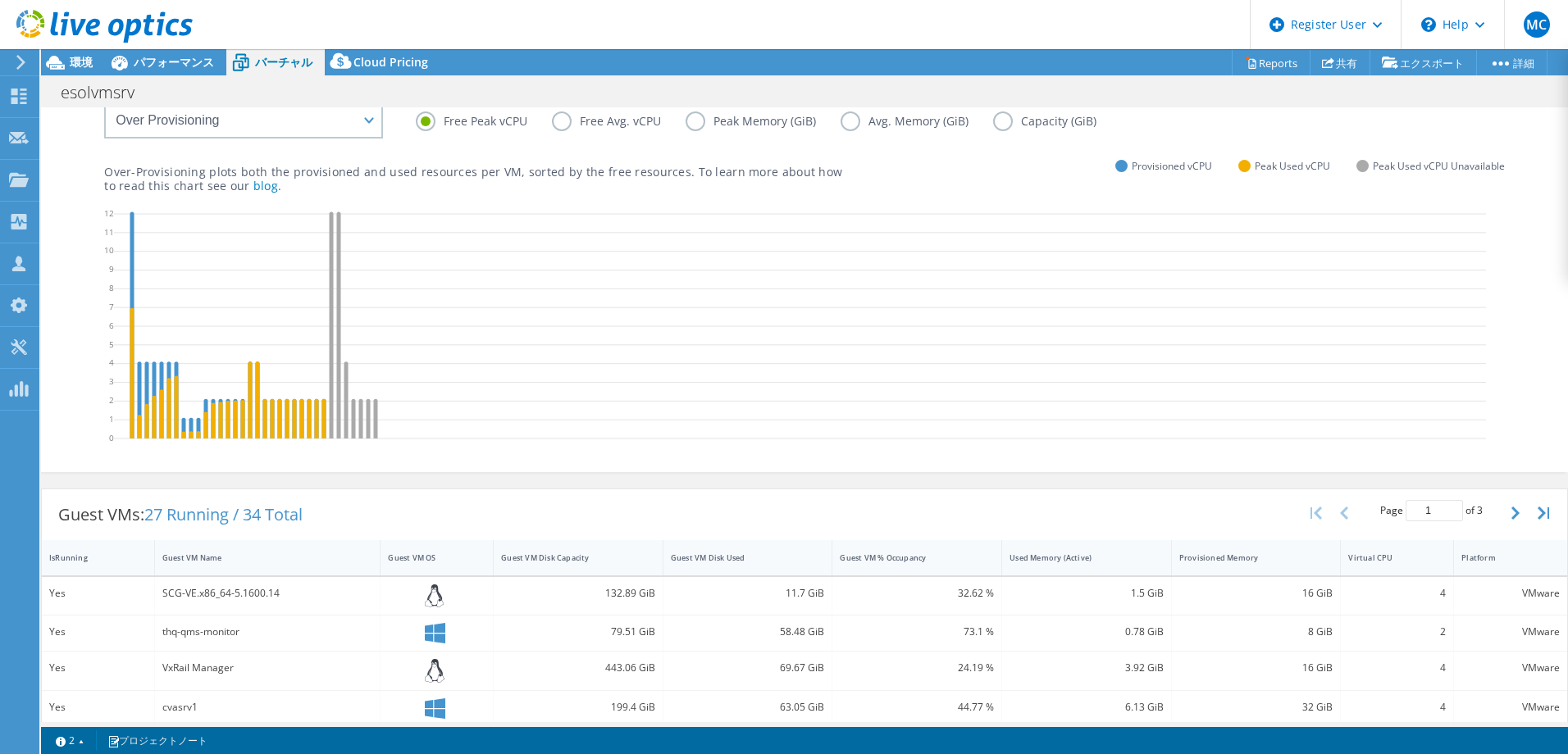 click on "Free Peak vCPU Free Avg. vCPU Peak Memory (GiB) Avg. Memory (GiB) Capacity (GiB)" at bounding box center [960, 124] 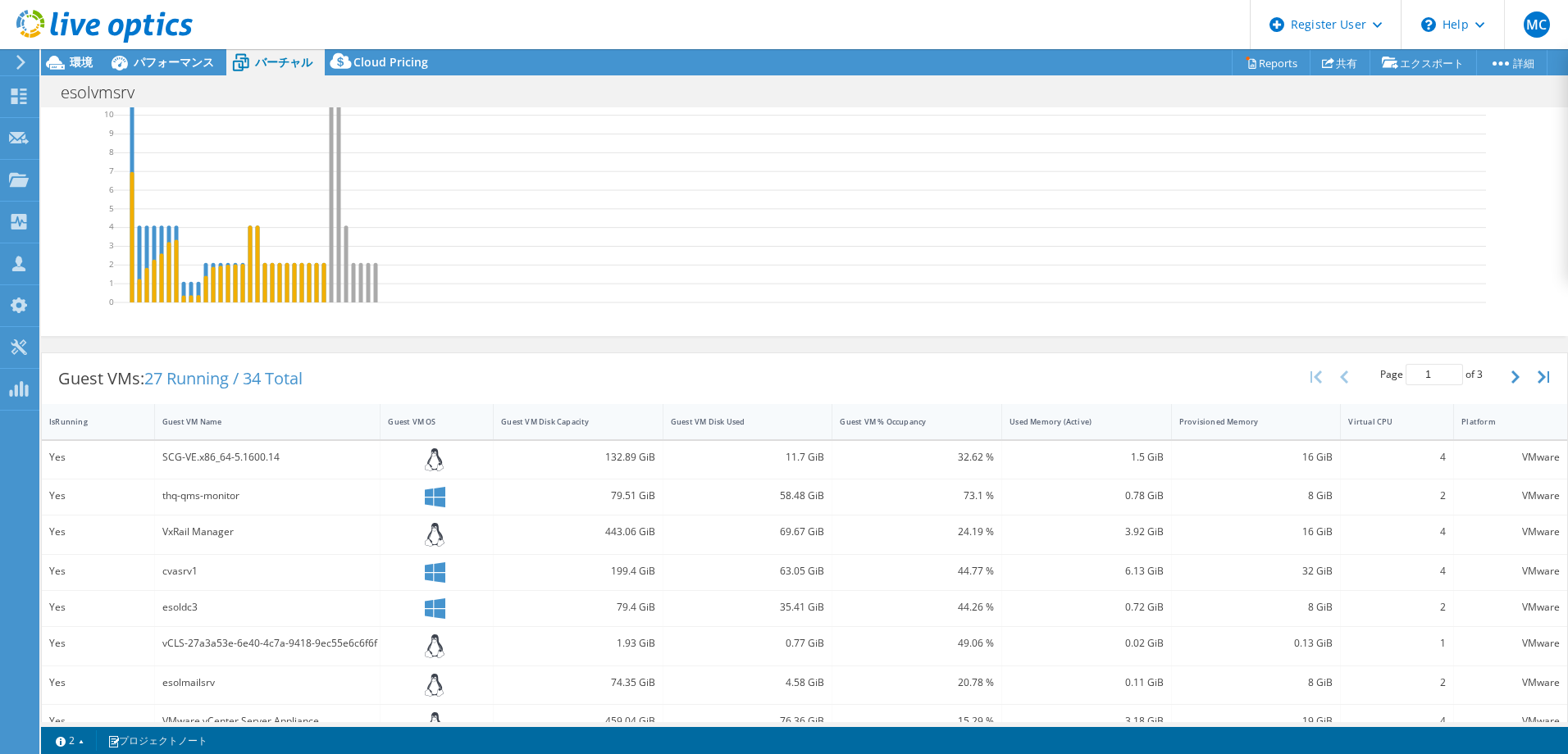 scroll, scrollTop: 0, scrollLeft: 0, axis: both 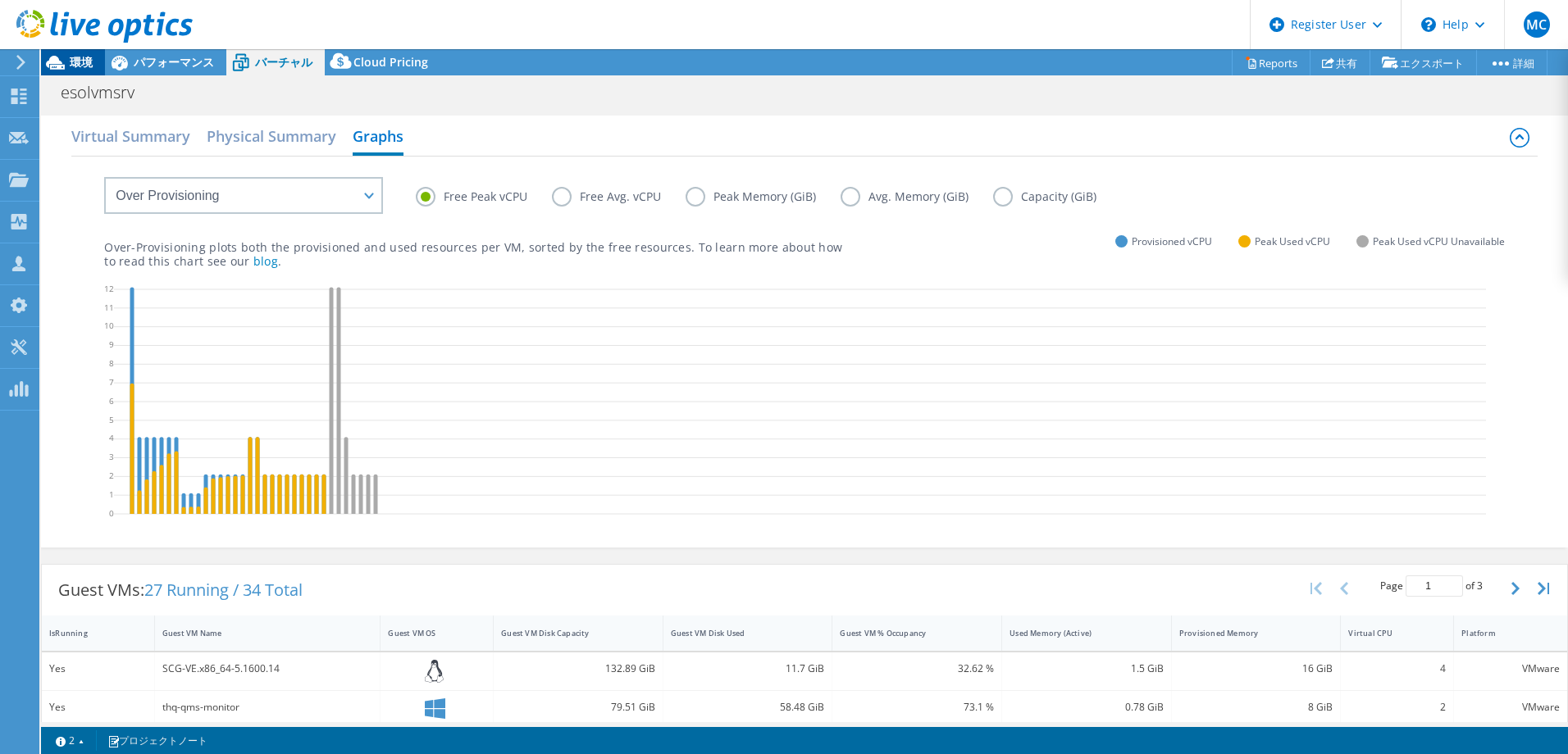click 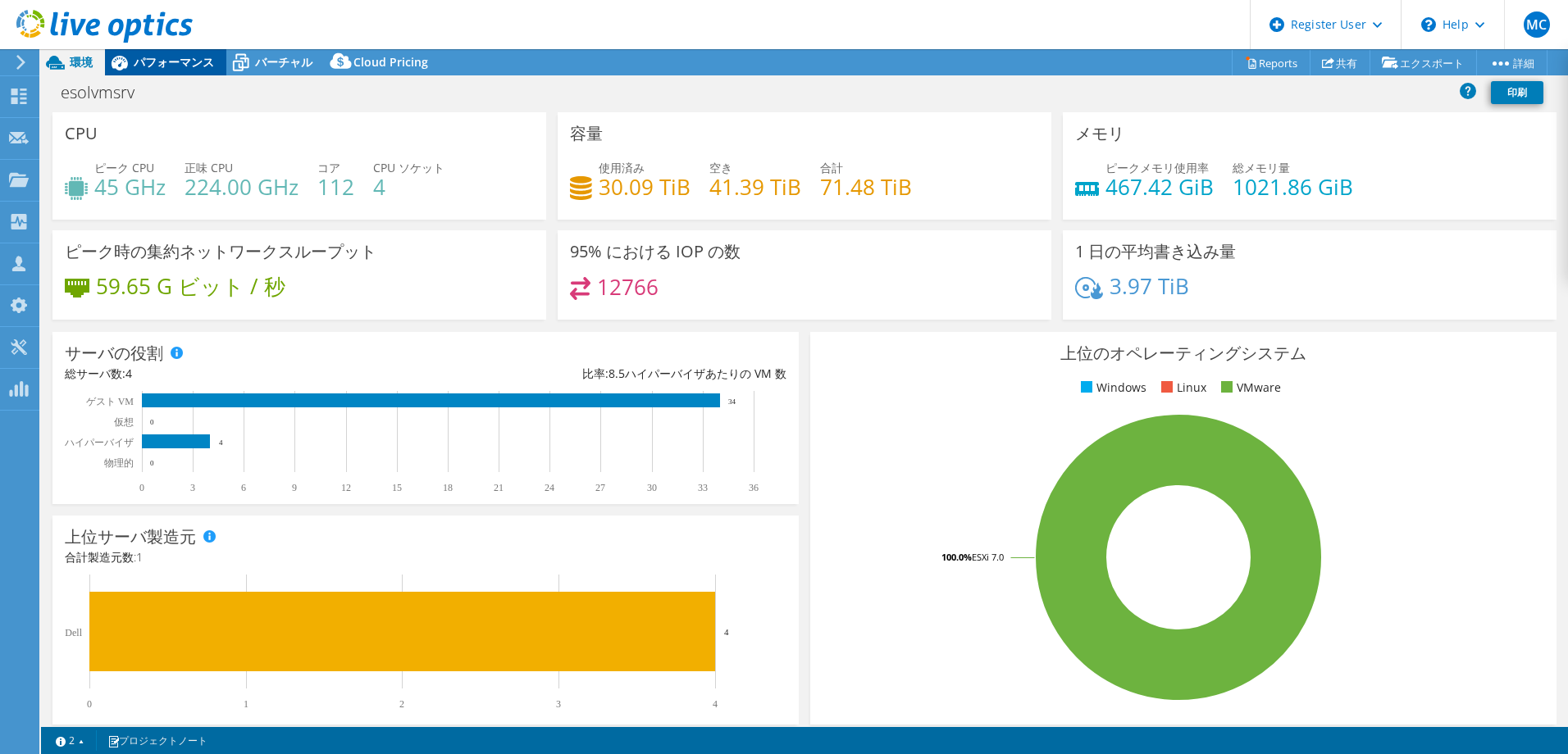 click on "パフォーマンス" at bounding box center (174, 61) 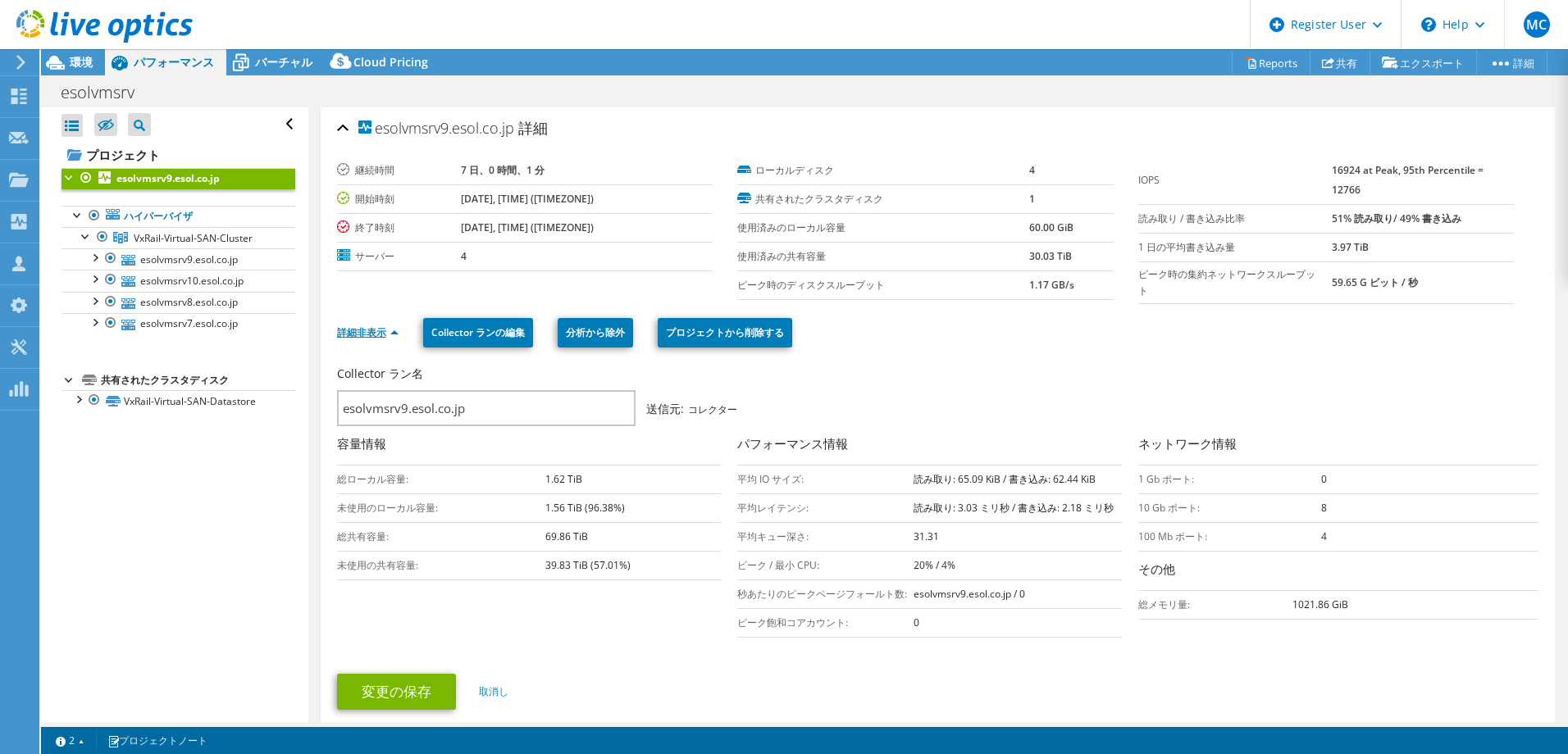 click on "詳細非表示" at bounding box center [367, 332] 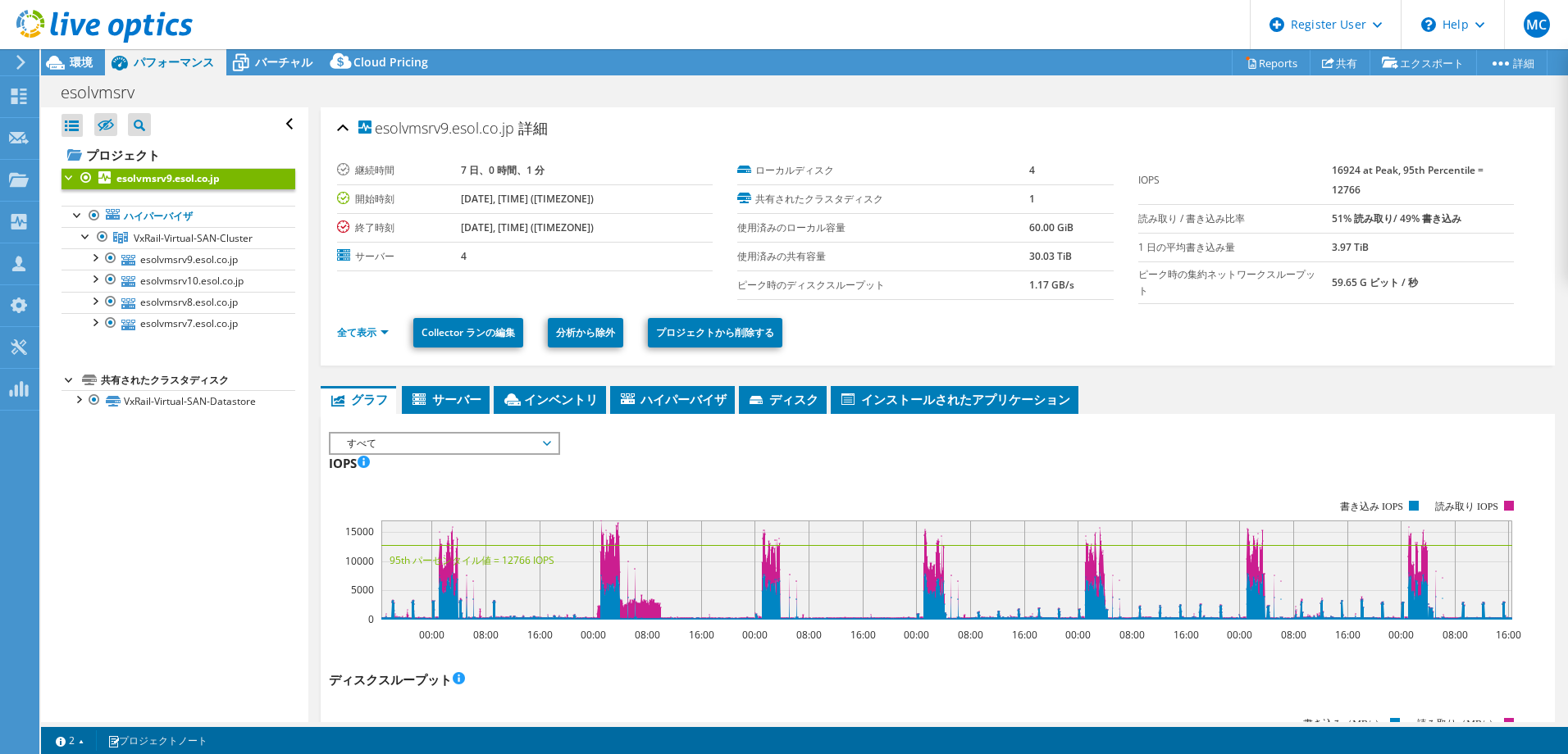 click on "esolvmsrv9.esol.co.jp
詳細" at bounding box center (937, 129) 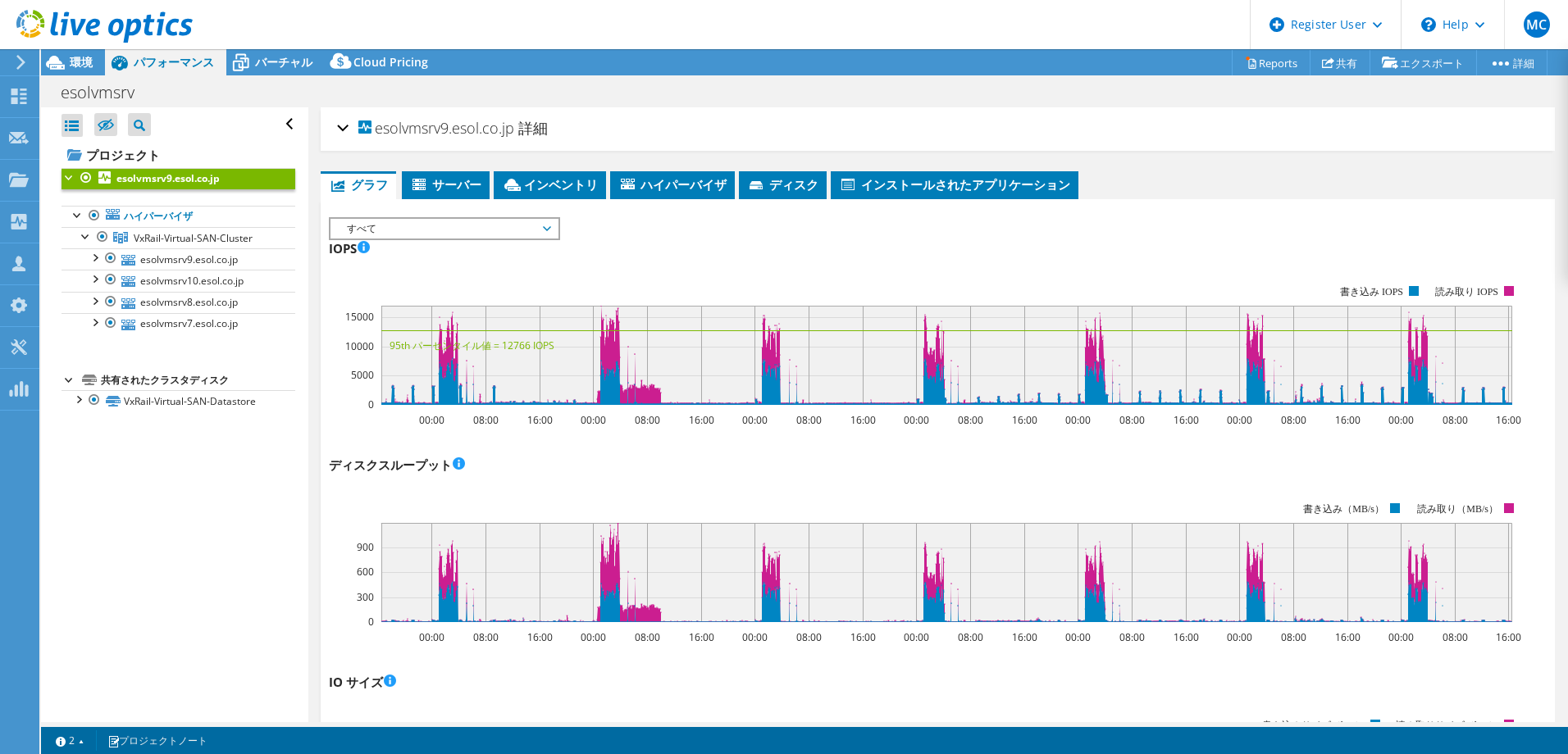 click on "esolvmsrv9.esol.co.jp
詳細" at bounding box center [937, 129] 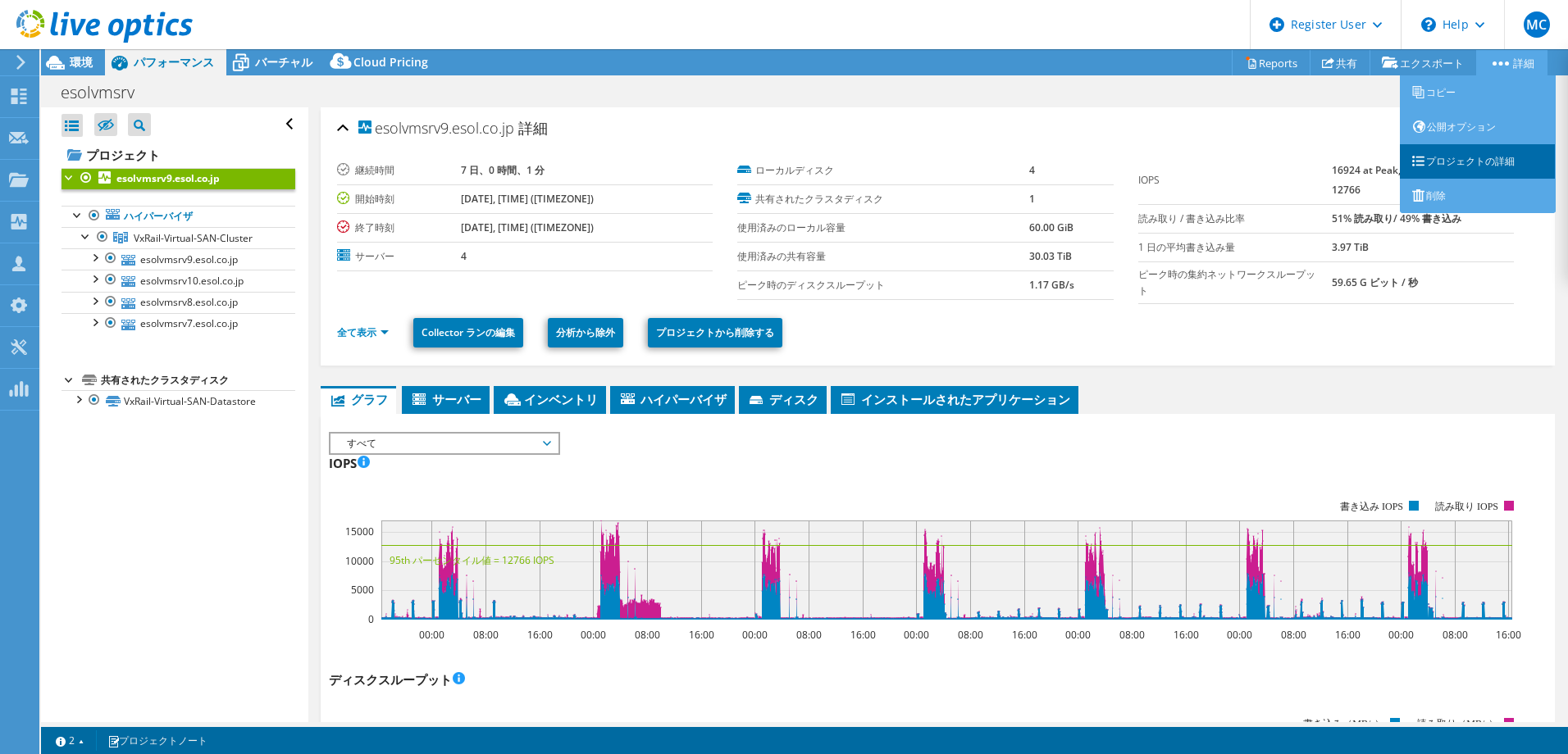 click on "プロジェクトの詳細" at bounding box center [1478, 161] 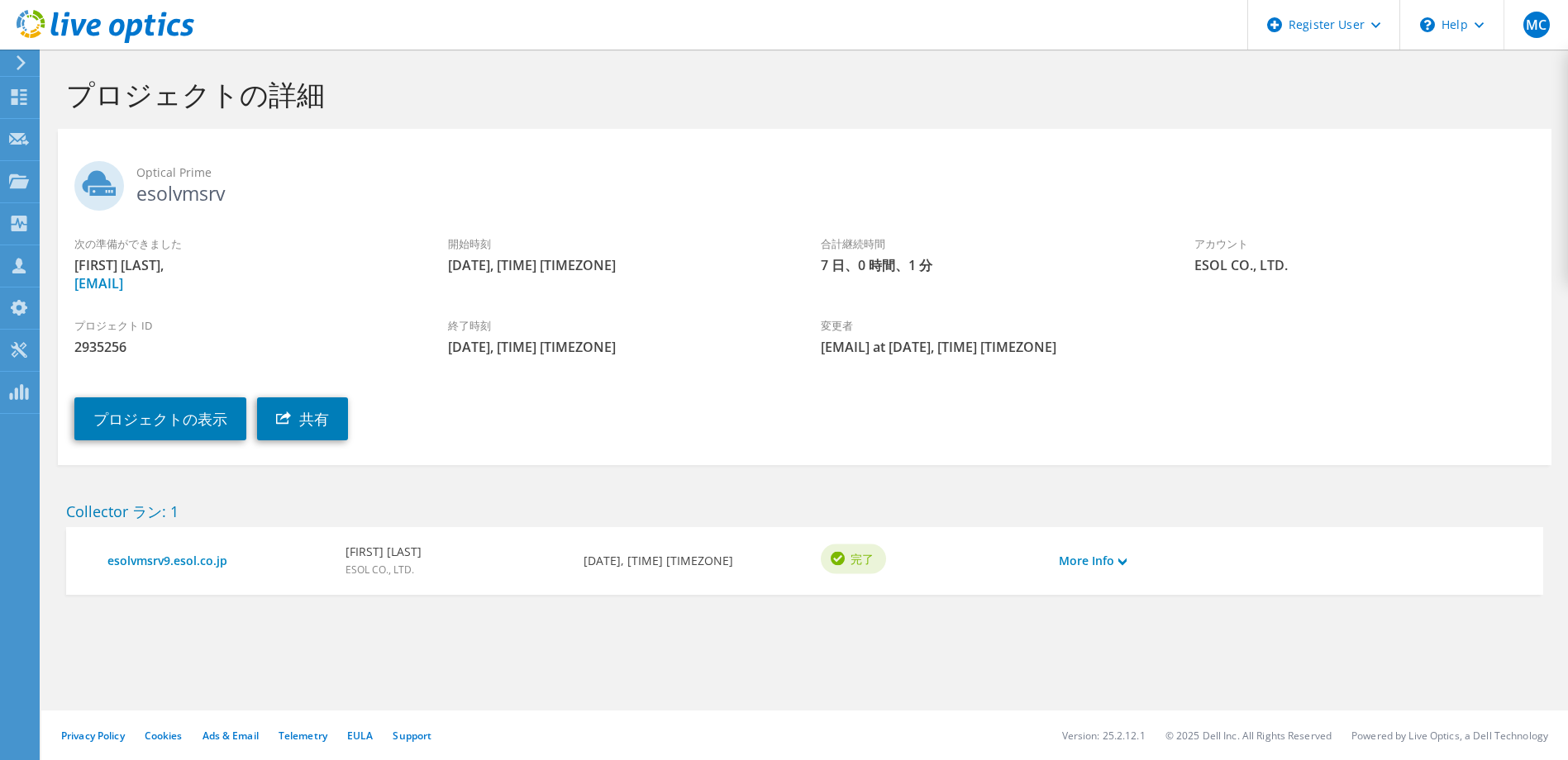 scroll, scrollTop: 0, scrollLeft: 0, axis: both 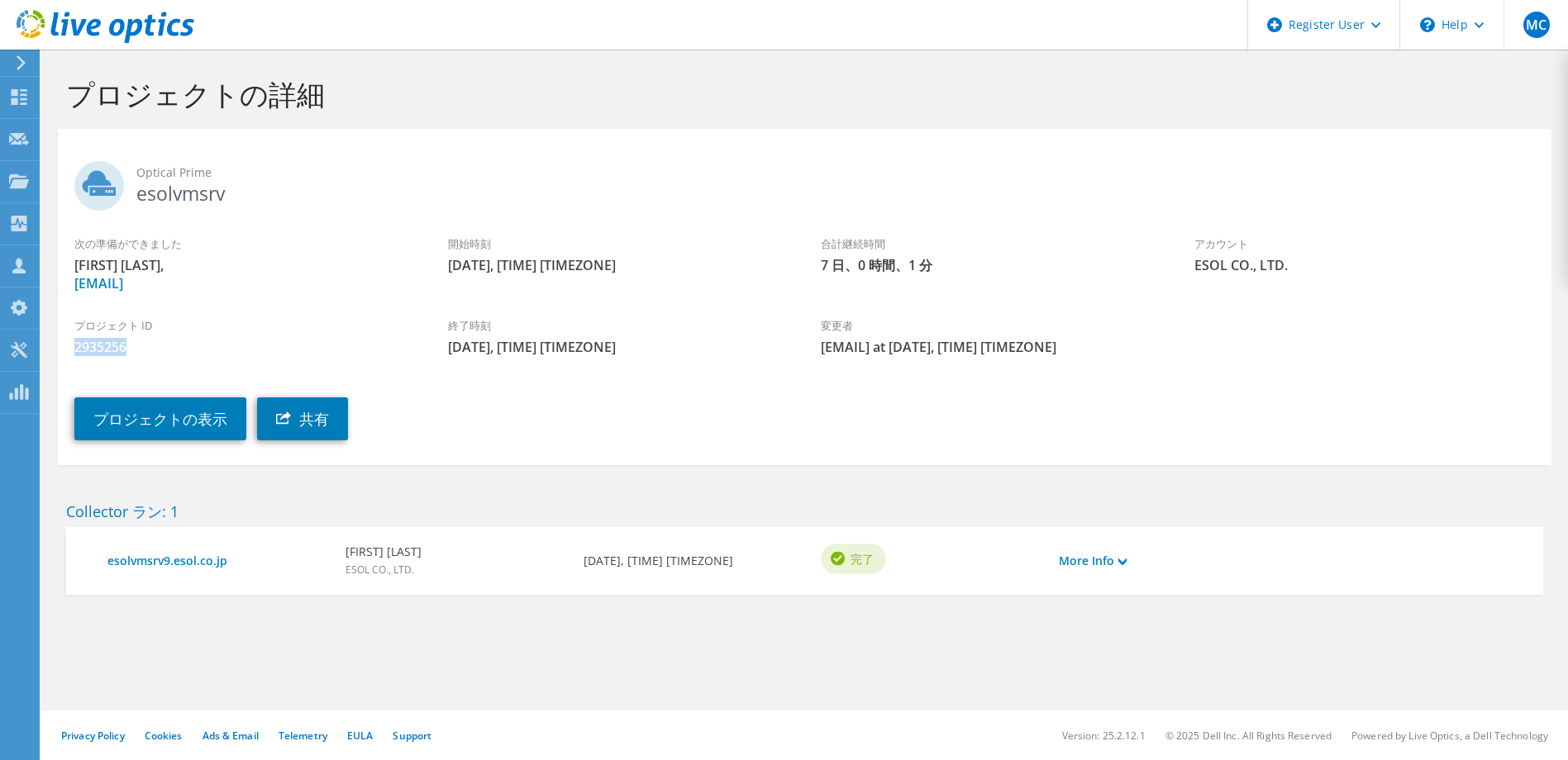 drag, startPoint x: 137, startPoint y: 349, endPoint x: 76, endPoint y: 347, distance: 61.03278 